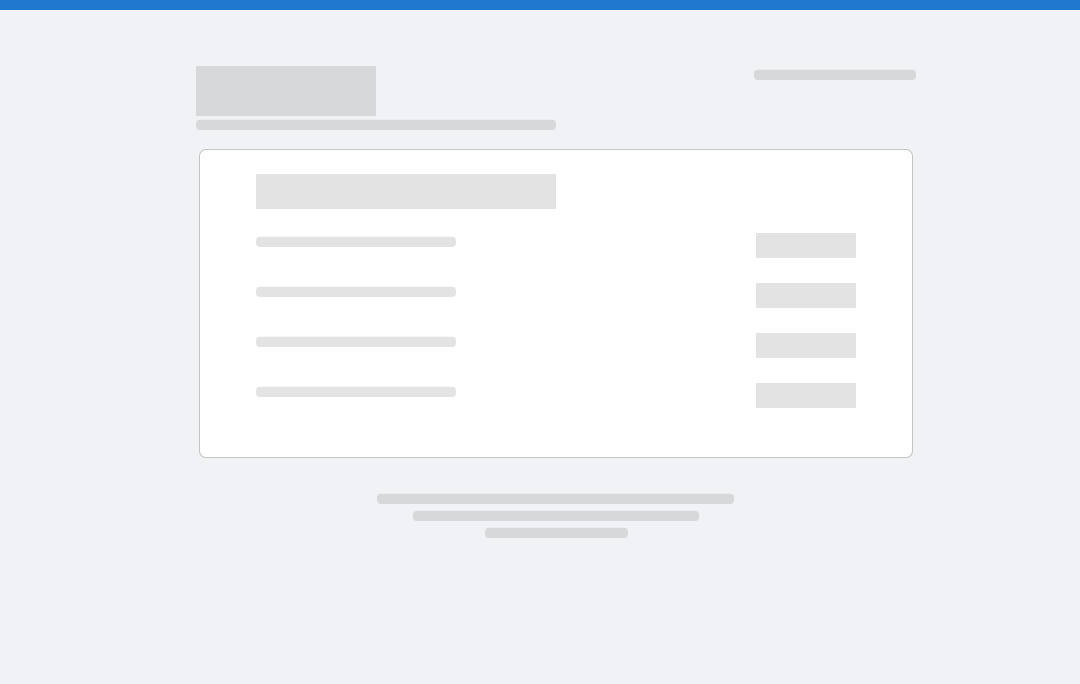 scroll, scrollTop: 0, scrollLeft: 0, axis: both 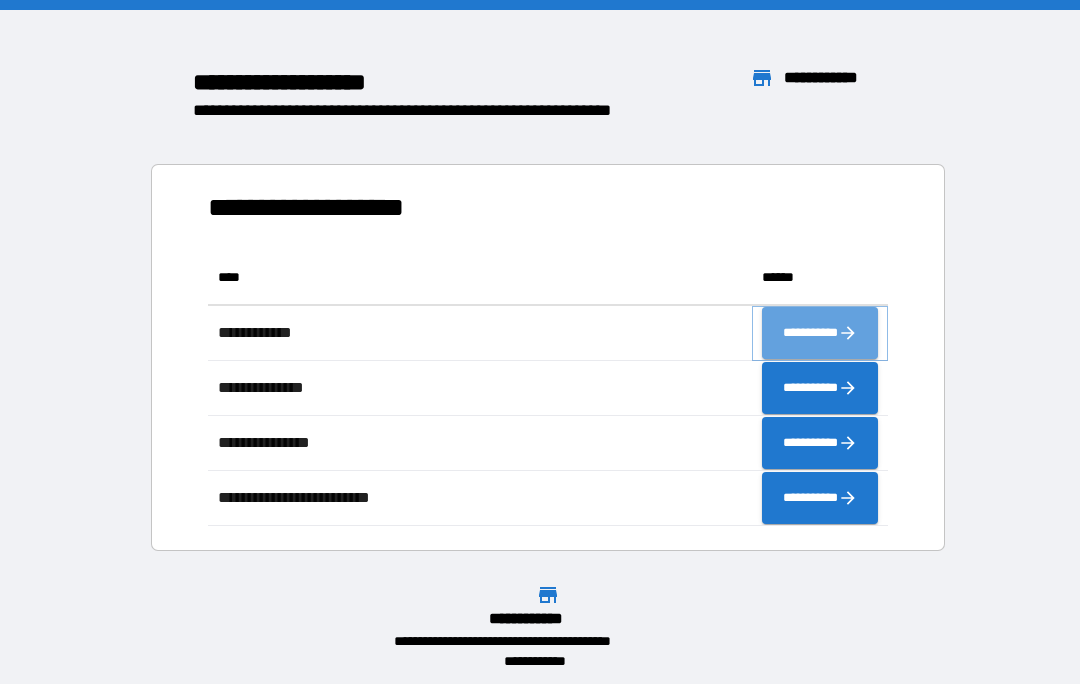 click on "**********" at bounding box center (820, 333) 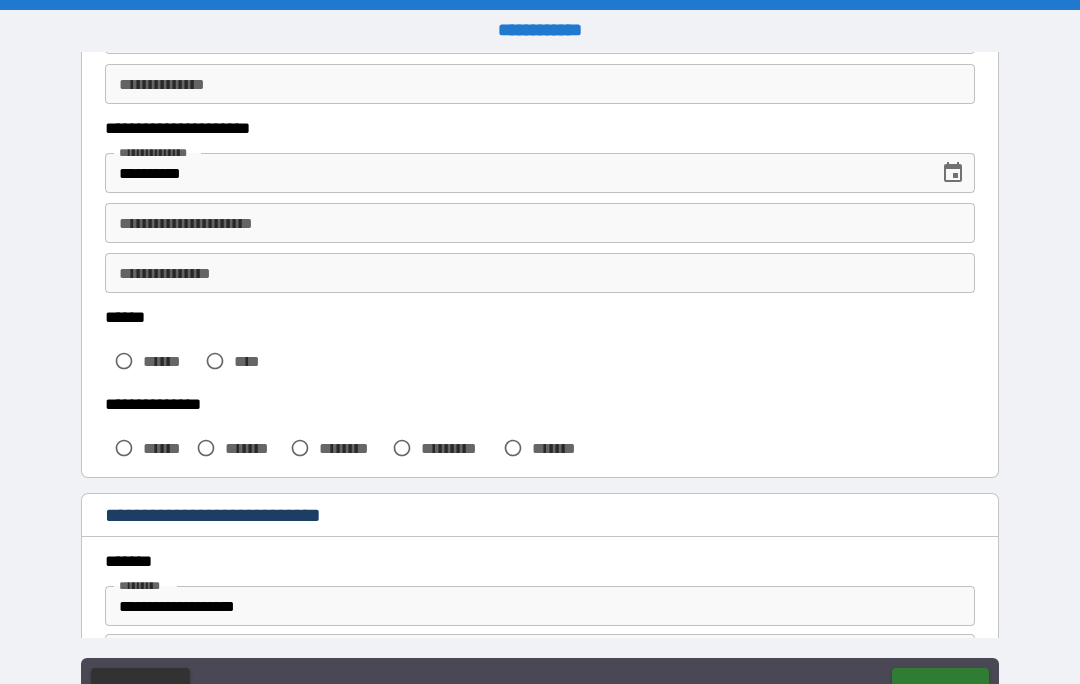 scroll, scrollTop: 286, scrollLeft: 0, axis: vertical 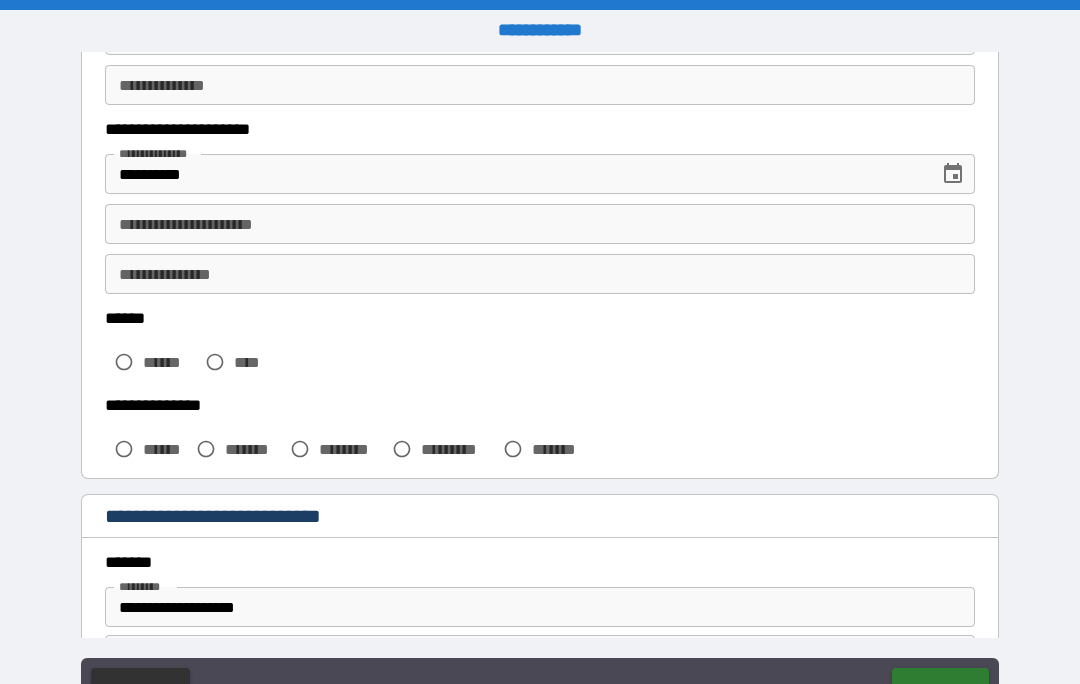 click on "**********" at bounding box center [540, 224] 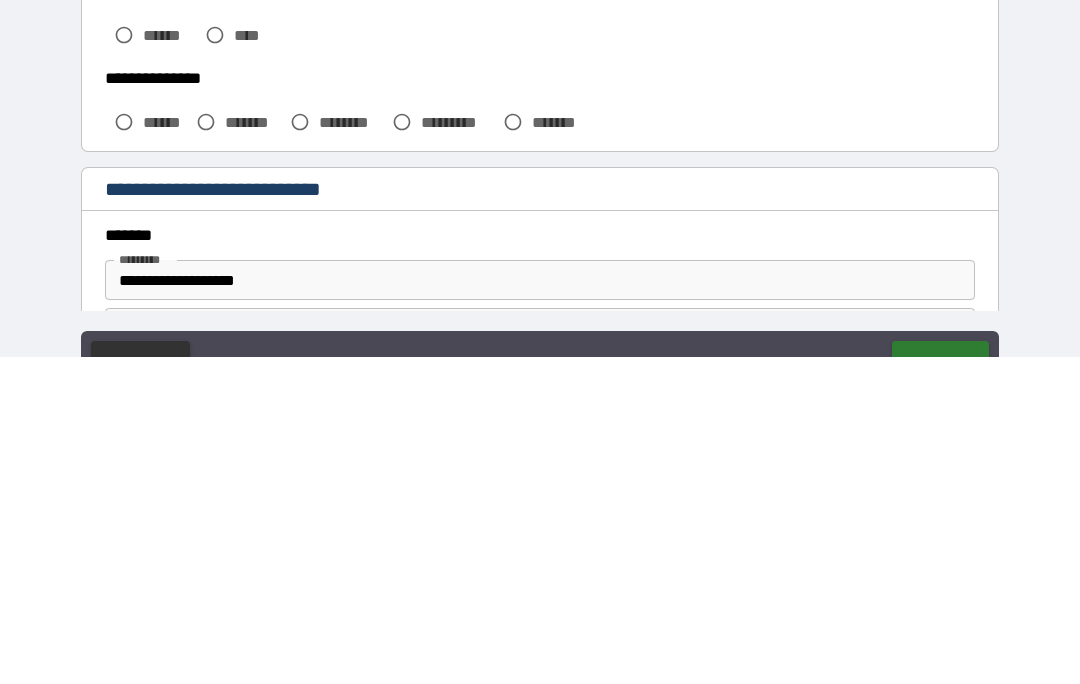 type on "**********" 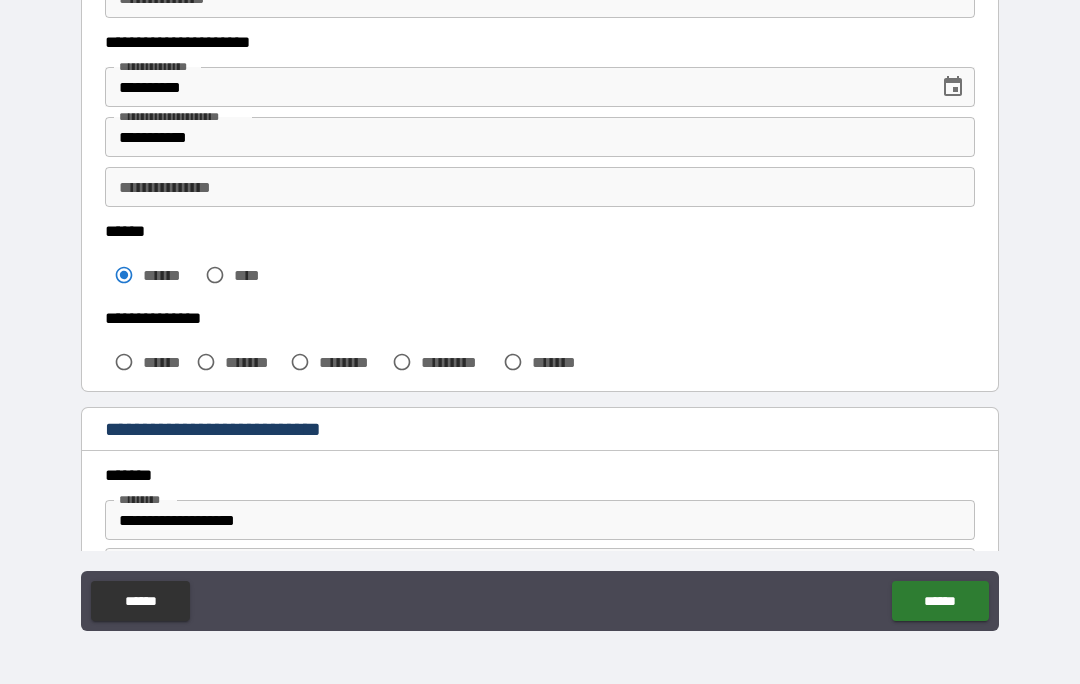 click on "**********" at bounding box center (540, 301) 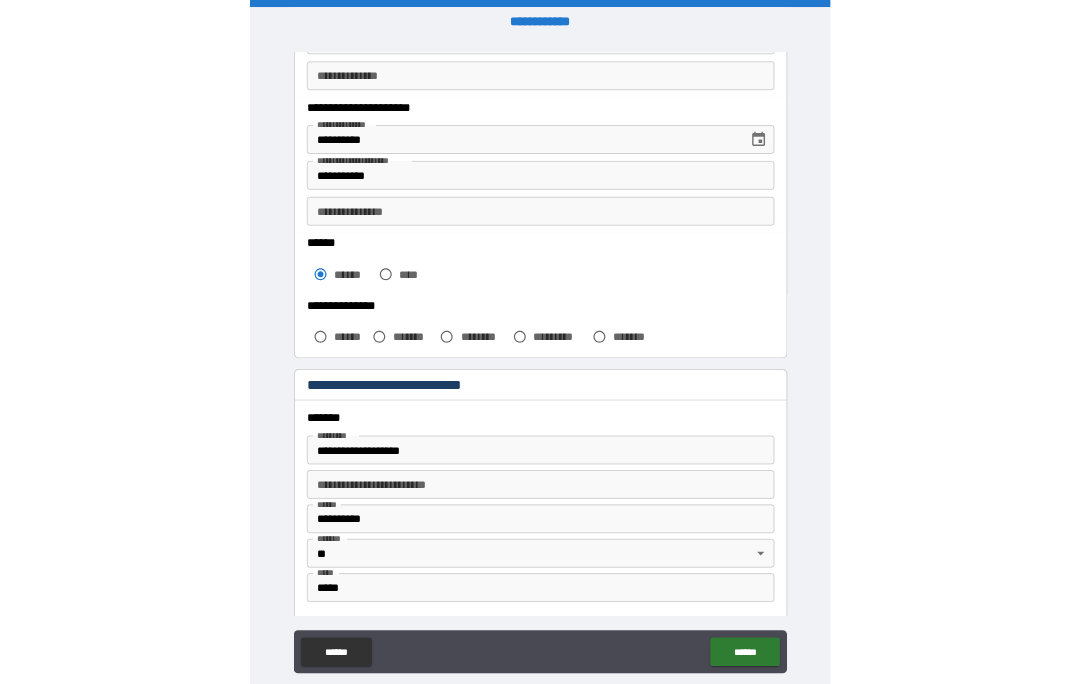 scroll, scrollTop: 87, scrollLeft: 0, axis: vertical 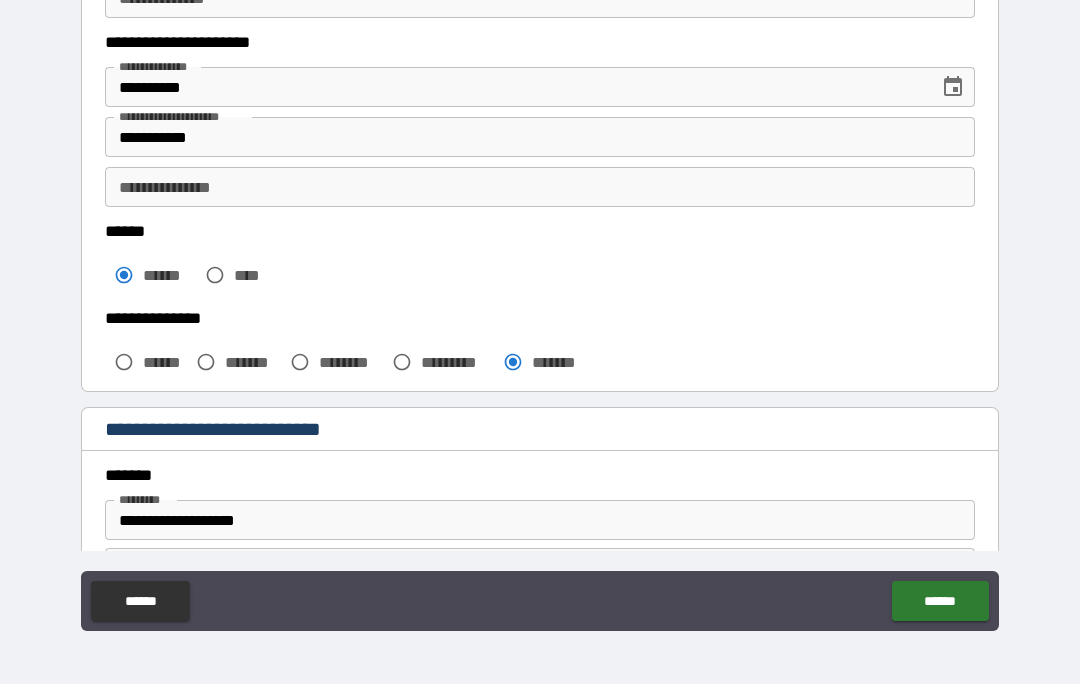 click on "**********" at bounding box center (540, 301) 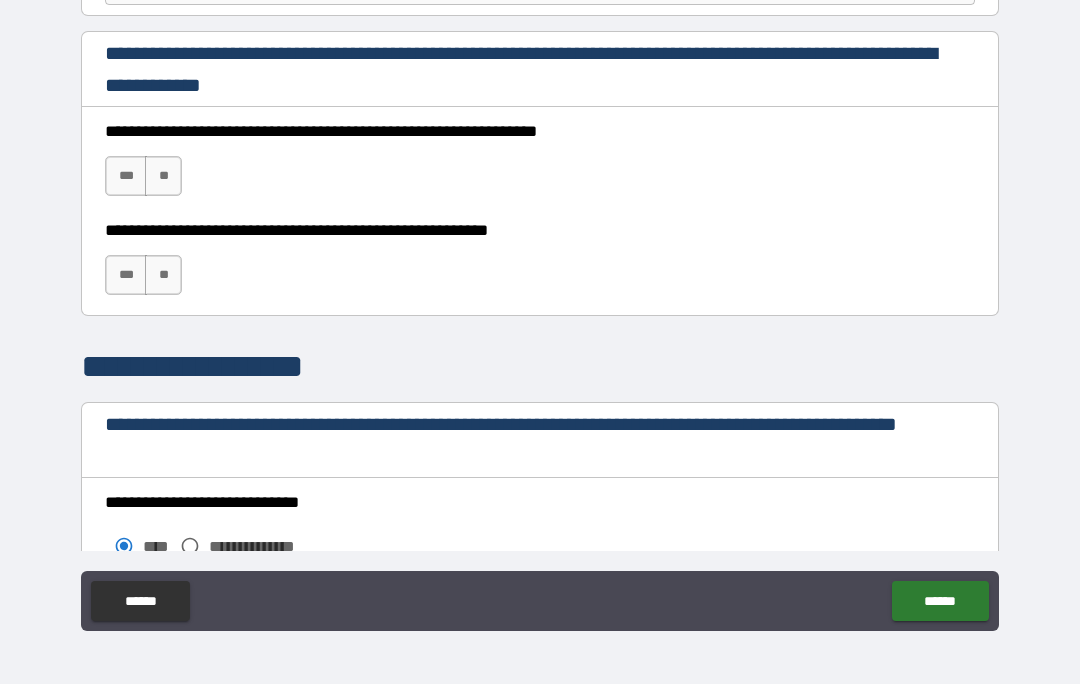 scroll, scrollTop: 1299, scrollLeft: 0, axis: vertical 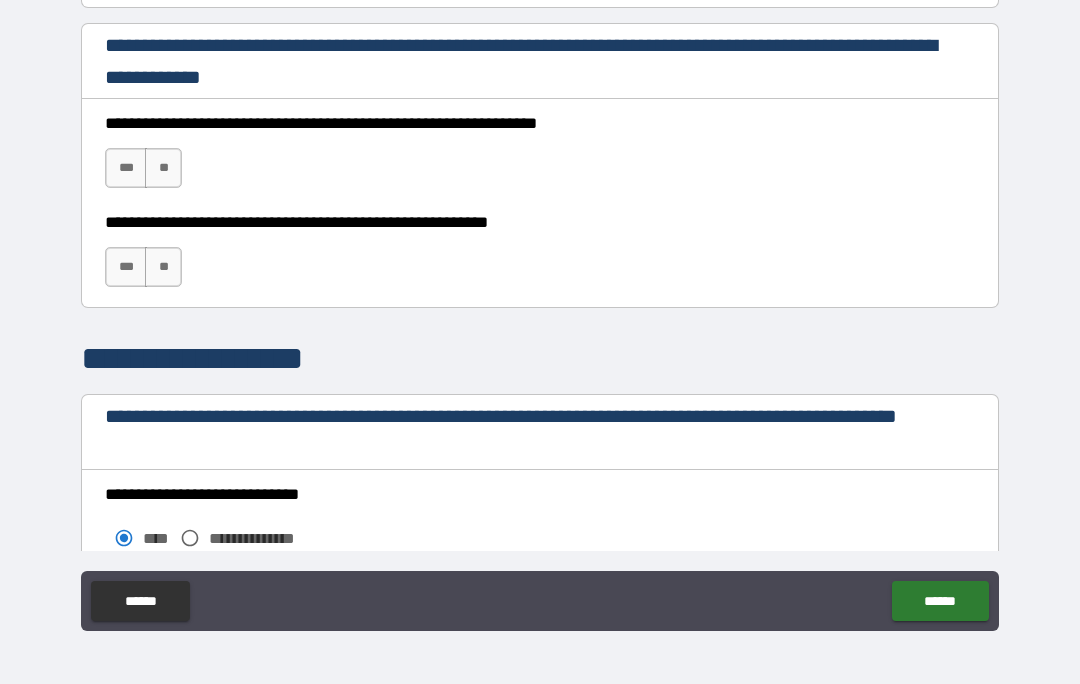 click on "***" at bounding box center (126, 168) 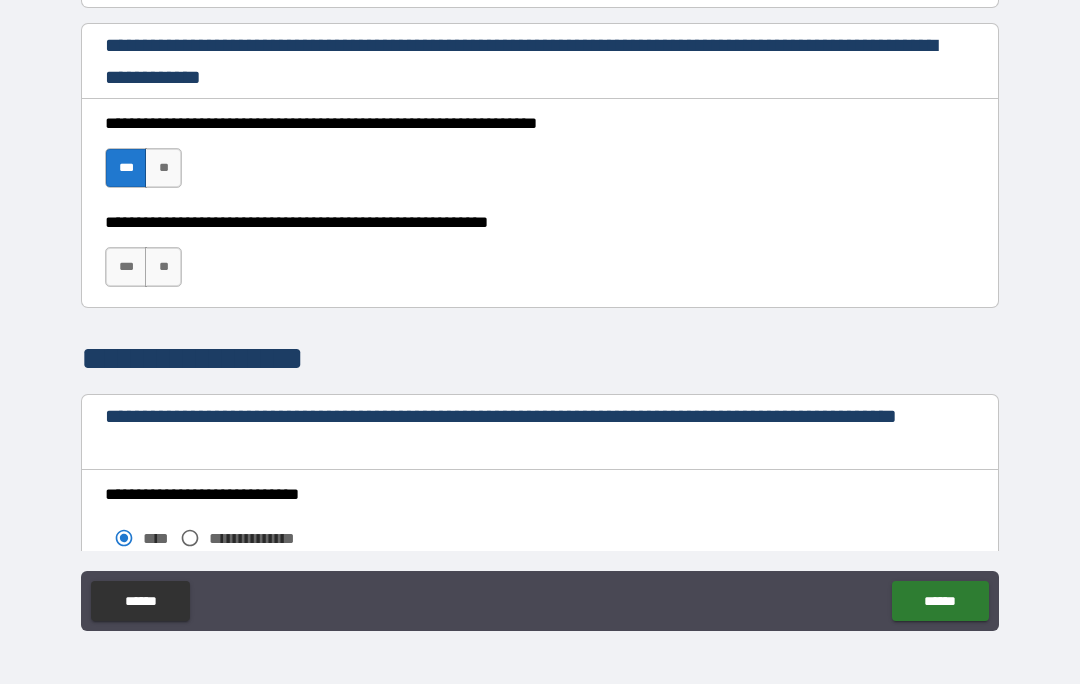 click on "***" at bounding box center [126, 267] 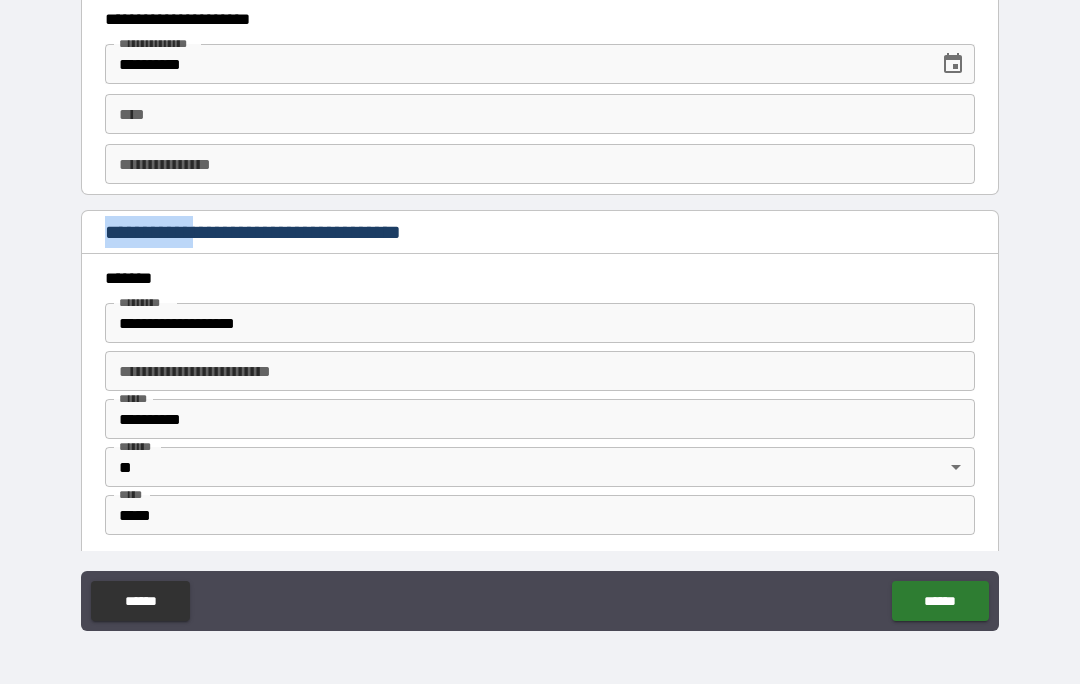 scroll, scrollTop: 2121, scrollLeft: 0, axis: vertical 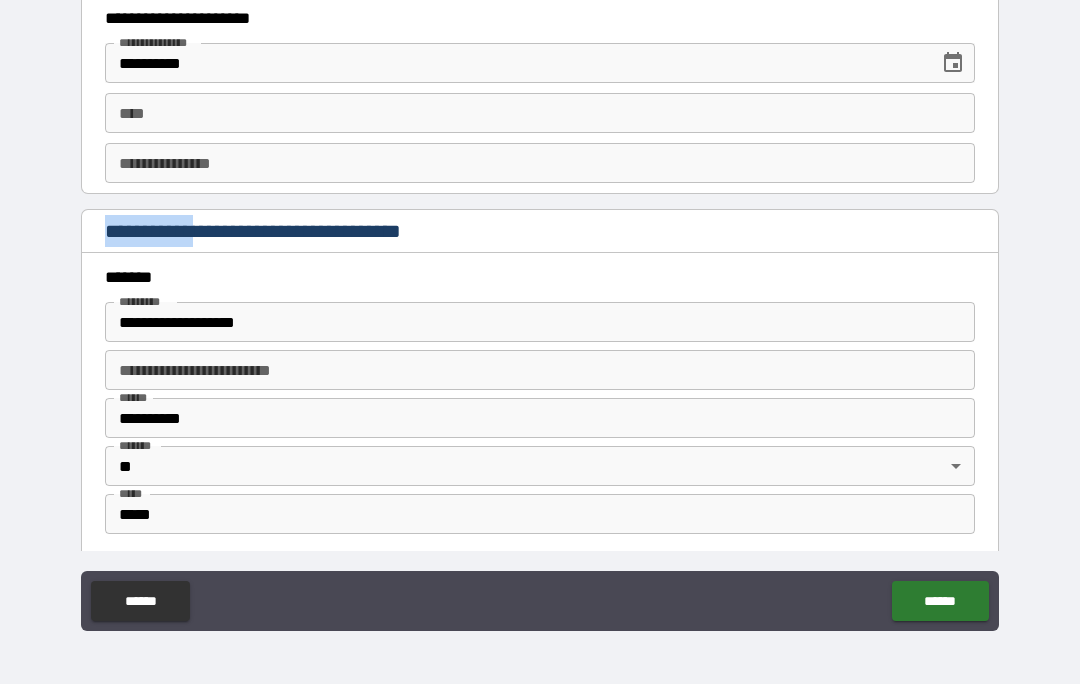 click on "**********" at bounding box center [540, 301] 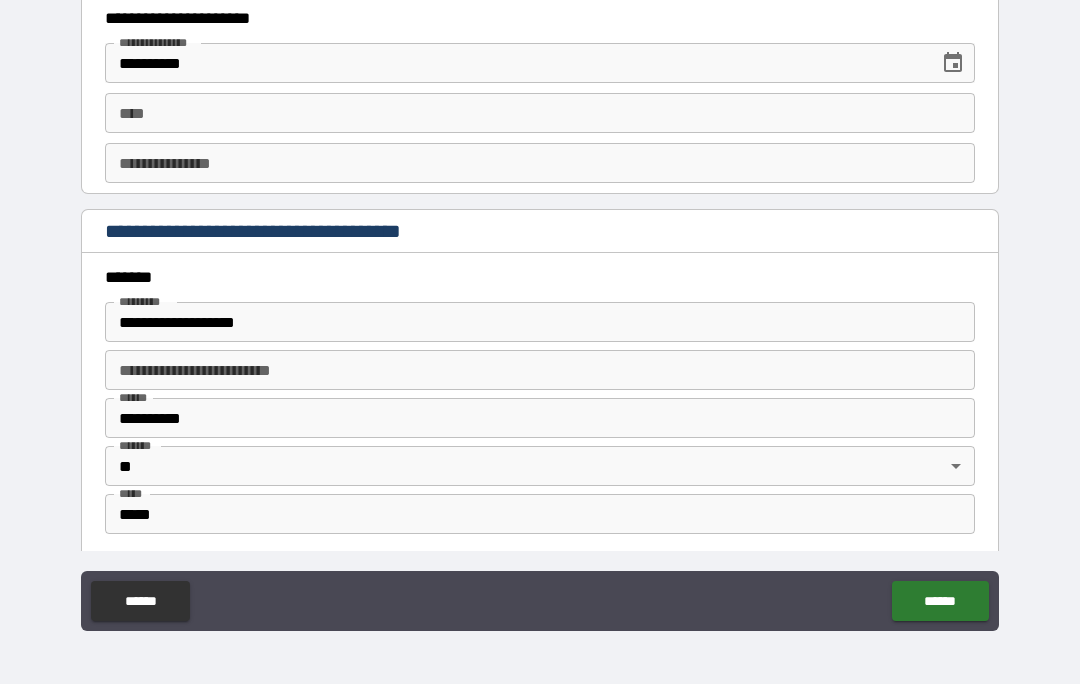 click on "****" at bounding box center [540, 113] 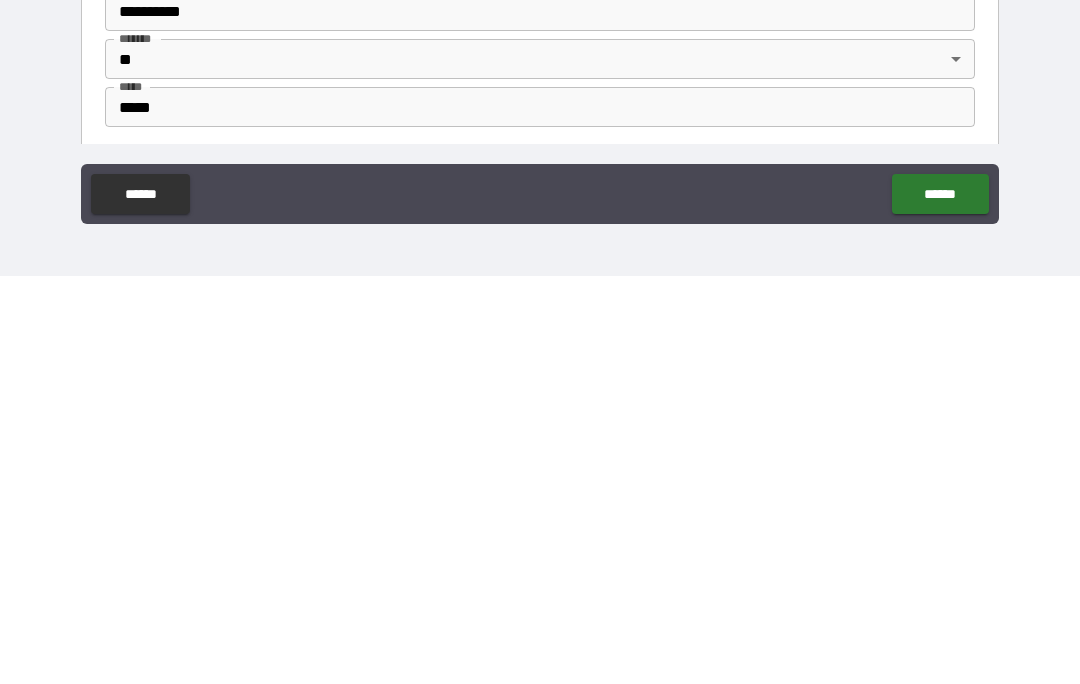 scroll, scrollTop: 87, scrollLeft: 0, axis: vertical 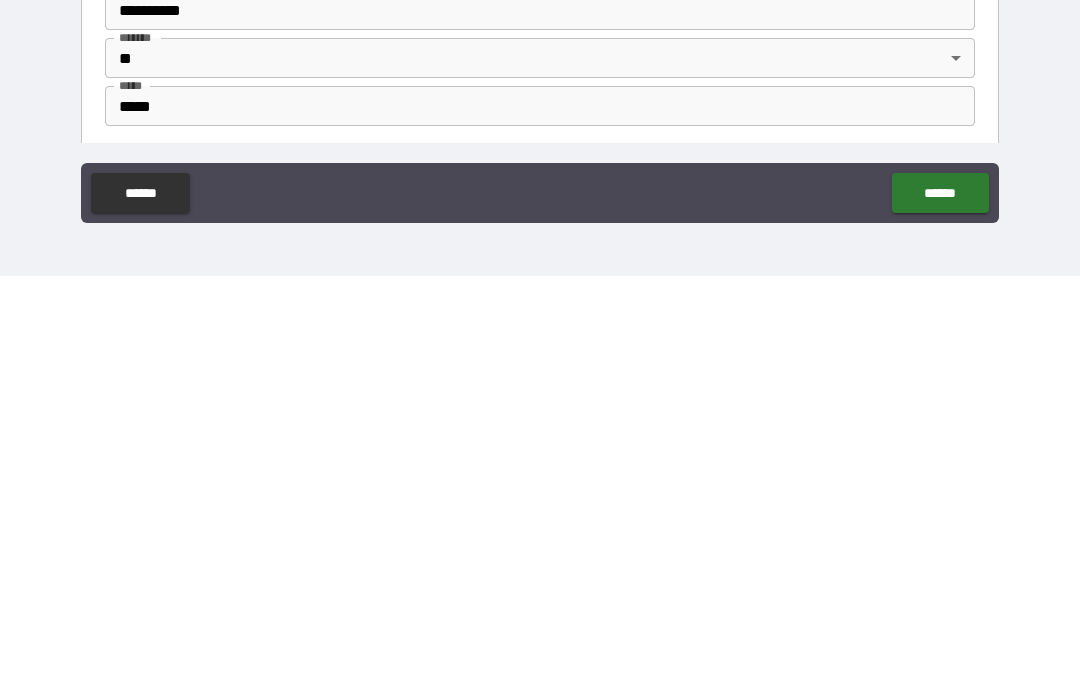 type on "**********" 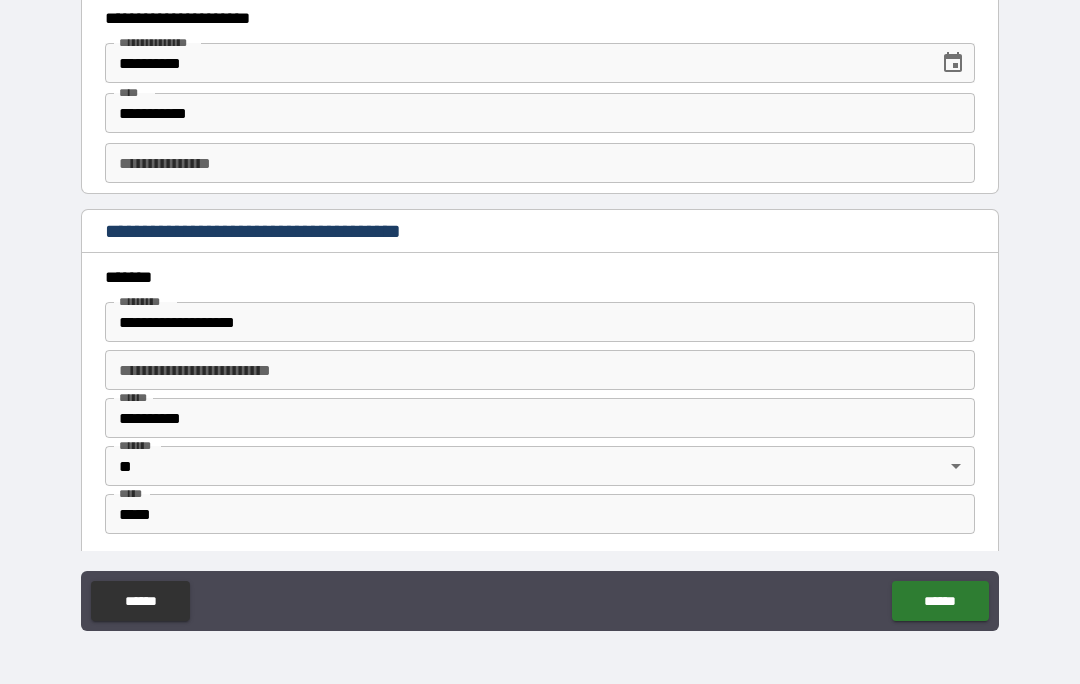 click on "**********" at bounding box center [540, 301] 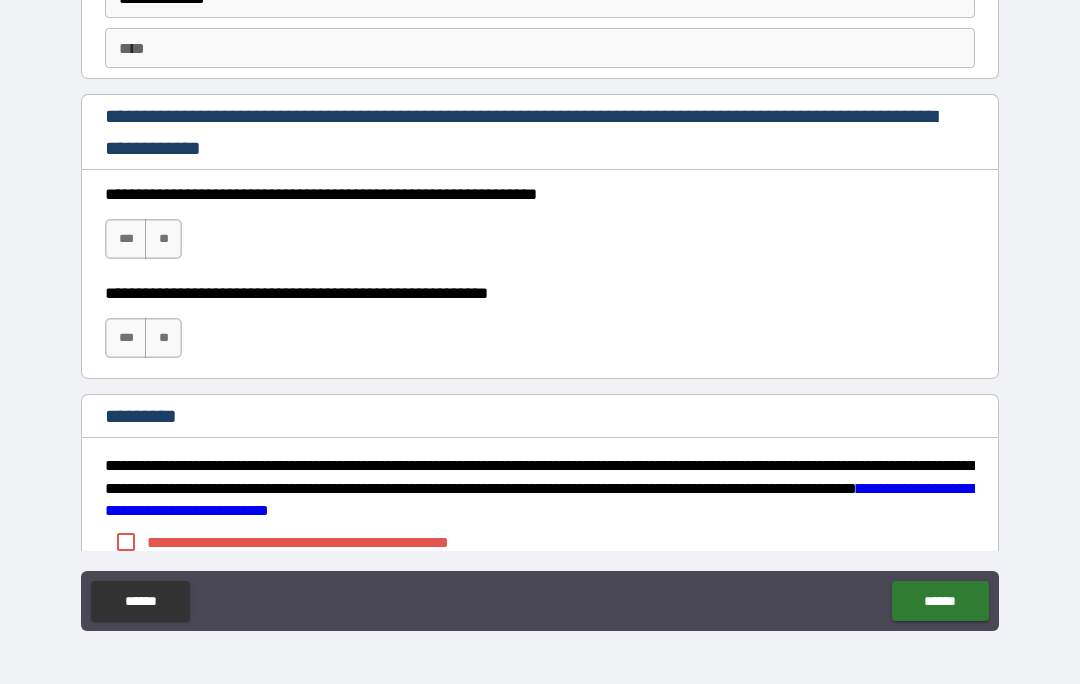 scroll, scrollTop: 2866, scrollLeft: 0, axis: vertical 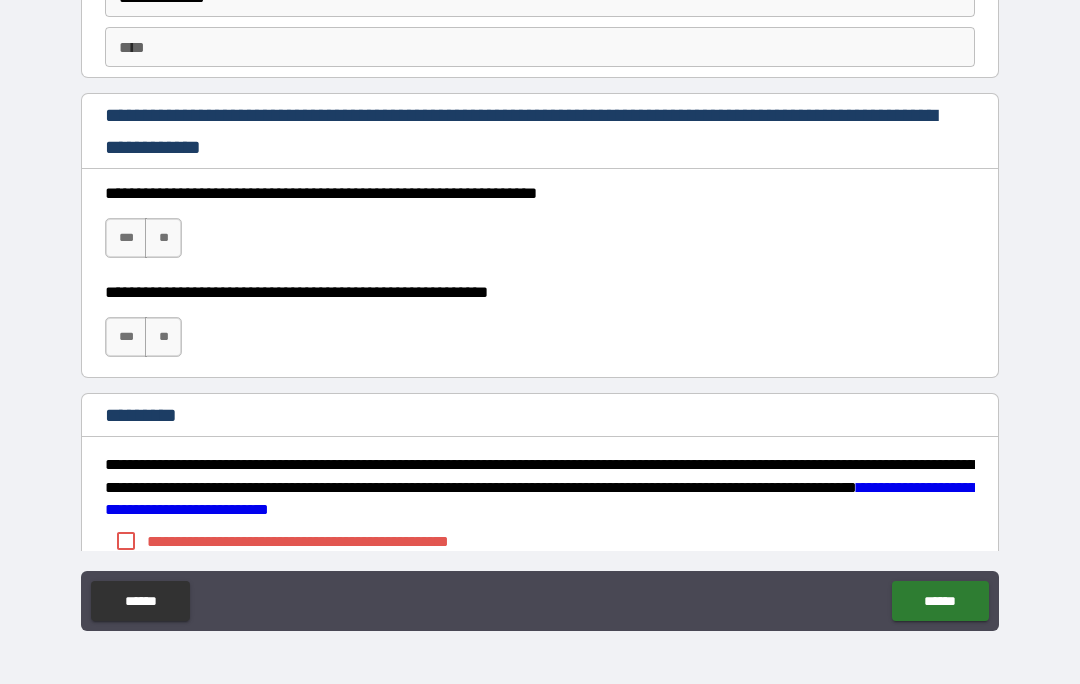 click on "***" at bounding box center [126, 238] 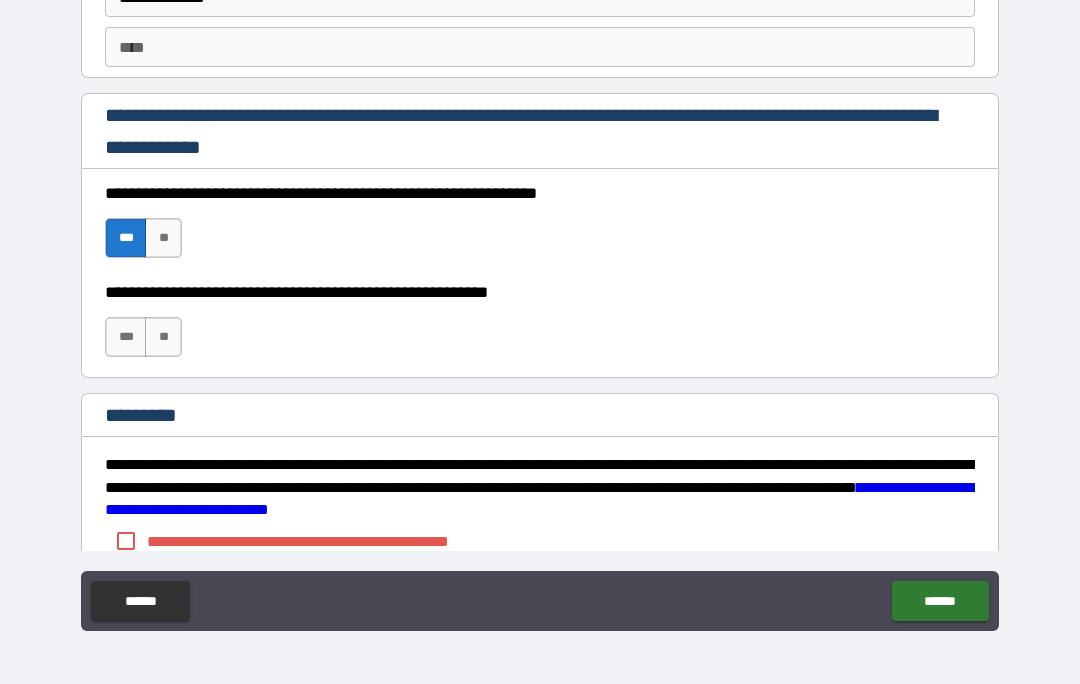 click on "***" at bounding box center [126, 337] 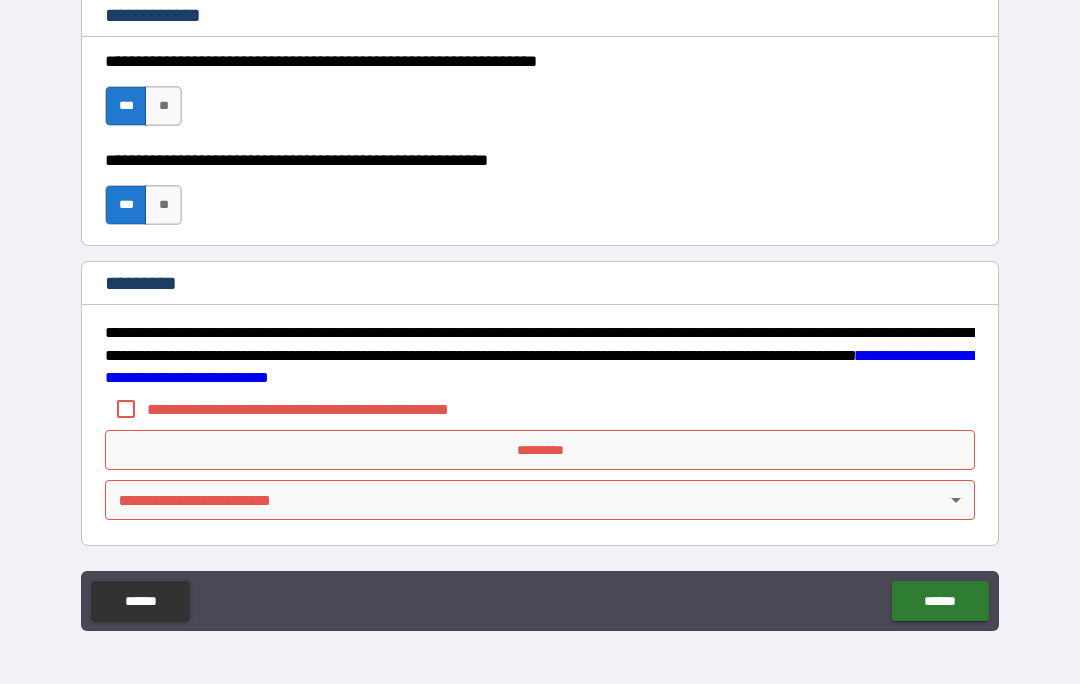 scroll, scrollTop: 2998, scrollLeft: 0, axis: vertical 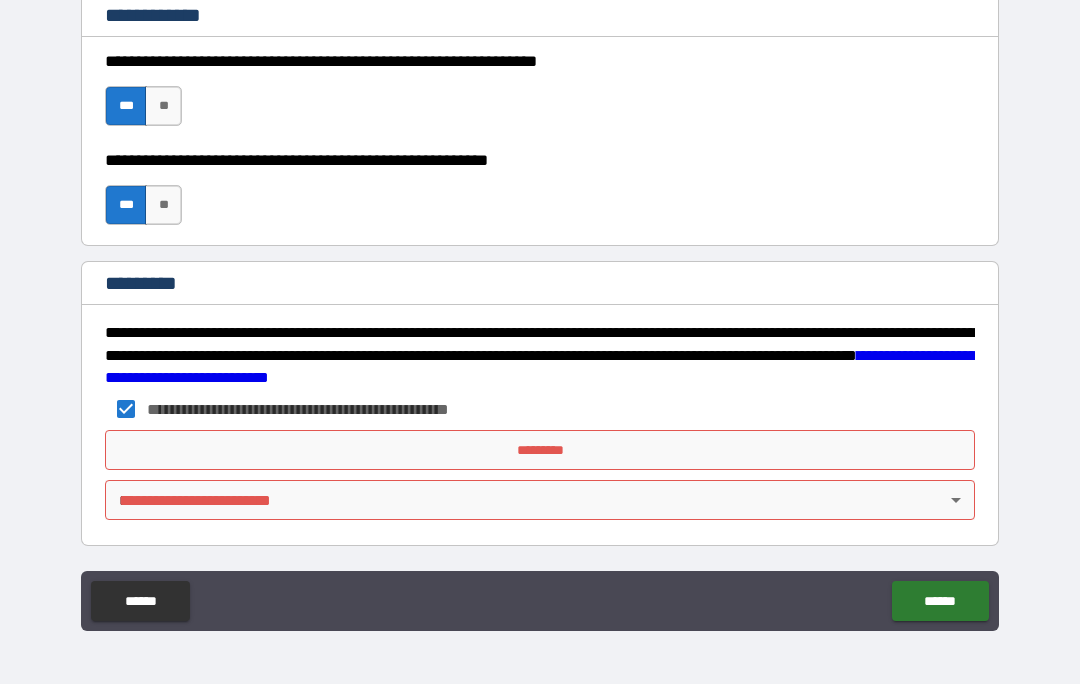 click on "*********" at bounding box center (540, 450) 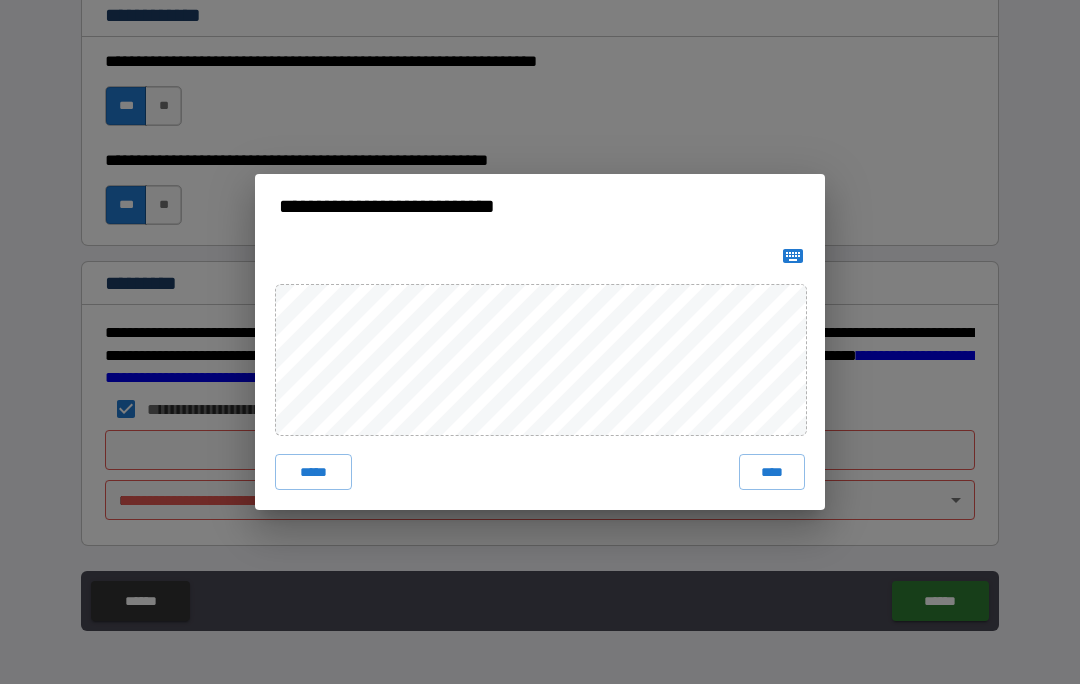 click on "****" at bounding box center [772, 472] 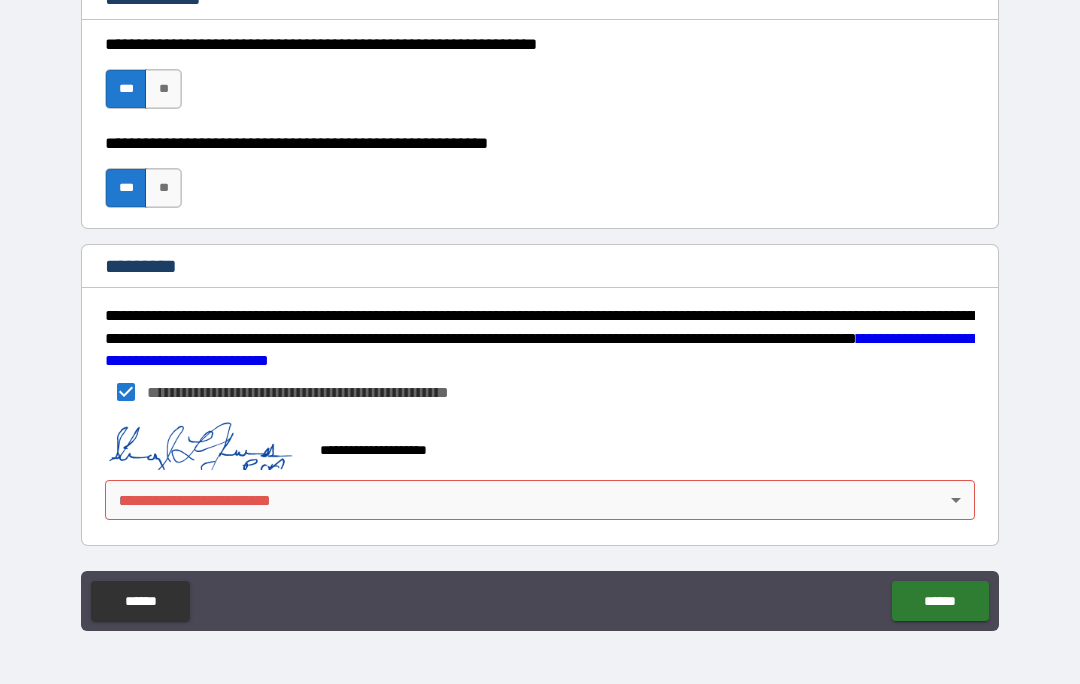 scroll, scrollTop: 3015, scrollLeft: 0, axis: vertical 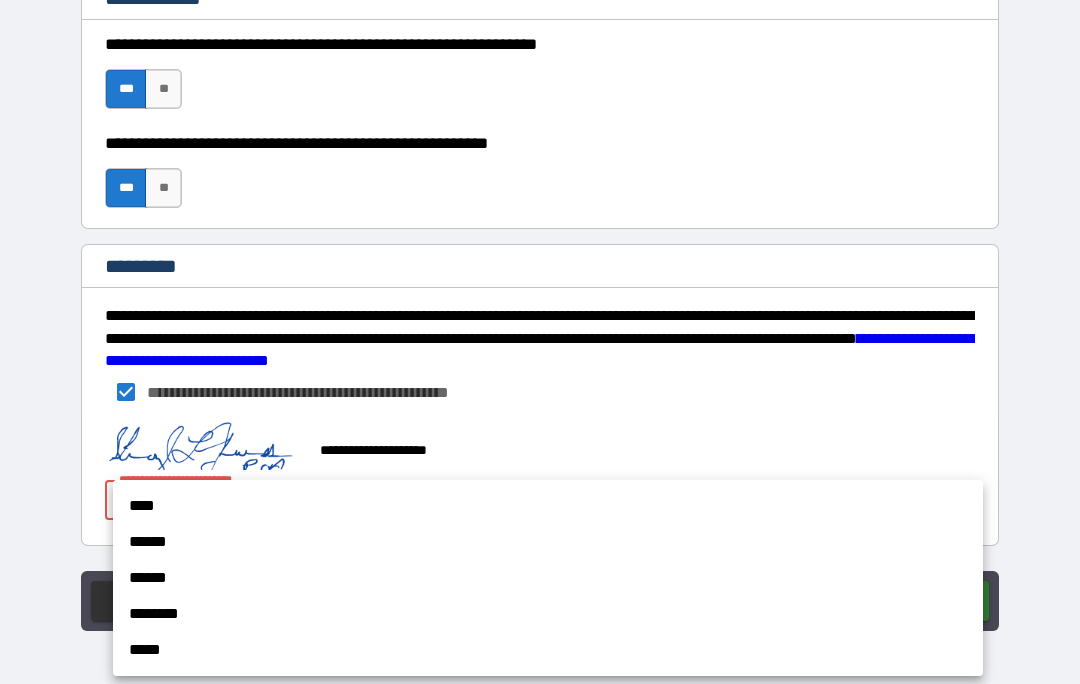 click on "*****" at bounding box center (548, 650) 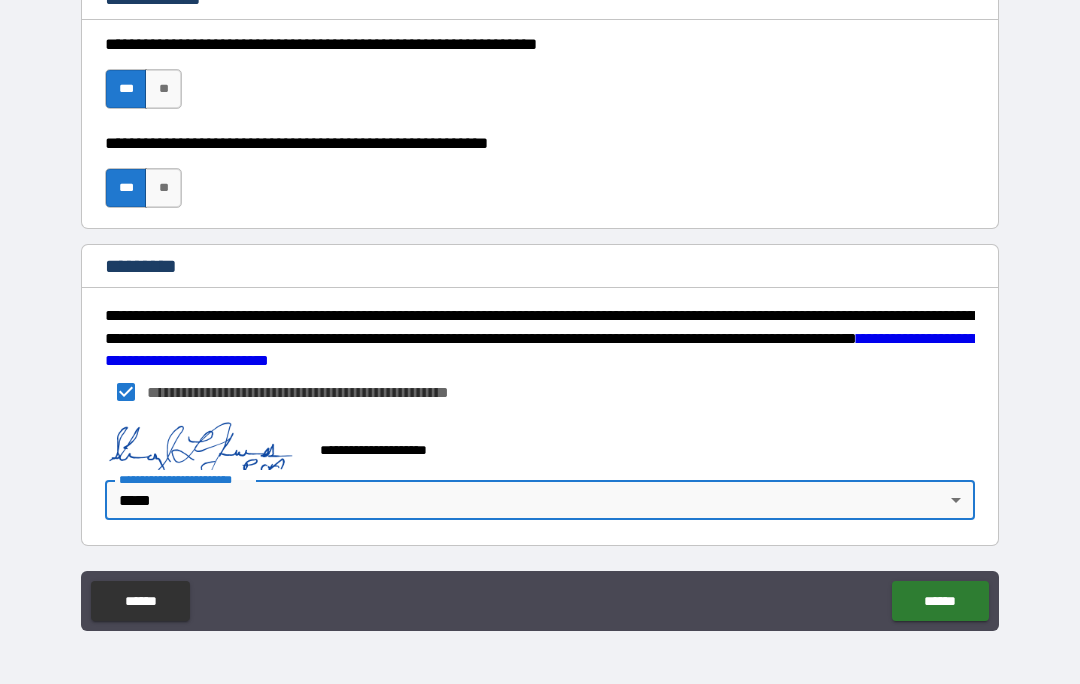 click on "******" at bounding box center (940, 601) 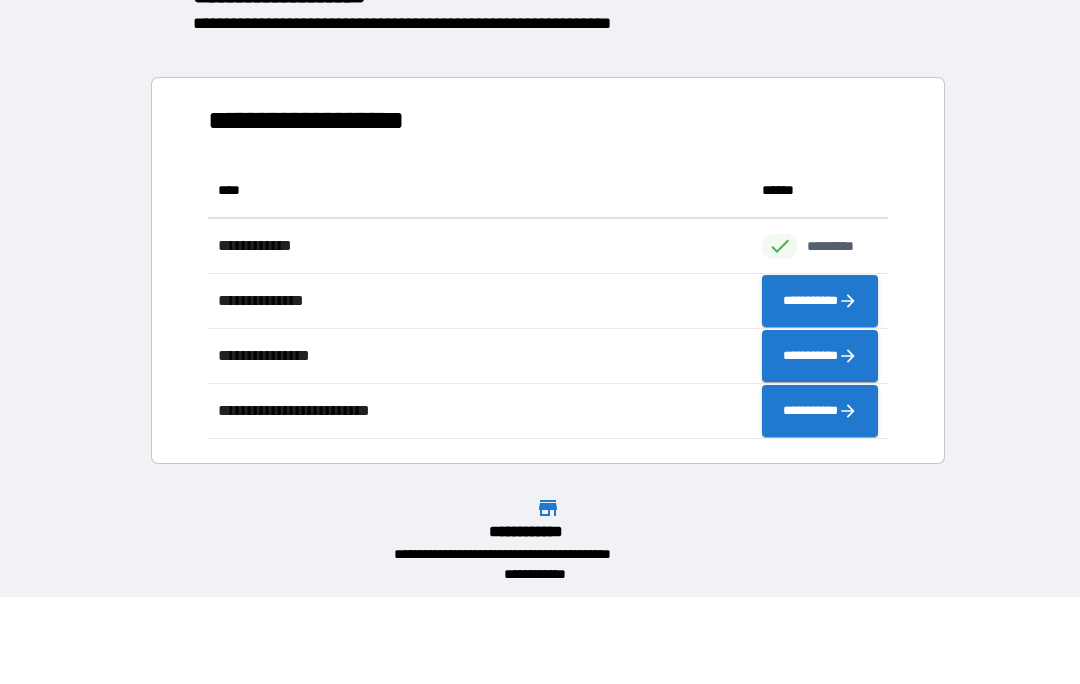 scroll, scrollTop: 276, scrollLeft: 680, axis: both 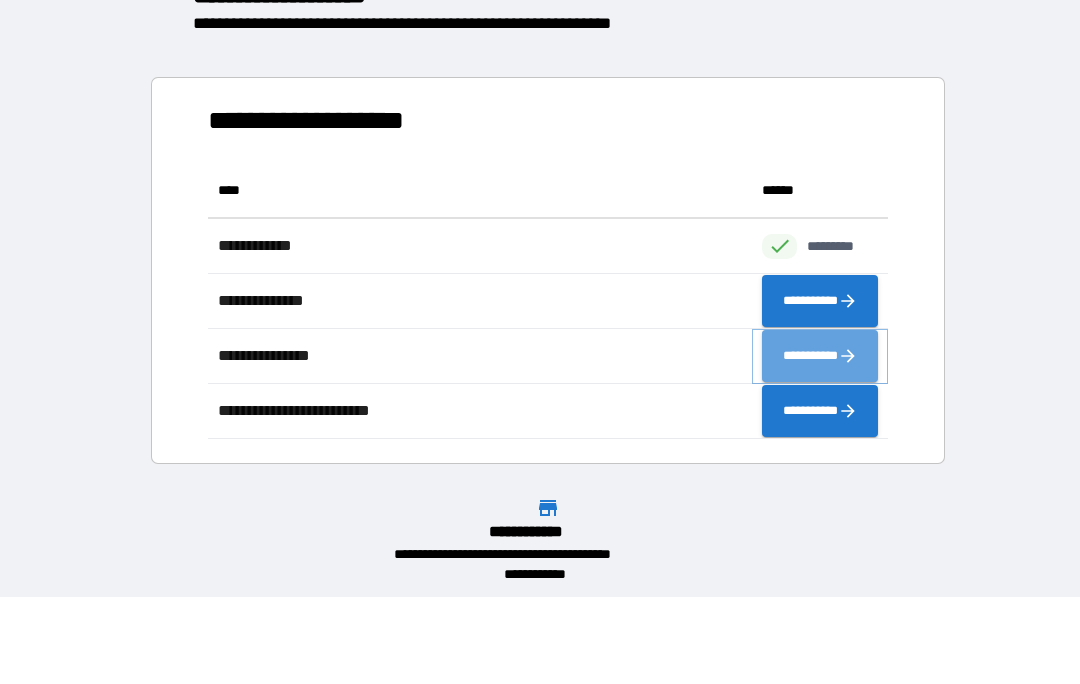 click on "**********" at bounding box center [820, 356] 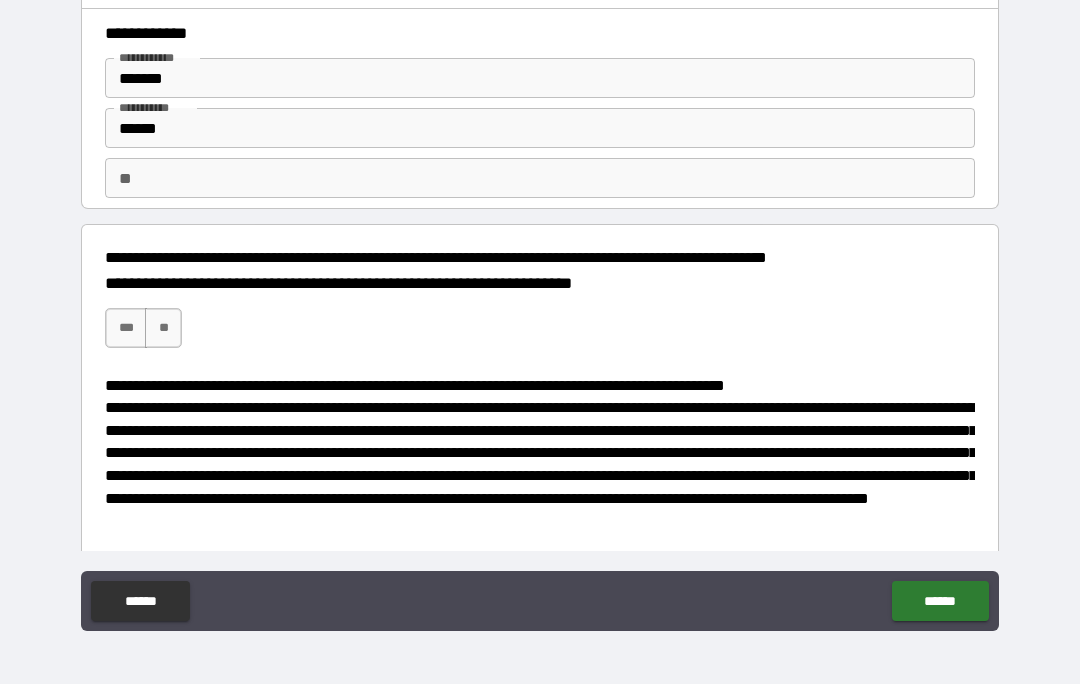 click on "***" at bounding box center (126, 328) 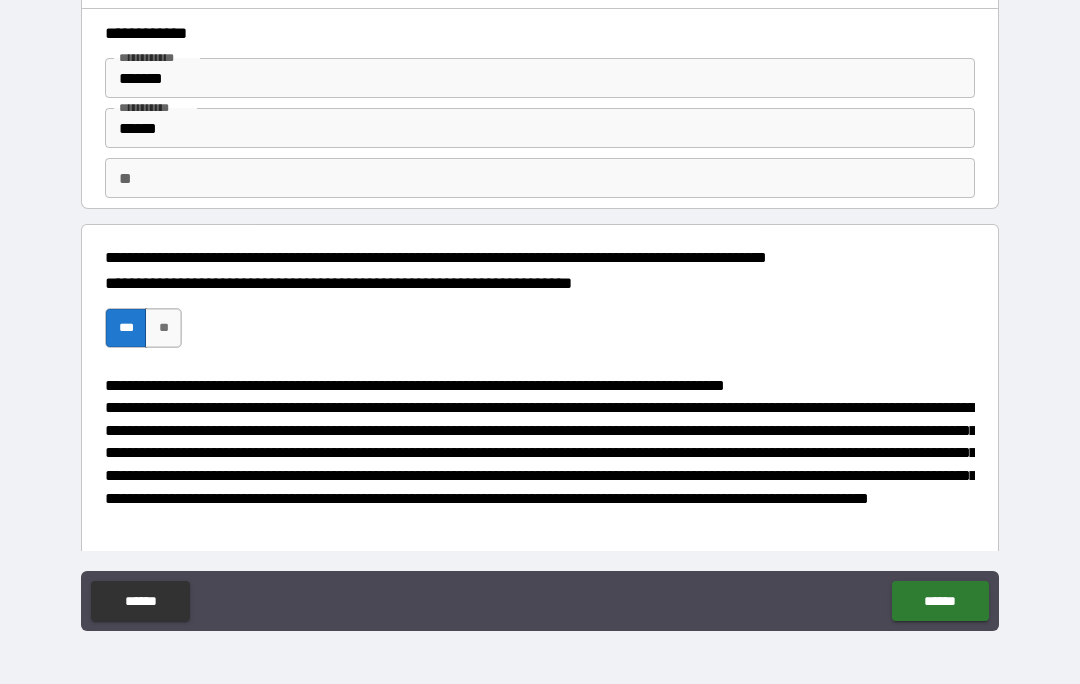 click on "******" at bounding box center [940, 601] 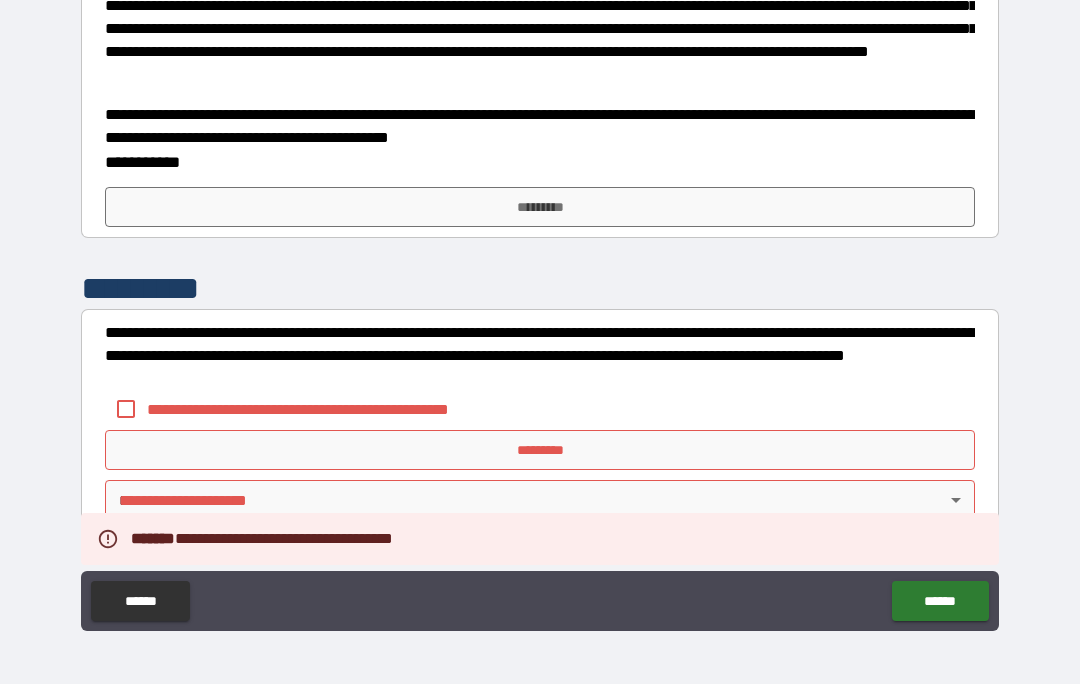 scroll, scrollTop: 447, scrollLeft: 0, axis: vertical 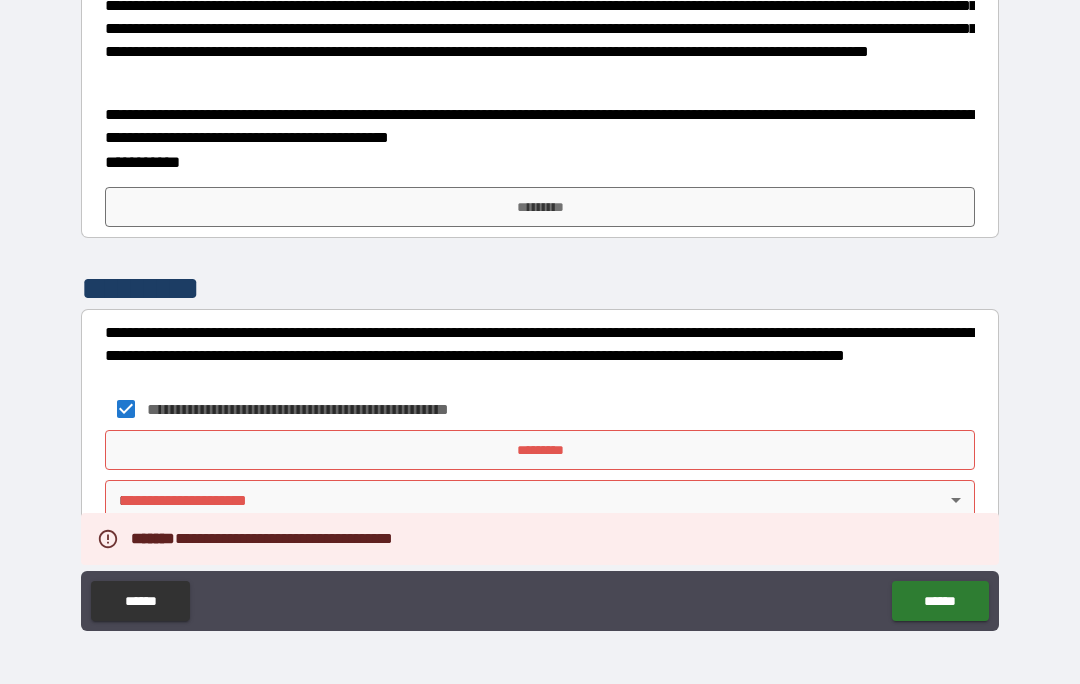 click on "*********" at bounding box center [540, 450] 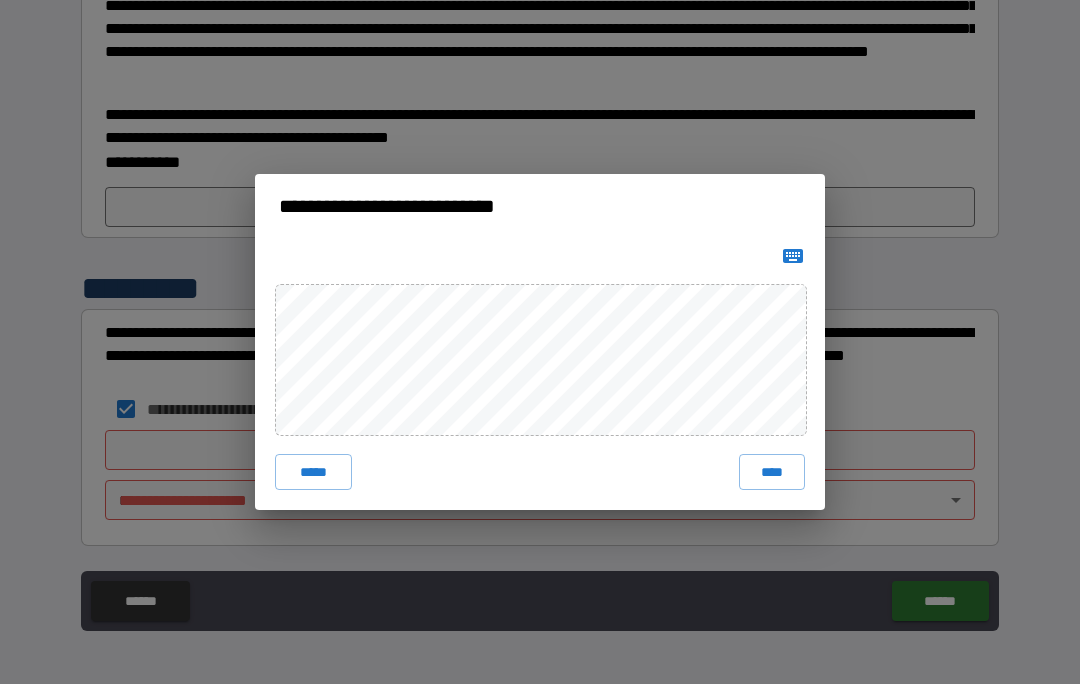 click on "****" at bounding box center (772, 472) 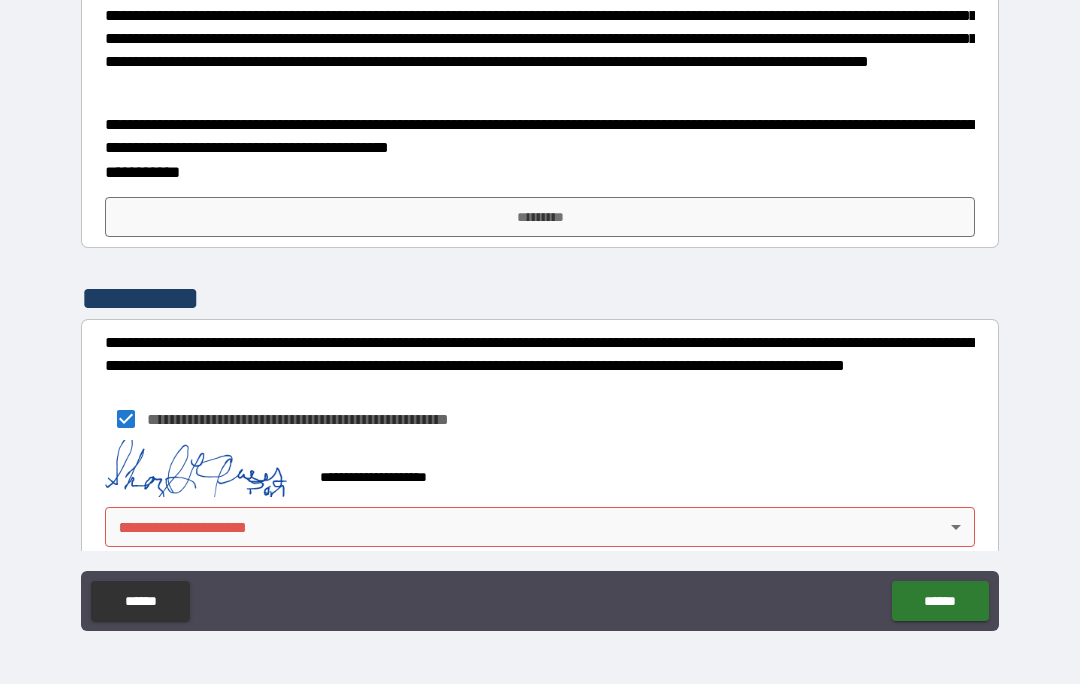 click on "**********" at bounding box center (540, 298) 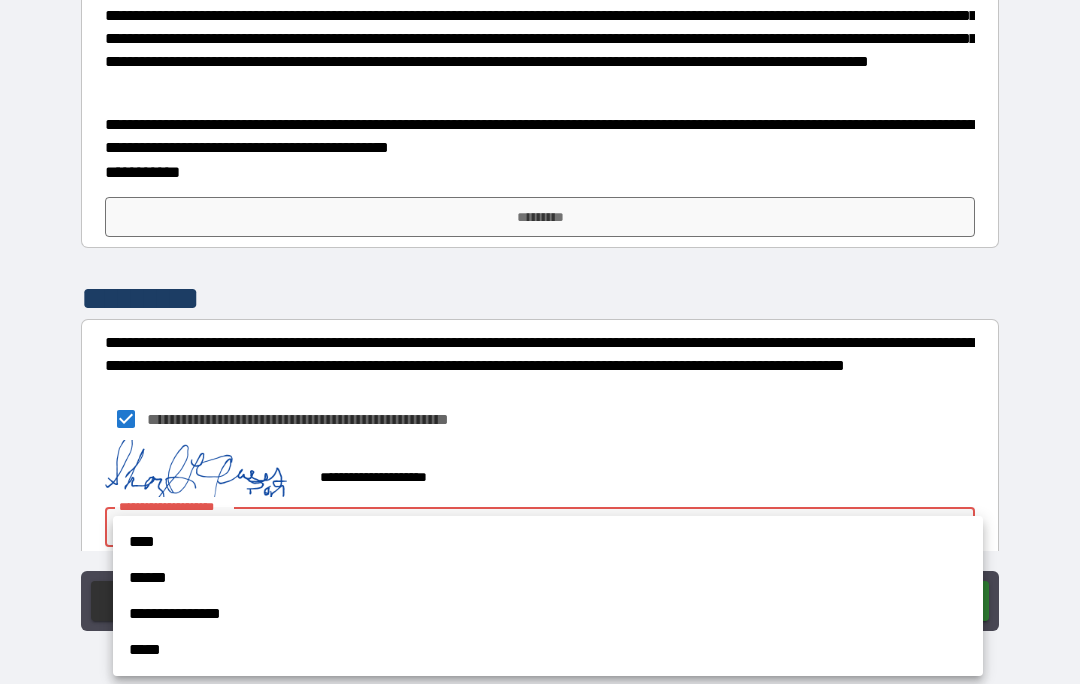 click on "*****" at bounding box center (548, 650) 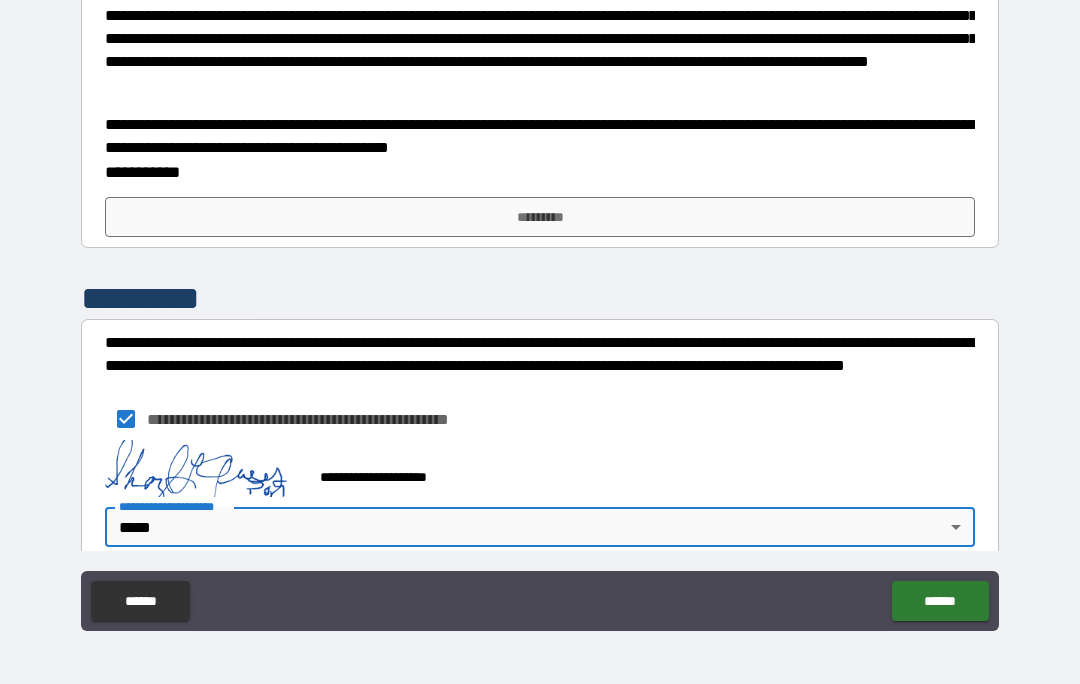 click on "******" at bounding box center [940, 601] 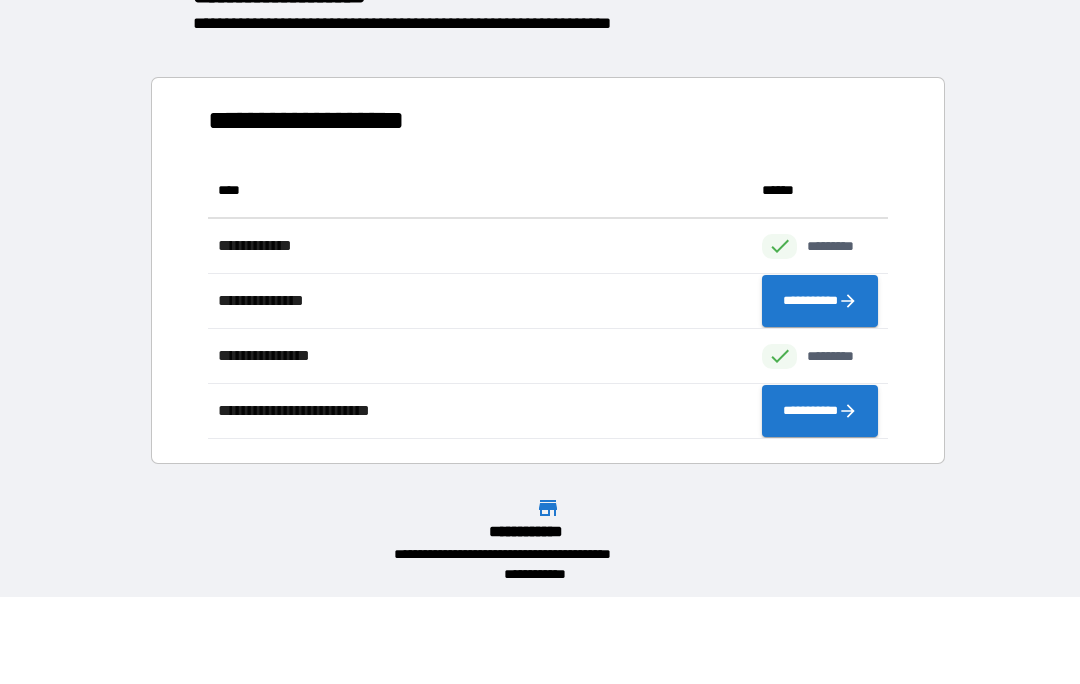 scroll, scrollTop: 1, scrollLeft: 1, axis: both 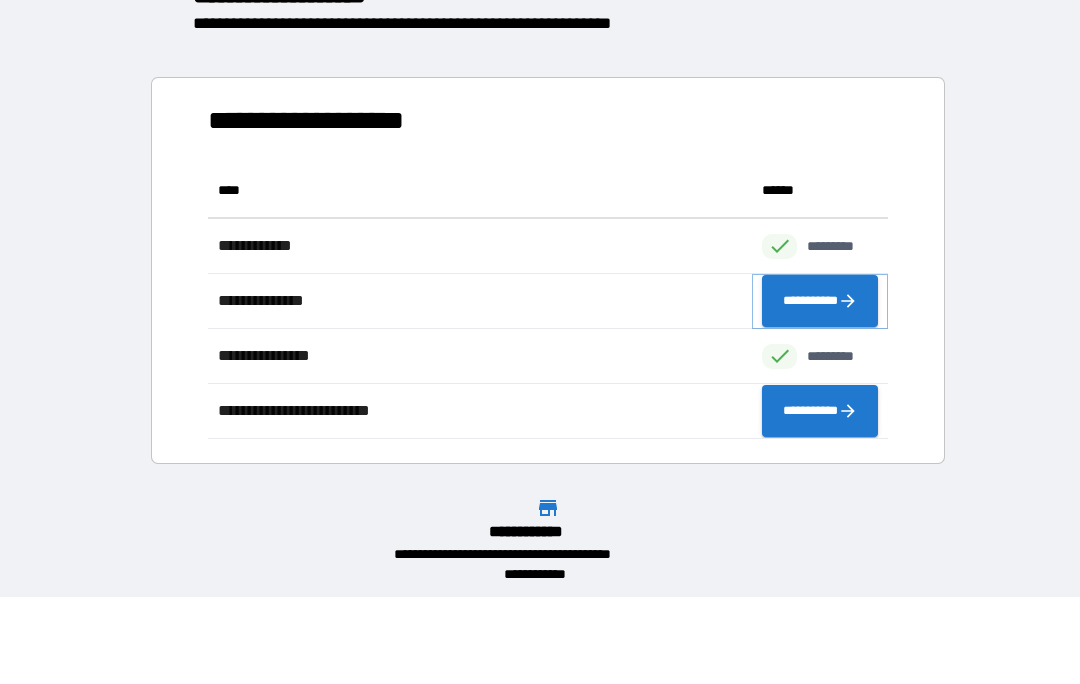 click on "**********" at bounding box center [820, 301] 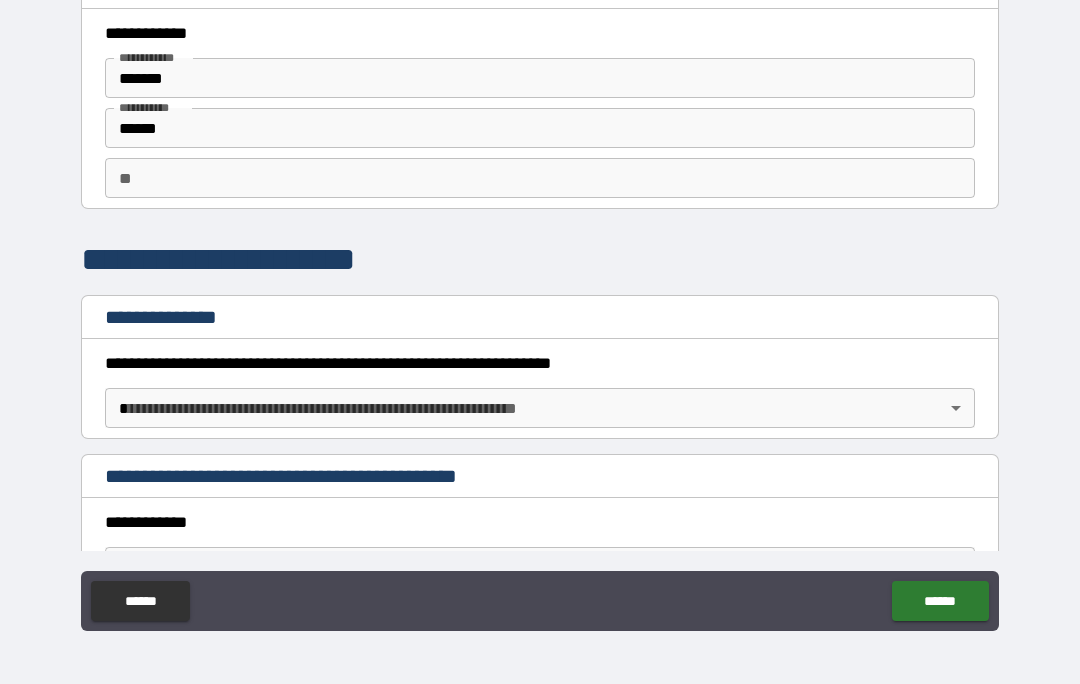 click on "**********" at bounding box center (540, 298) 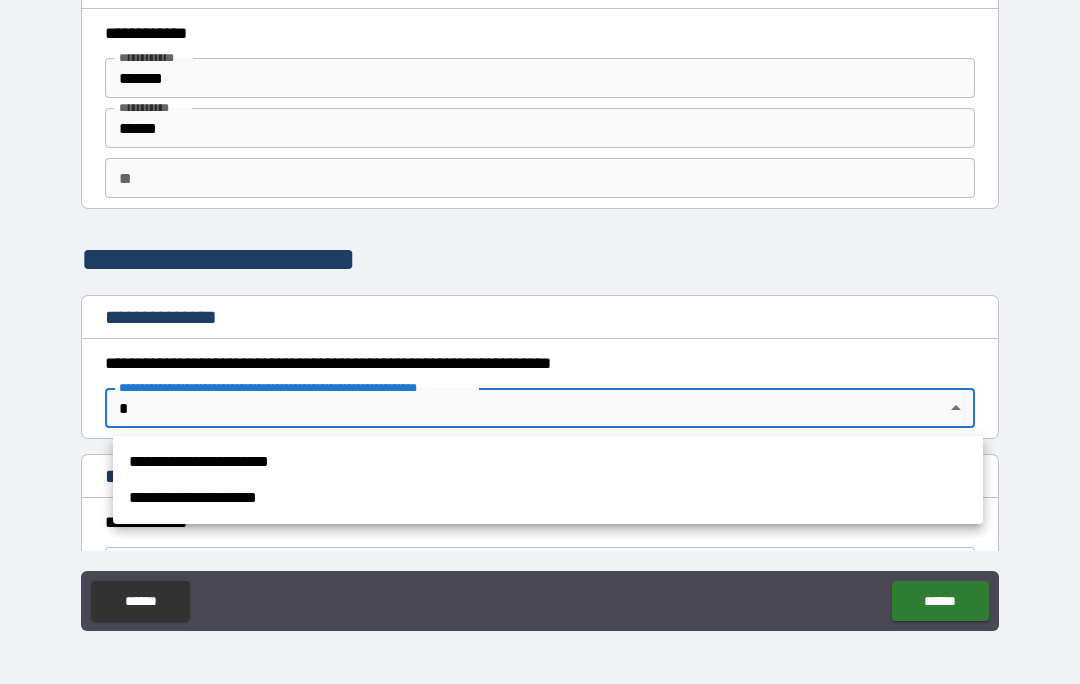 click on "**********" at bounding box center (548, 498) 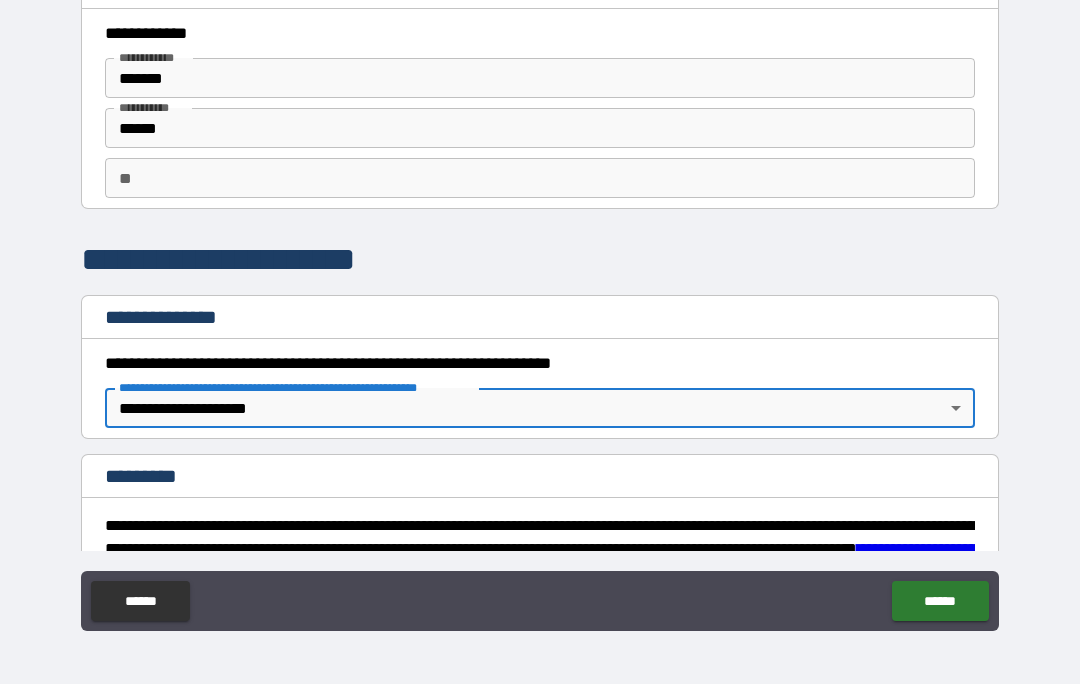type on "*" 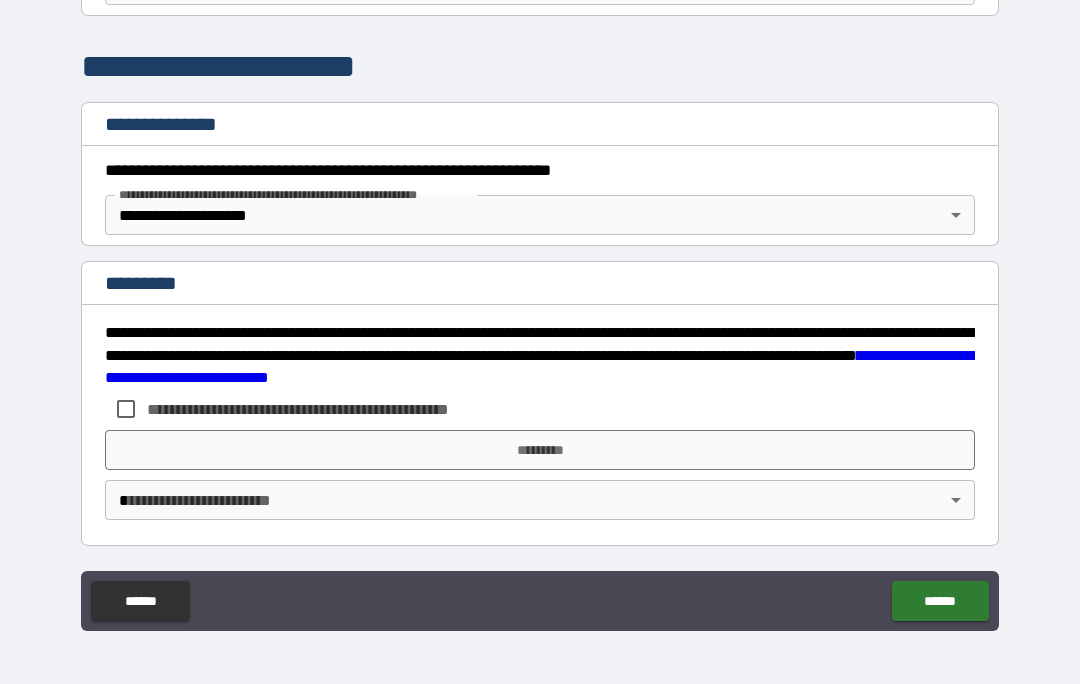 scroll, scrollTop: 193, scrollLeft: 0, axis: vertical 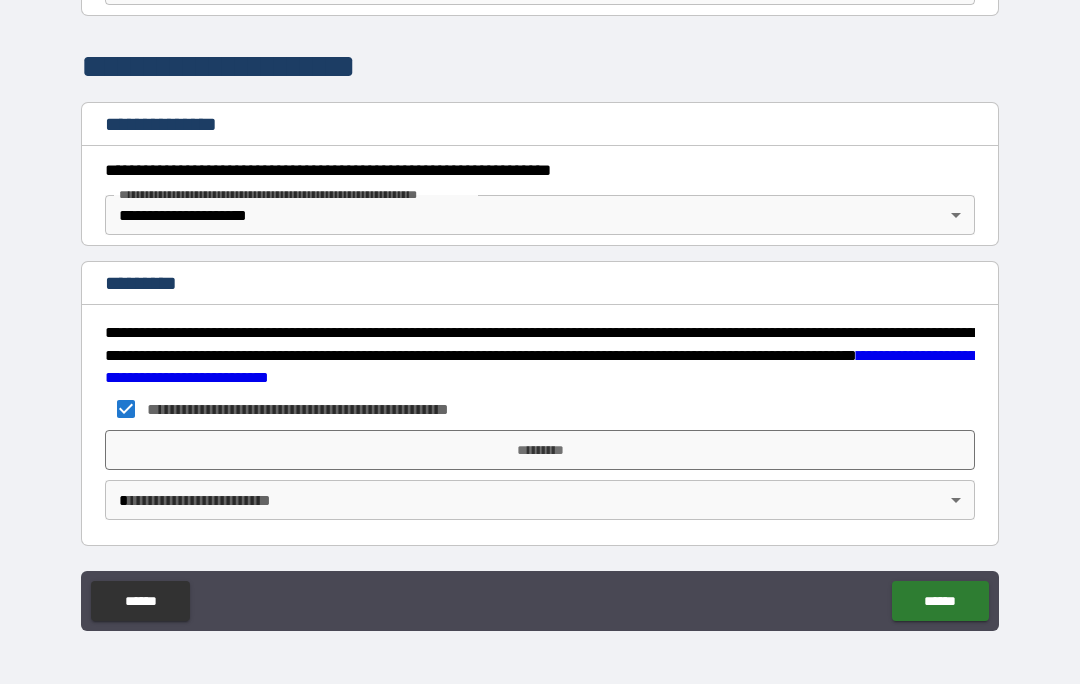 click on "*********" at bounding box center [540, 450] 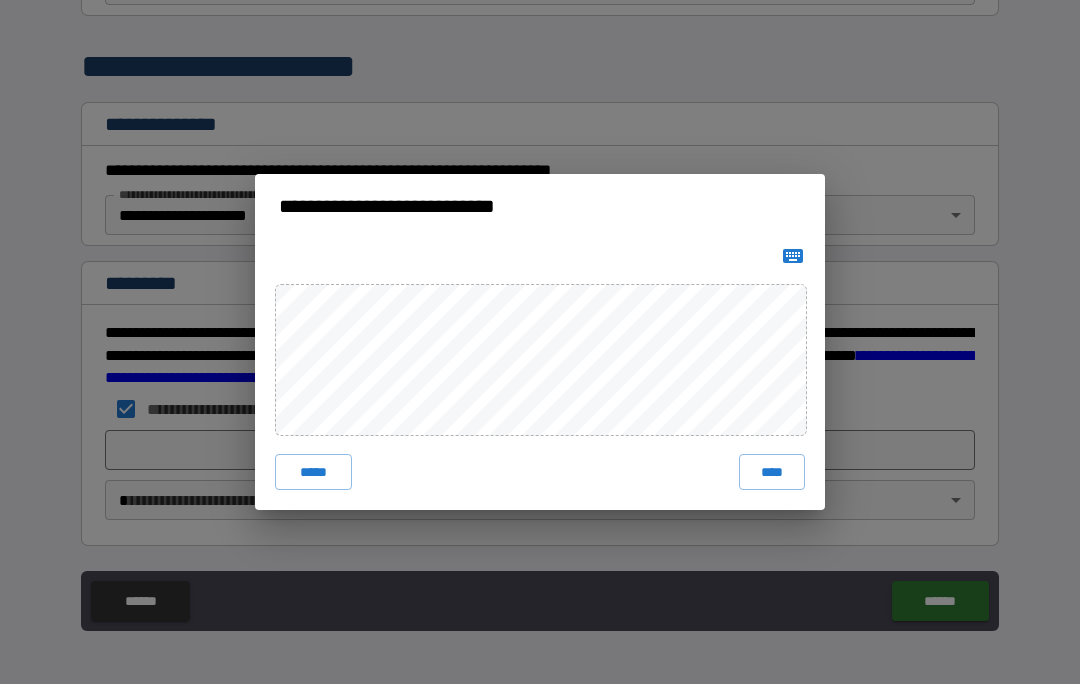 click on "*****" at bounding box center [313, 472] 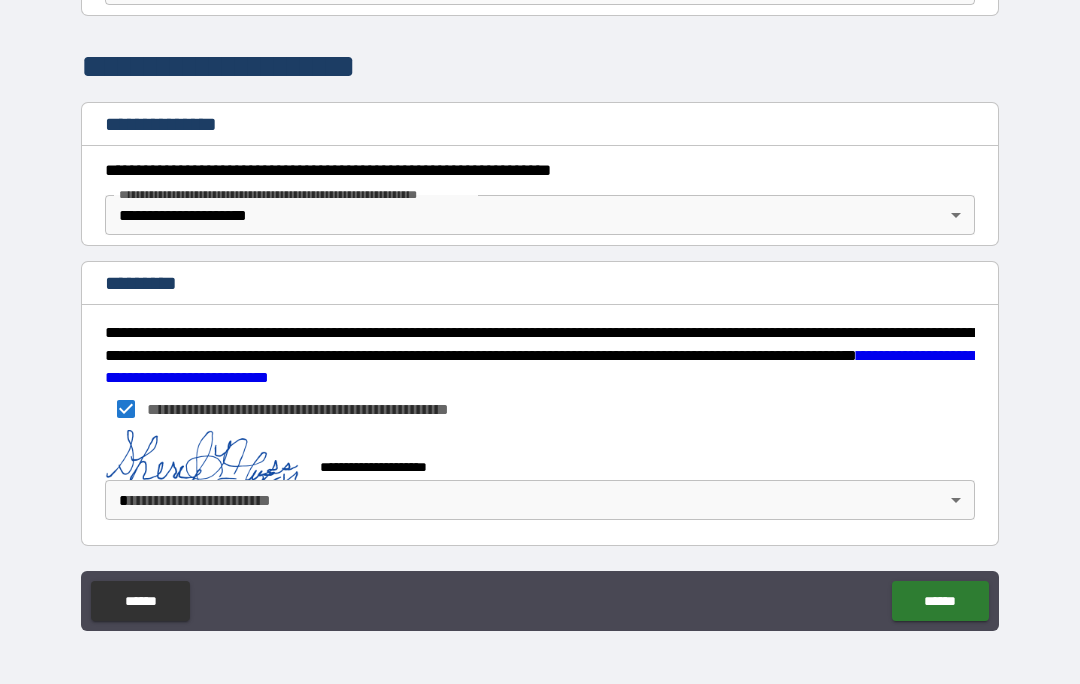 scroll, scrollTop: 183, scrollLeft: 0, axis: vertical 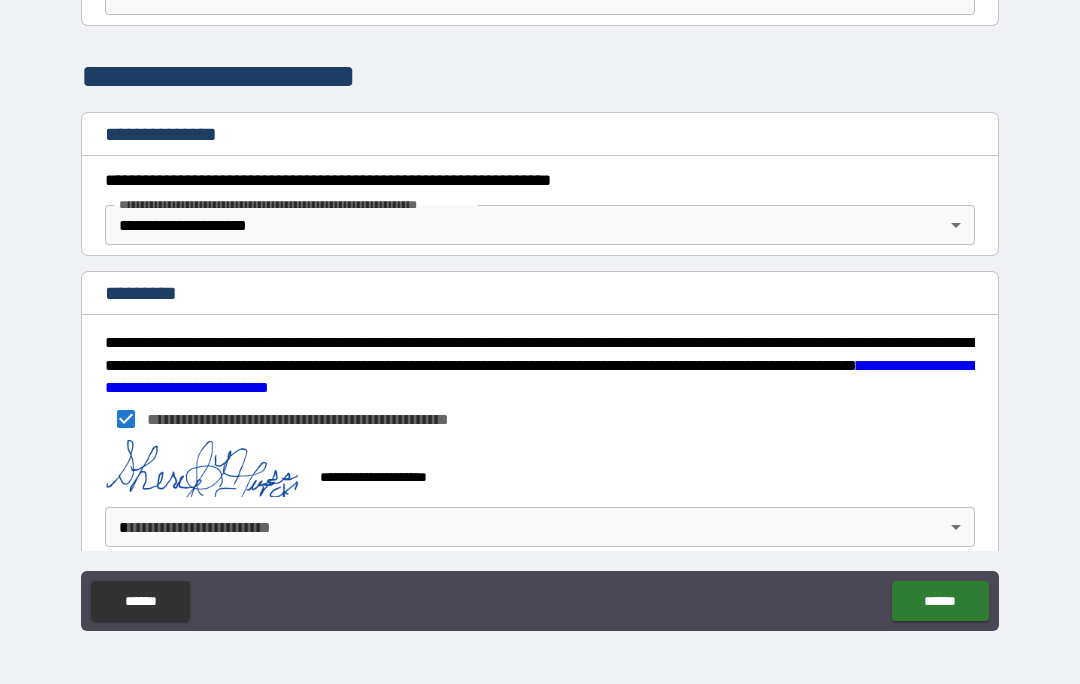 click on "**********" at bounding box center (540, 298) 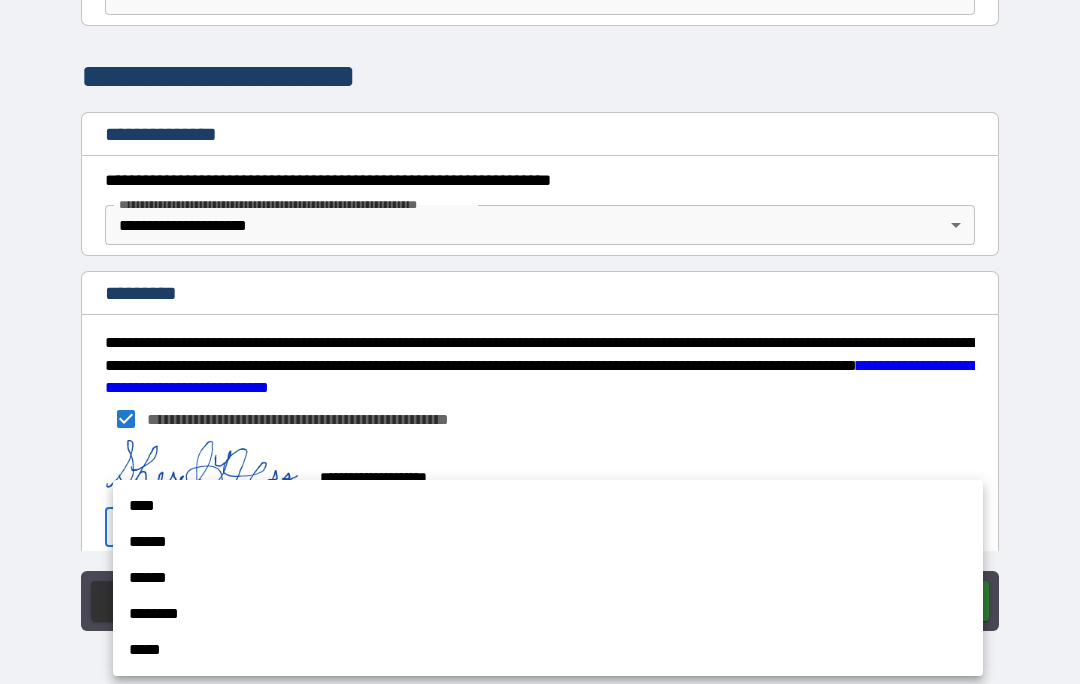 click on "*****" at bounding box center (548, 650) 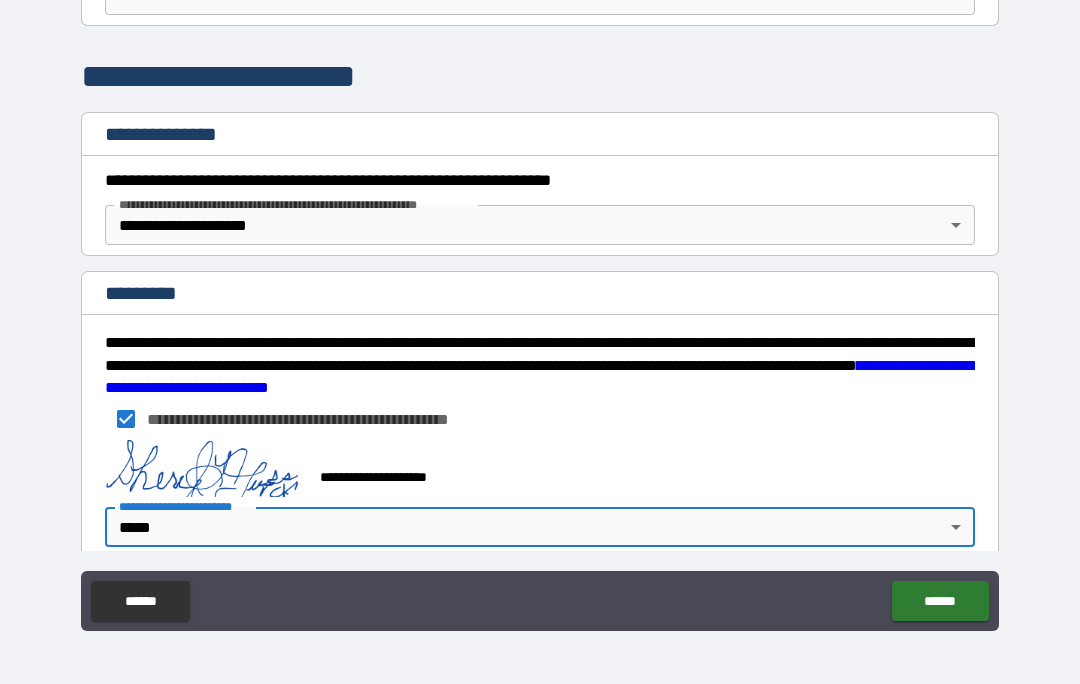 click on "******" at bounding box center [940, 601] 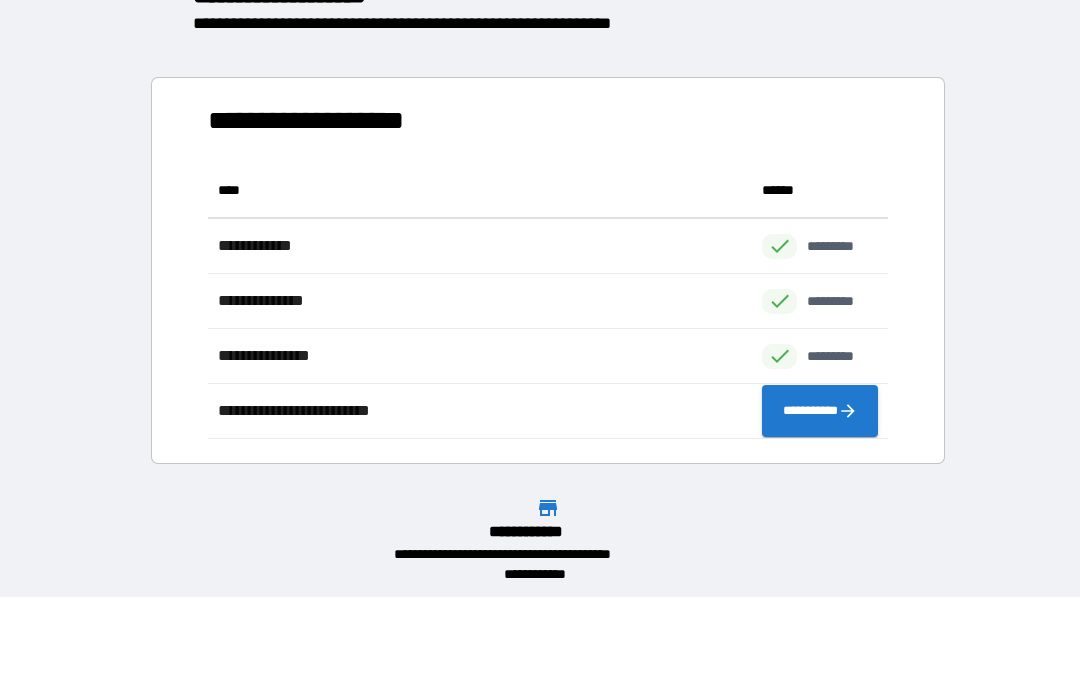 scroll, scrollTop: 1, scrollLeft: 1, axis: both 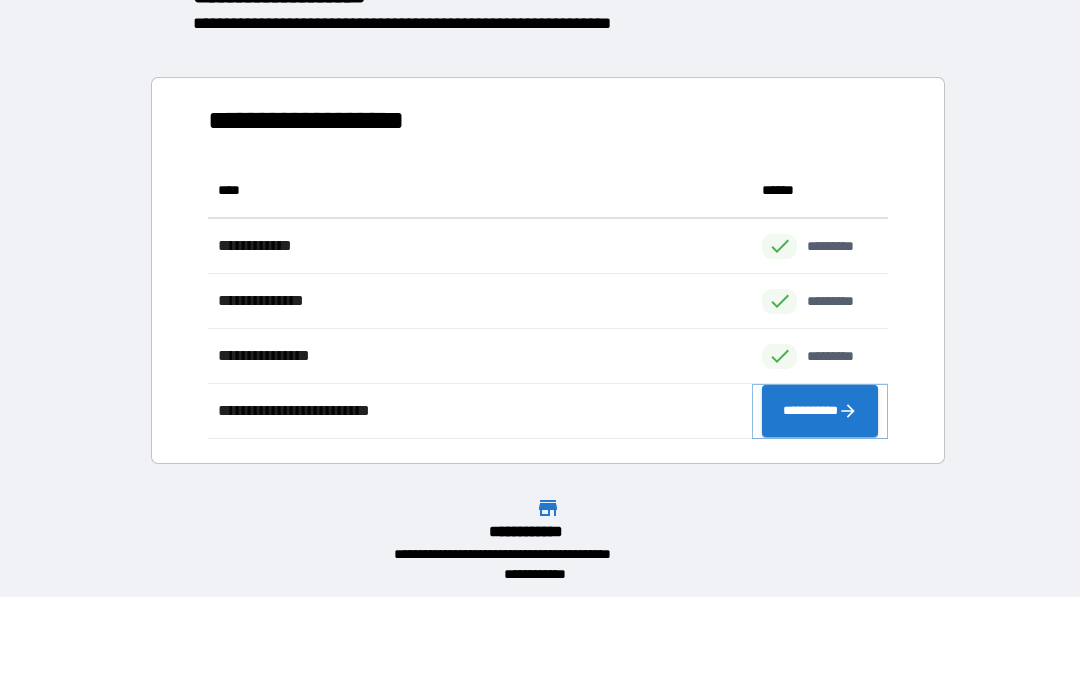 click on "**********" at bounding box center (820, 411) 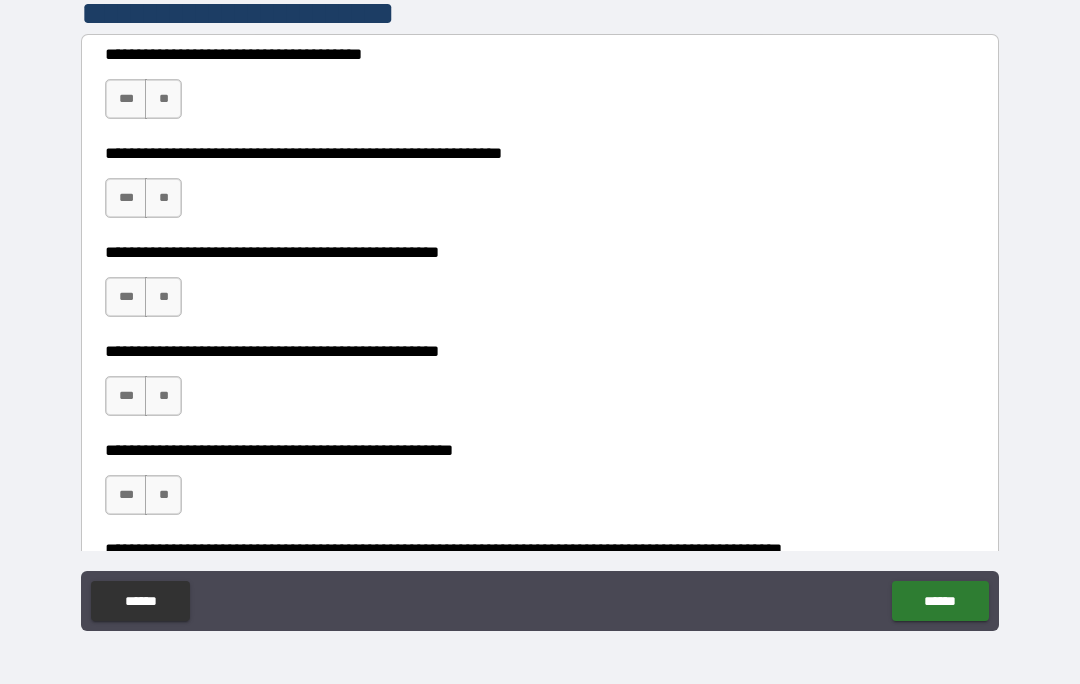 scroll, scrollTop: 396, scrollLeft: 0, axis: vertical 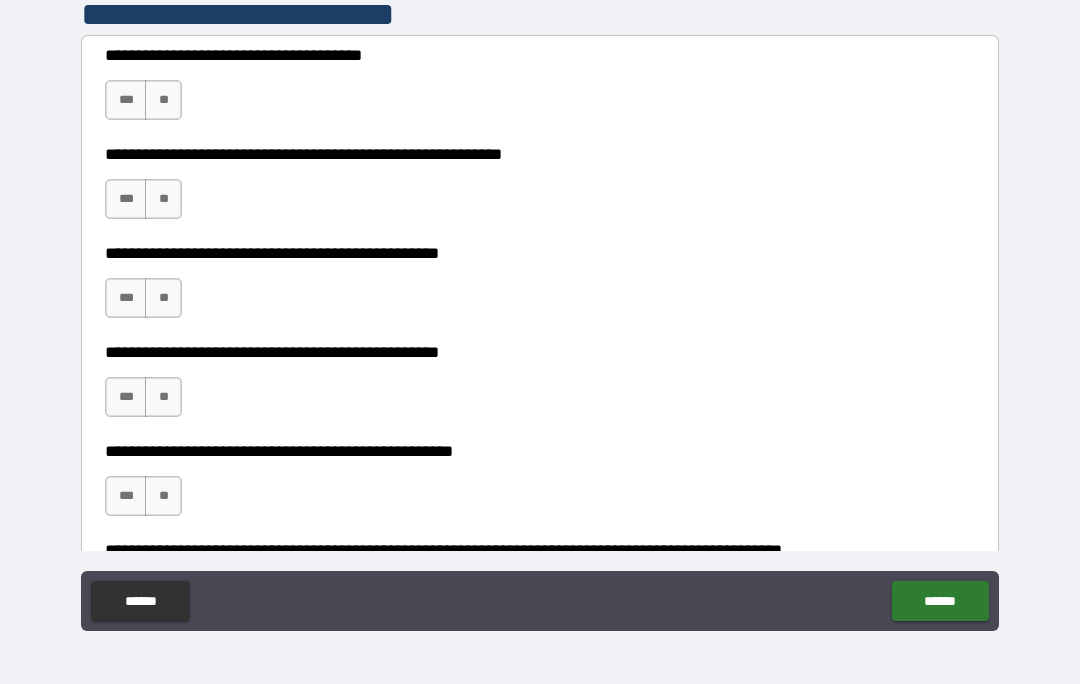 click on "***" at bounding box center (126, 100) 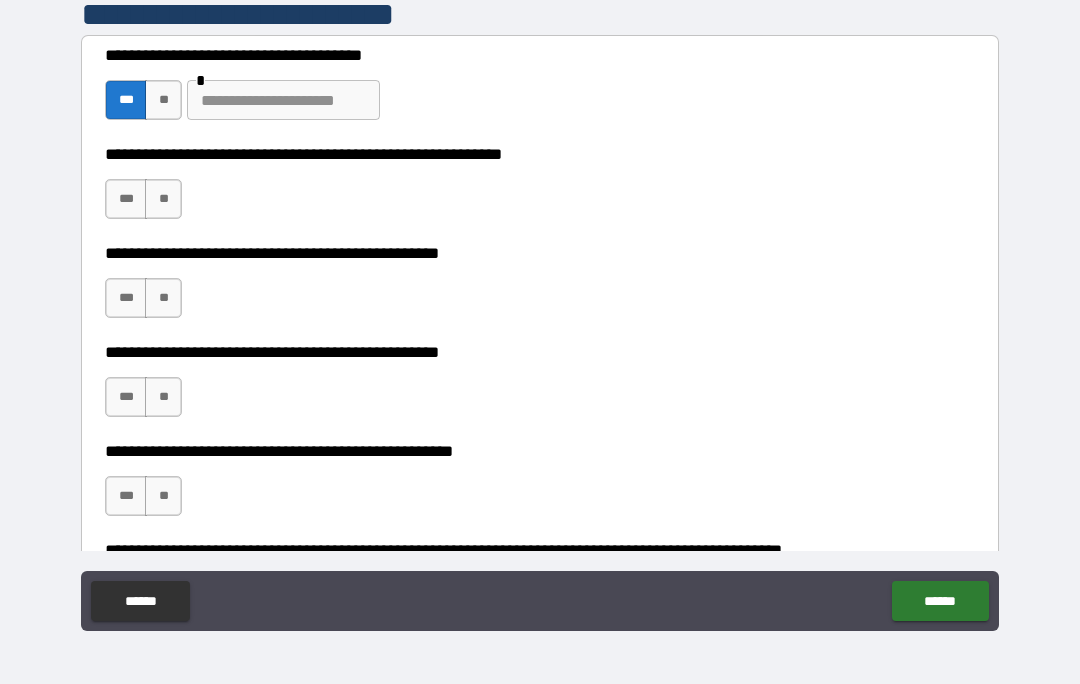 click on "***" at bounding box center [126, 199] 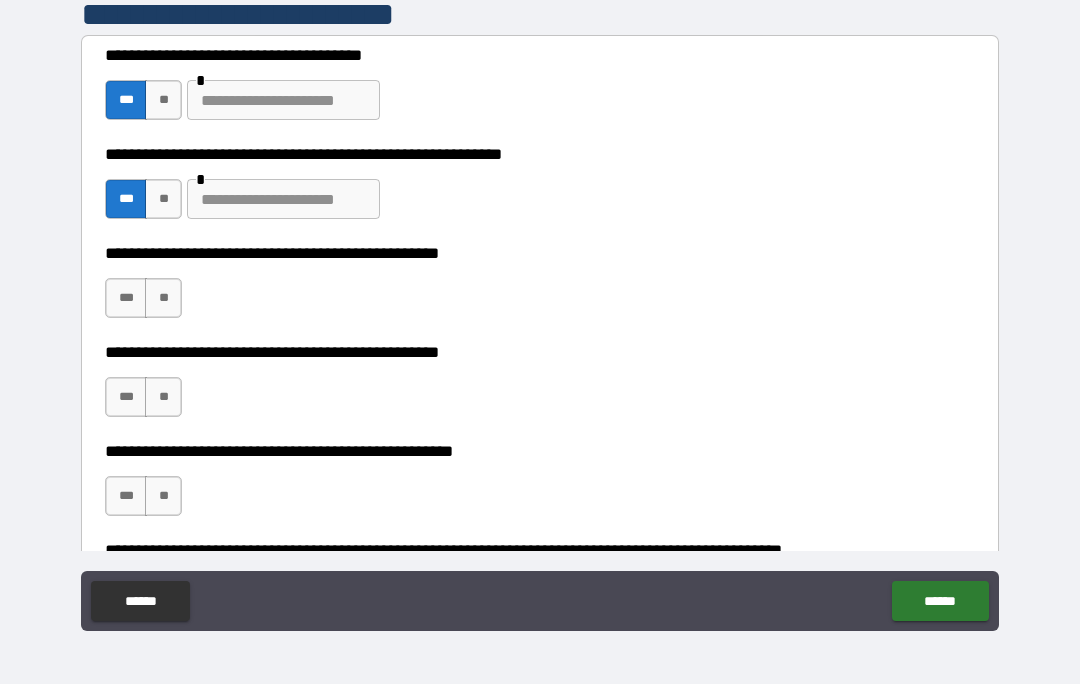 click on "**" at bounding box center [163, 298] 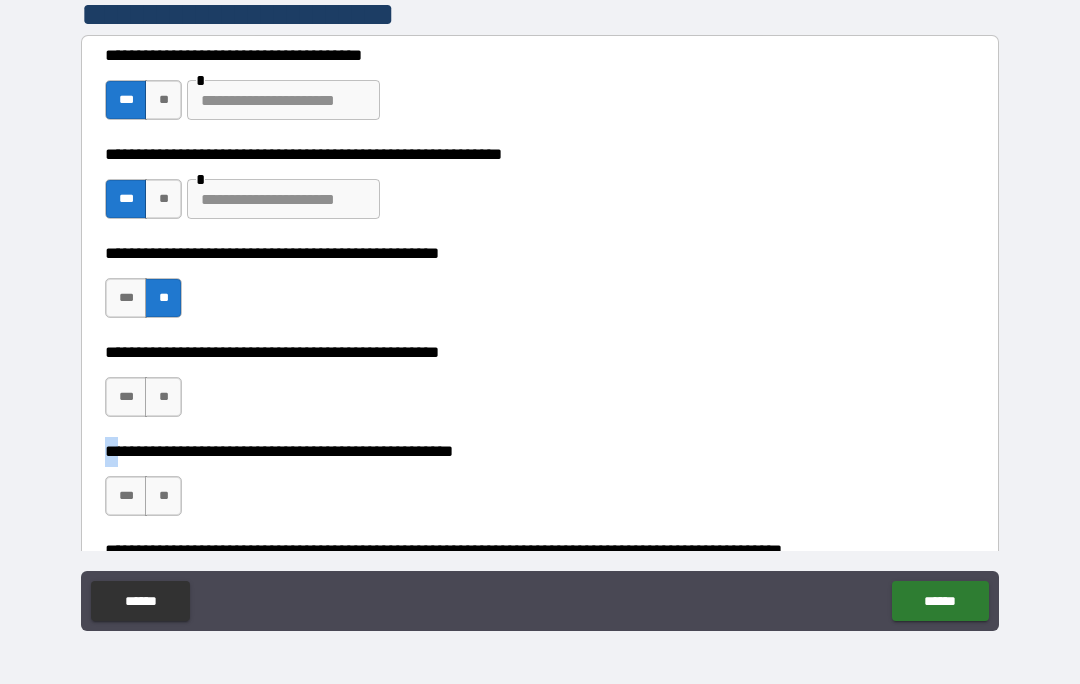 click on "***" at bounding box center [126, 397] 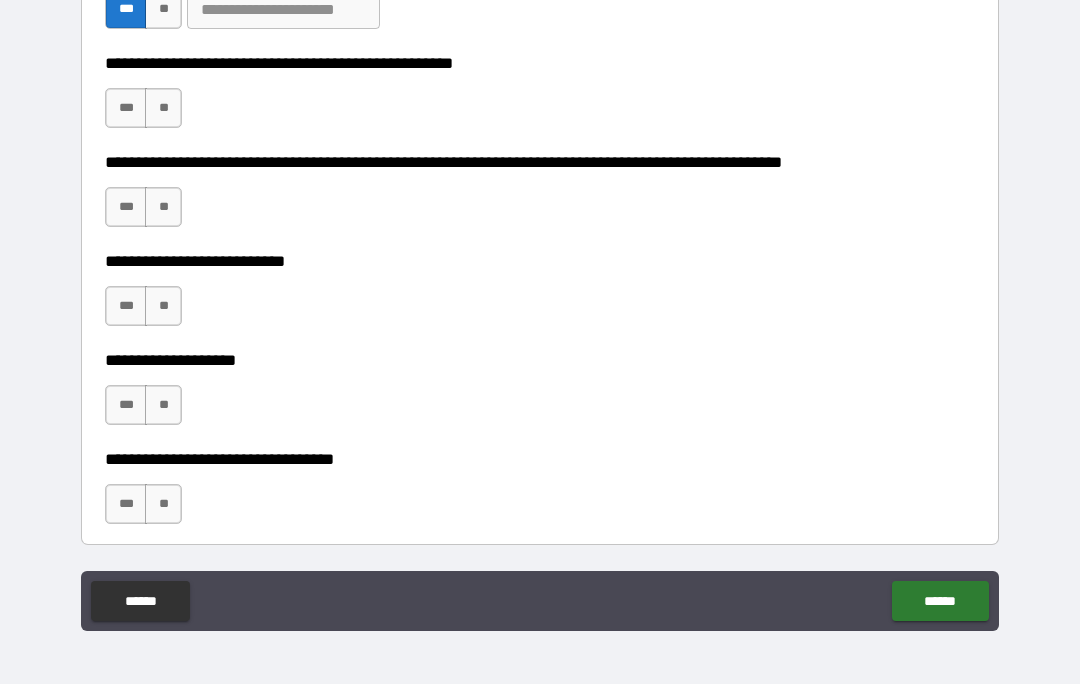 scroll, scrollTop: 790, scrollLeft: 0, axis: vertical 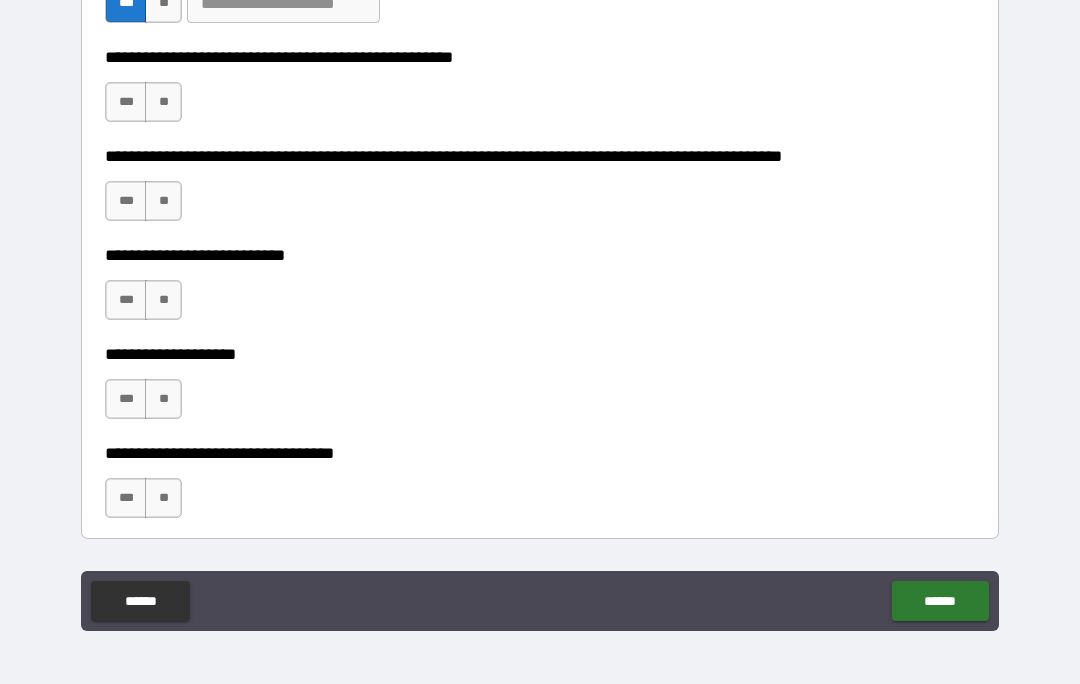 click on "**" at bounding box center (163, 300) 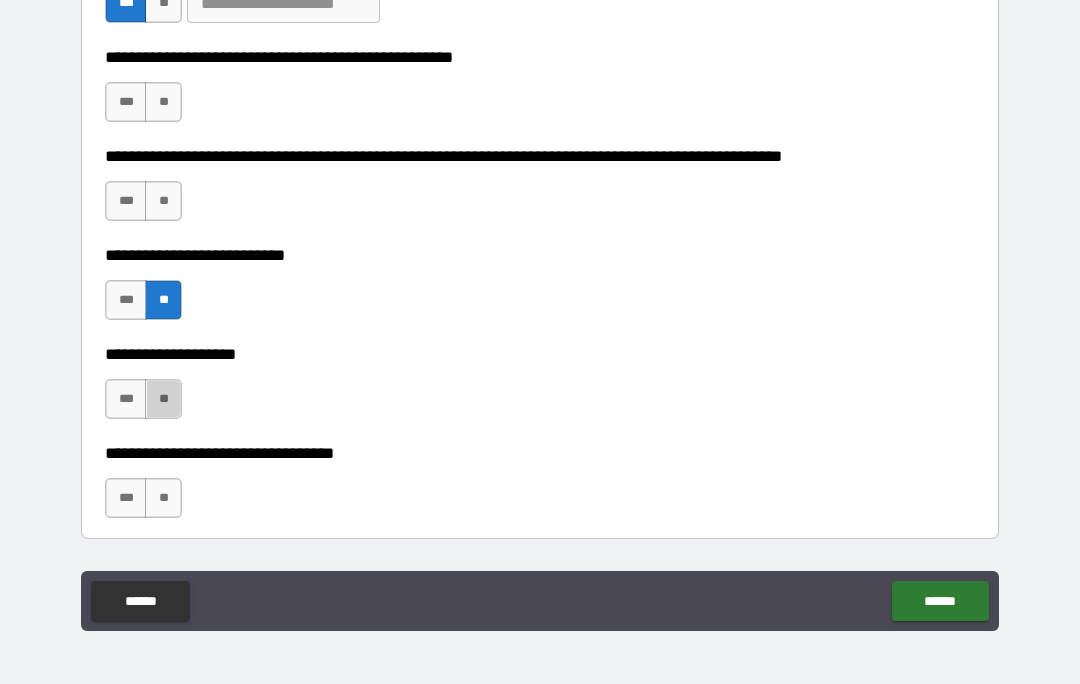 click on "**" at bounding box center (163, 399) 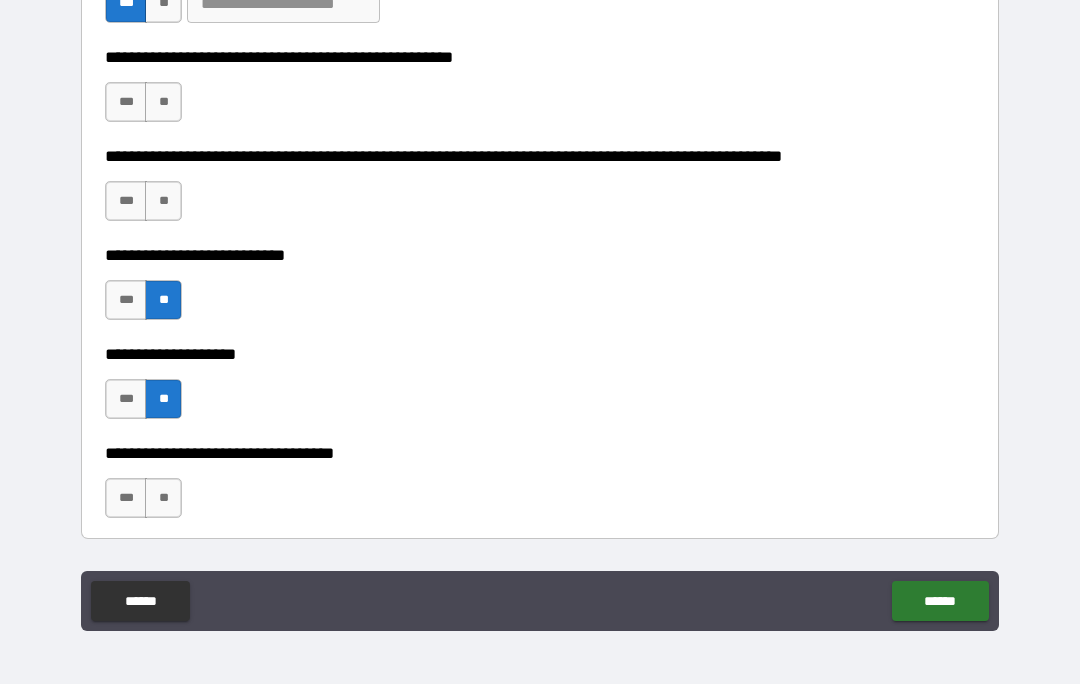 click on "**" at bounding box center (163, 498) 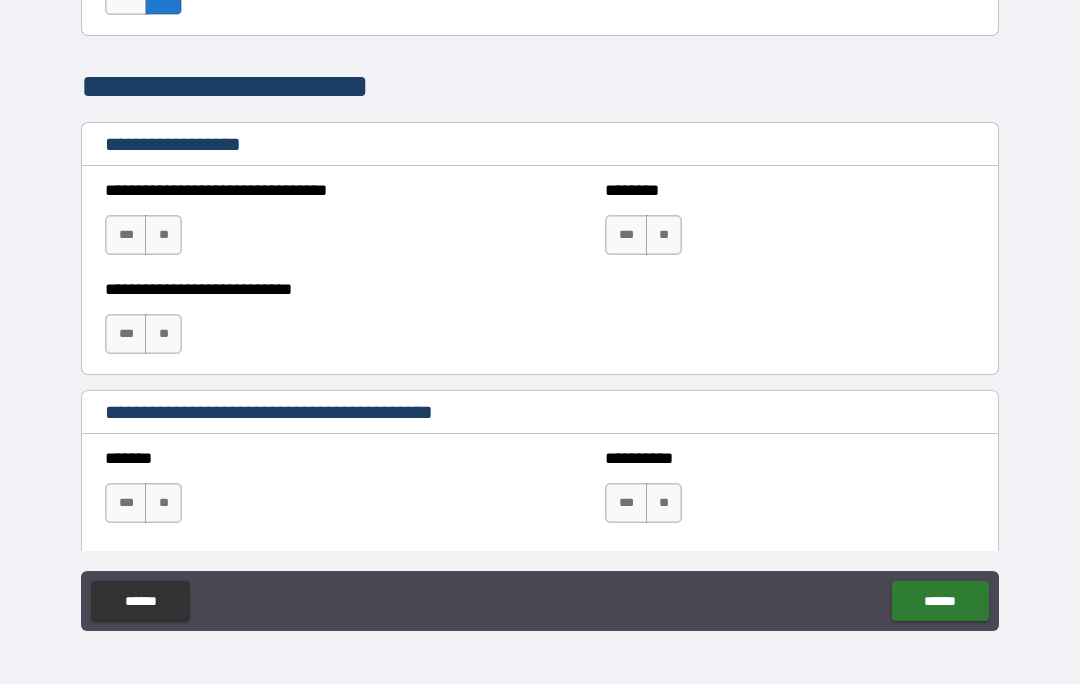scroll, scrollTop: 1293, scrollLeft: 0, axis: vertical 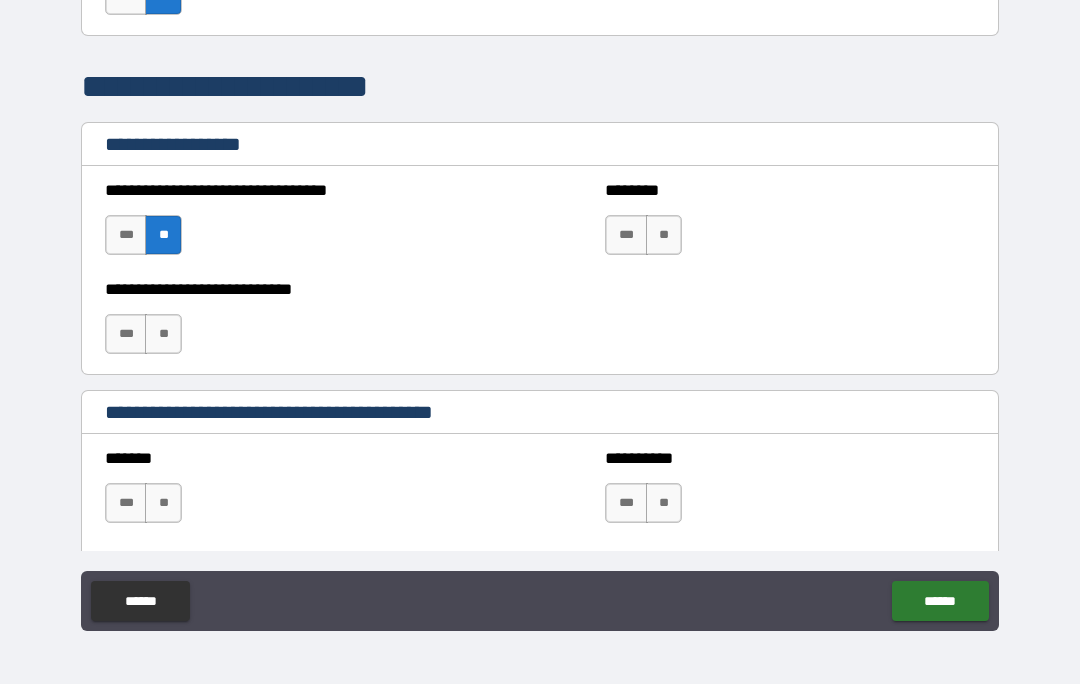 click on "**" at bounding box center [664, 235] 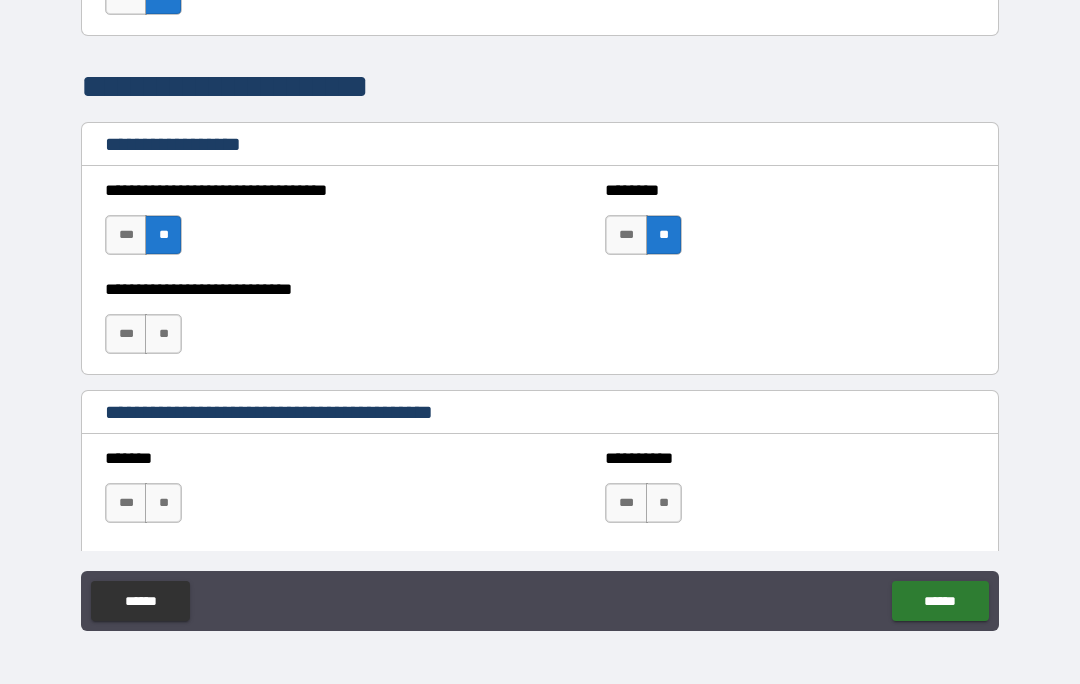 click on "**" at bounding box center (163, 334) 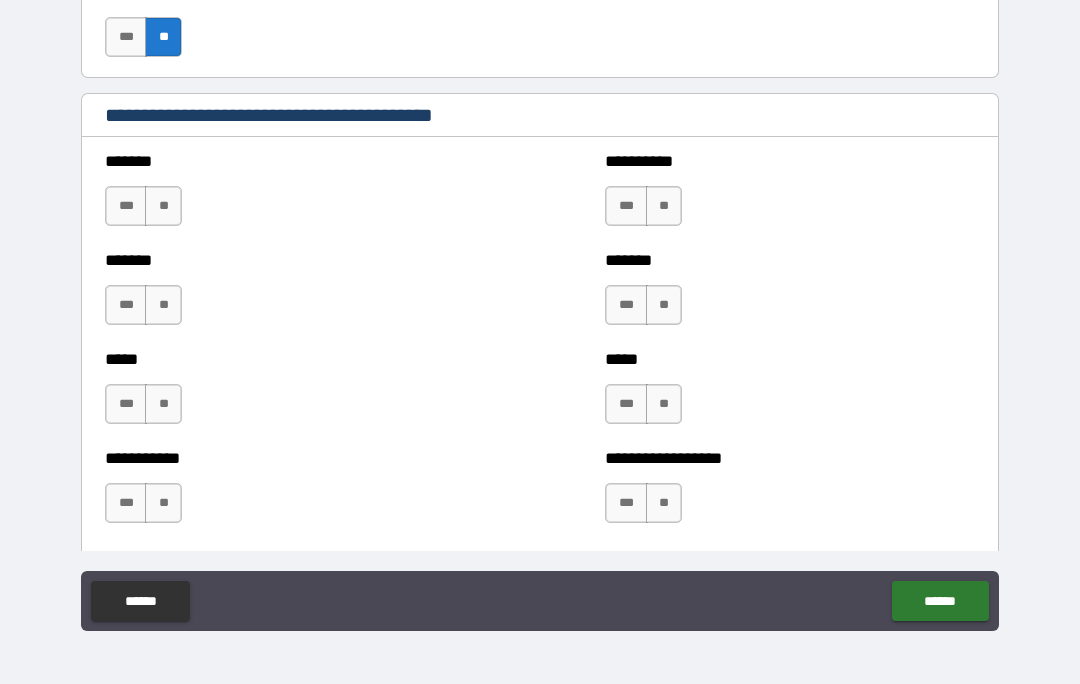 click on "**********" at bounding box center (540, 191) 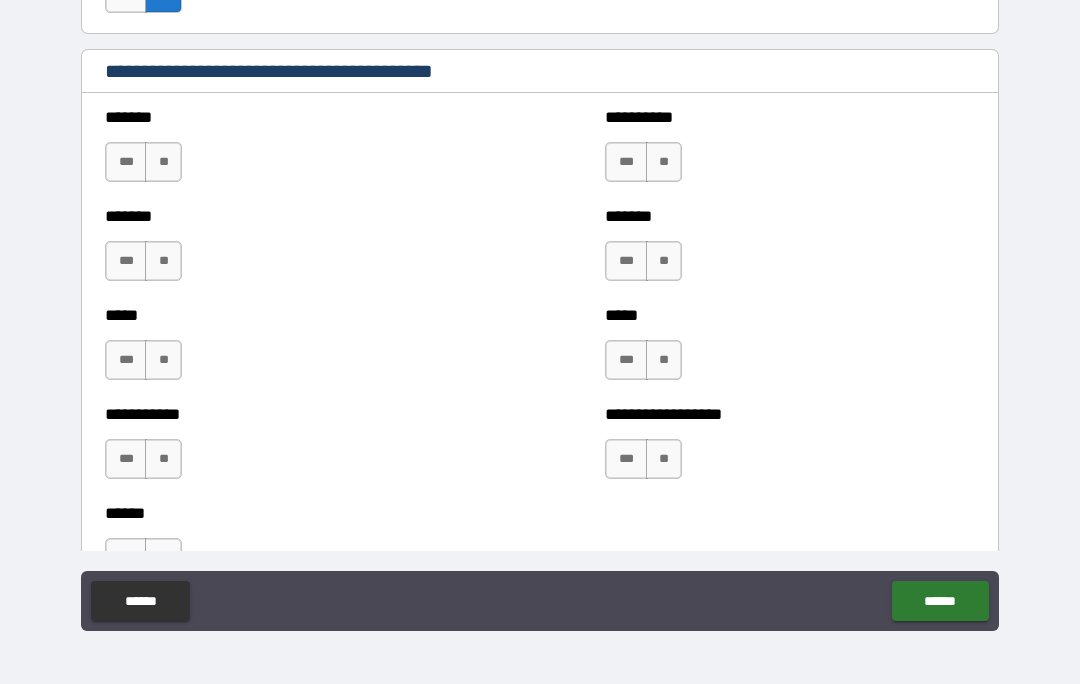 scroll, scrollTop: 1636, scrollLeft: 0, axis: vertical 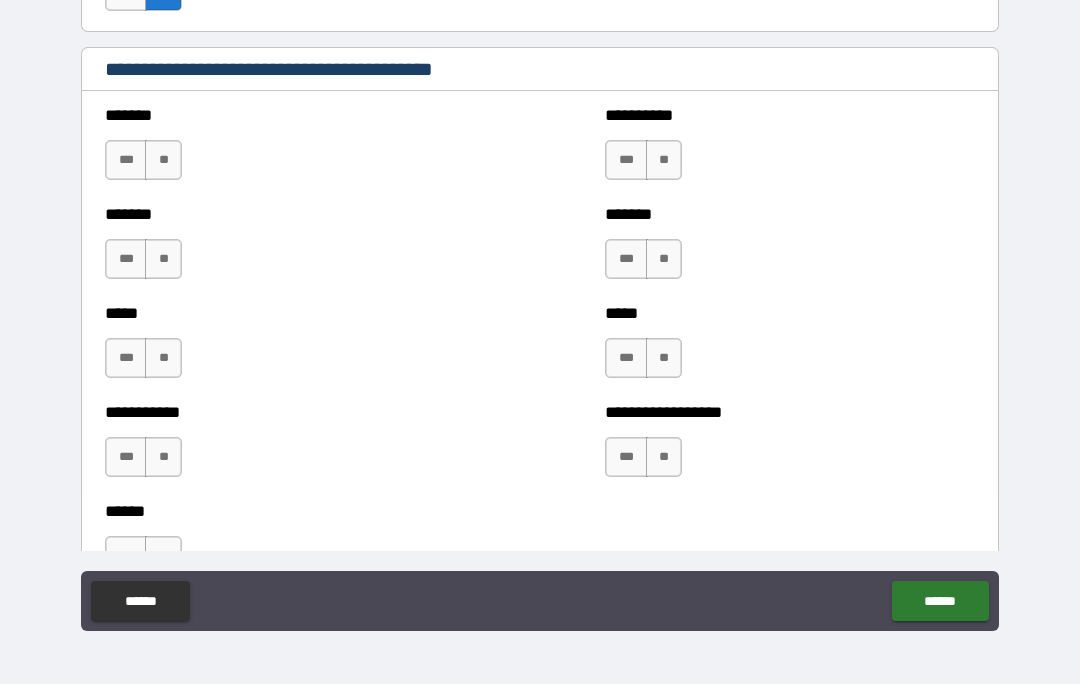 click on "**" at bounding box center [163, 160] 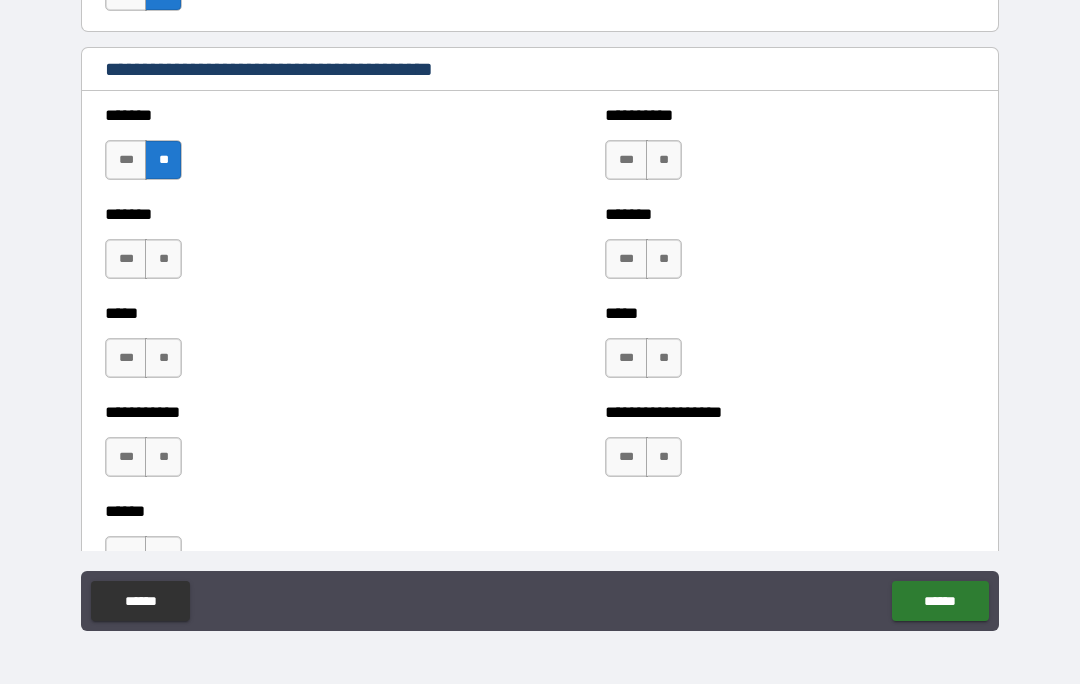 click on "*******" at bounding box center [790, 214] 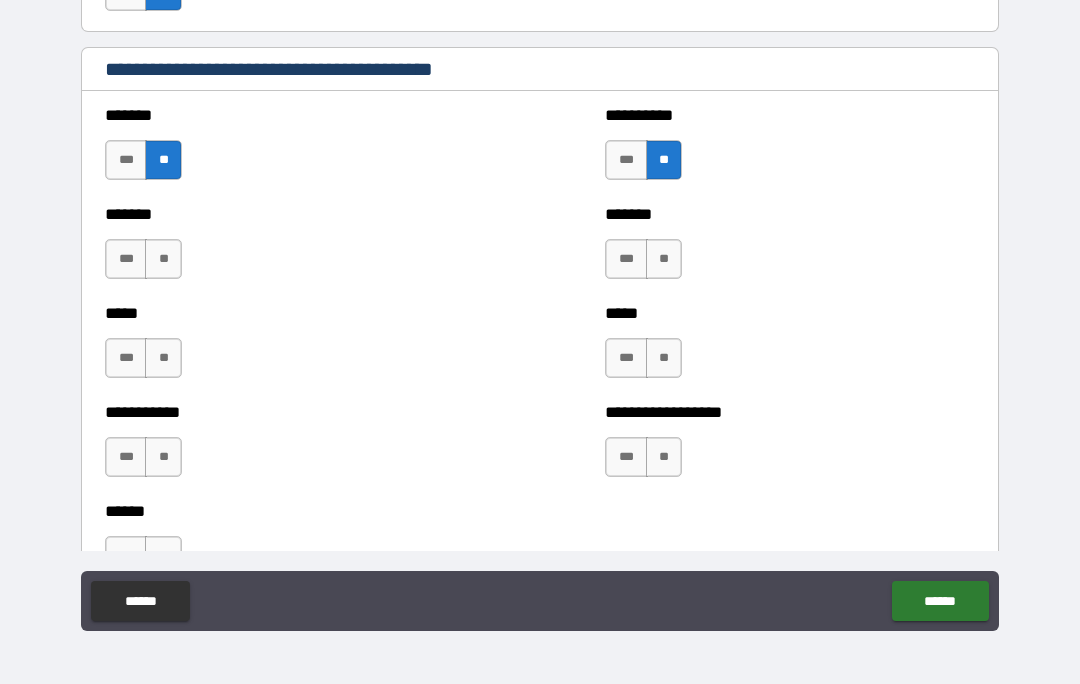 click on "**" at bounding box center [664, 259] 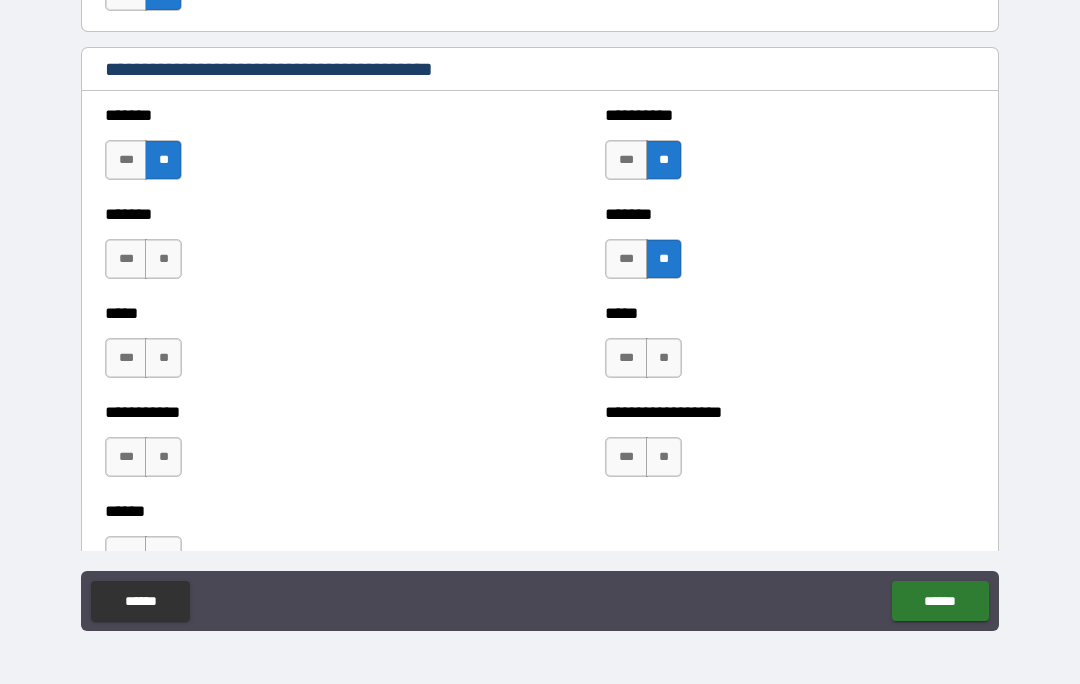 click on "**" at bounding box center [664, 358] 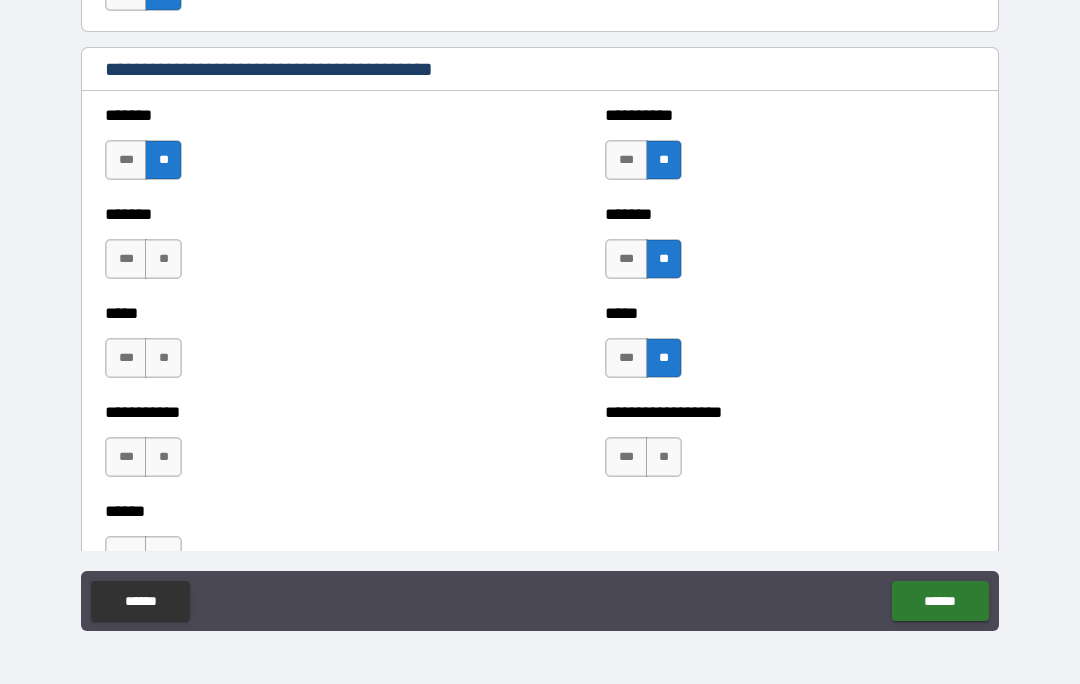 click on "**" at bounding box center (664, 457) 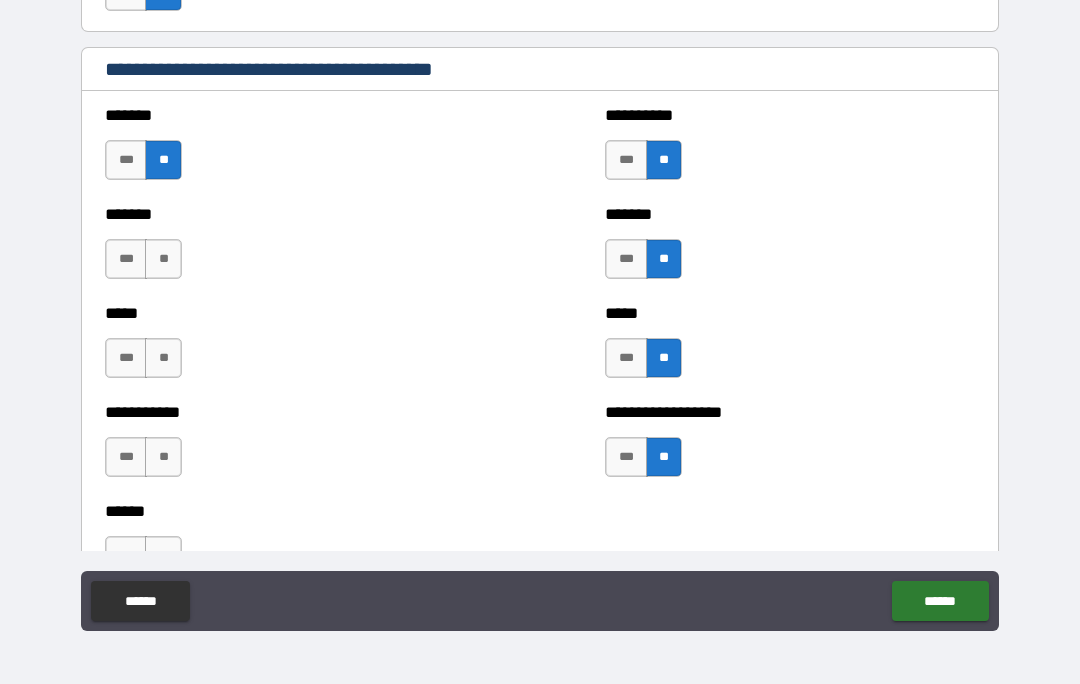 click on "***" at bounding box center (126, 457) 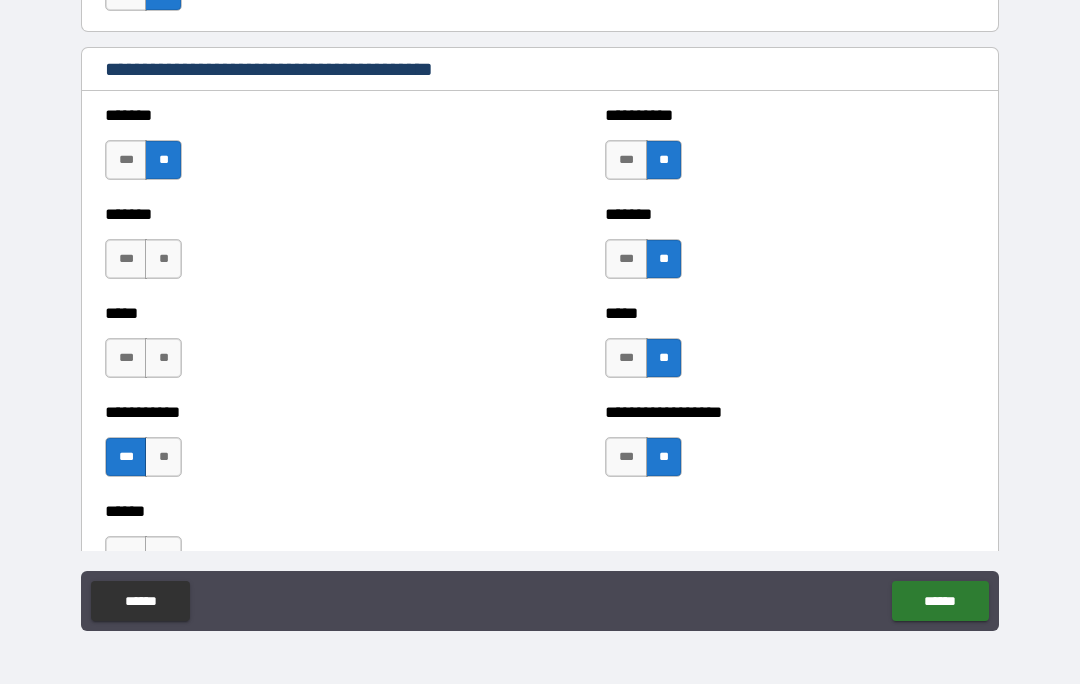 click on "**" at bounding box center [163, 358] 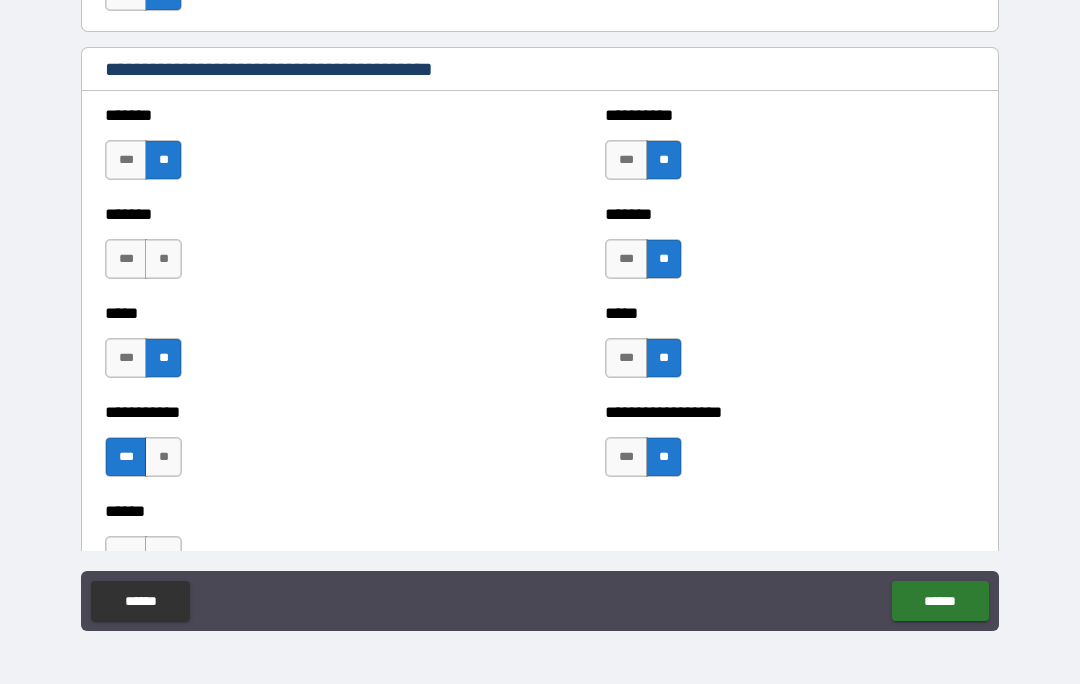 click on "**" at bounding box center [163, 259] 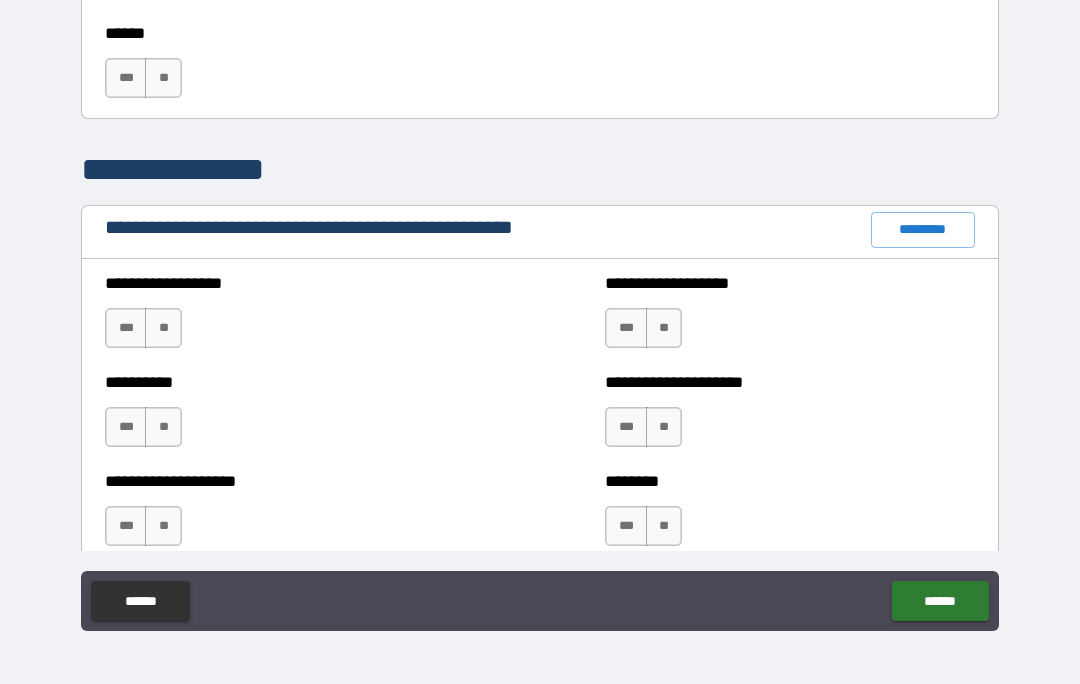 click on "**********" at bounding box center (540, 301) 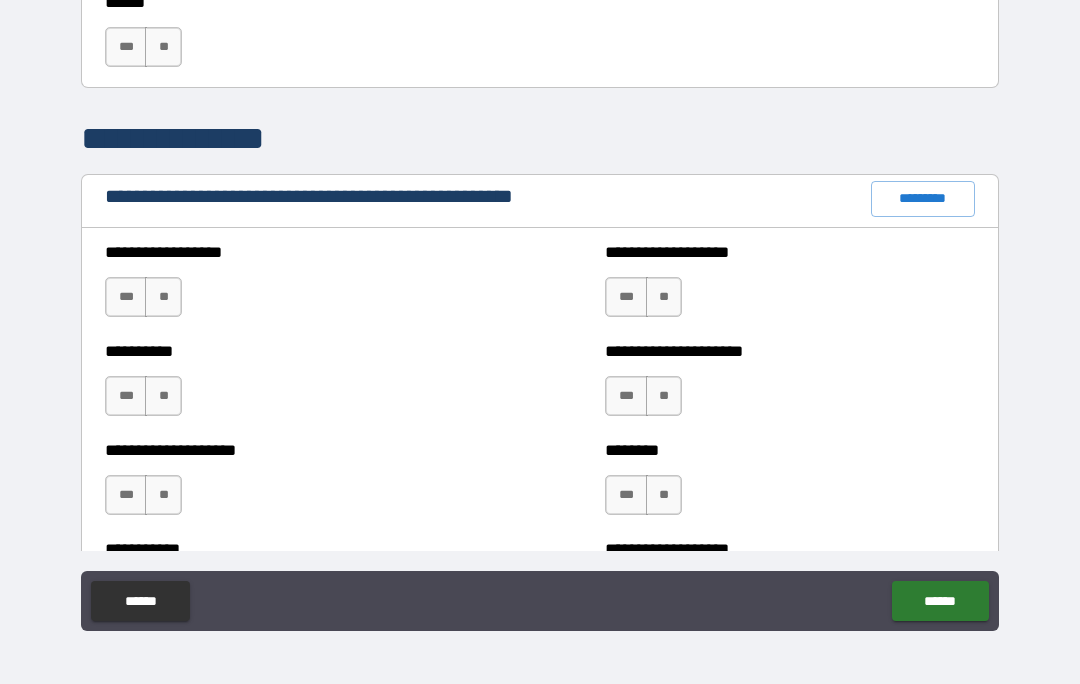 scroll, scrollTop: 2115, scrollLeft: 0, axis: vertical 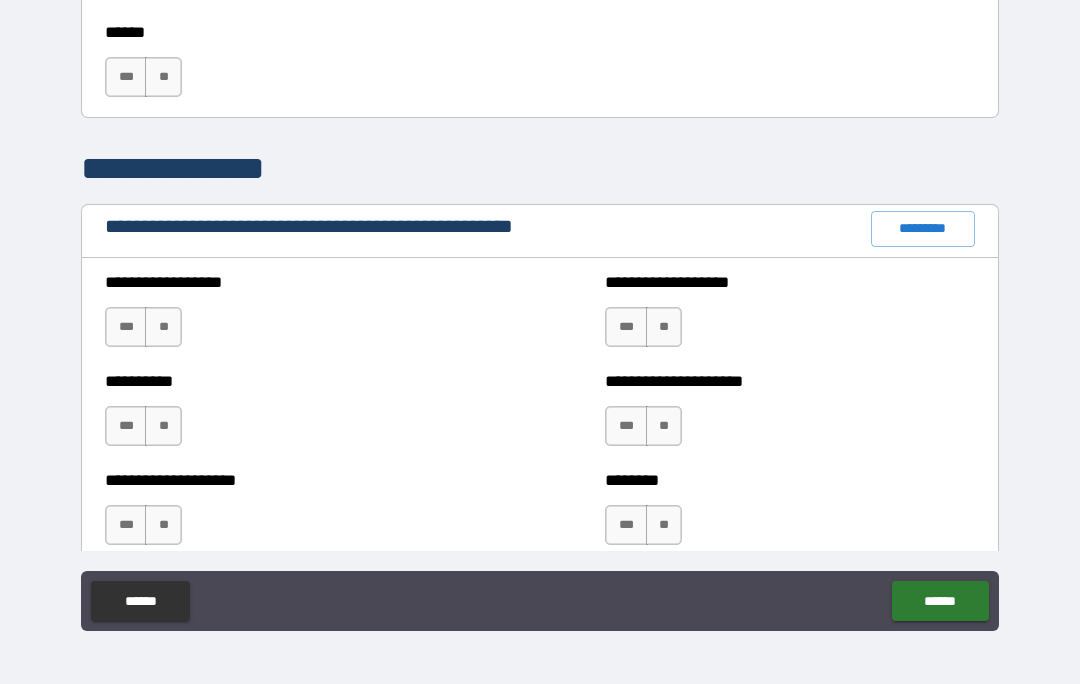 click on "**" at bounding box center [163, 77] 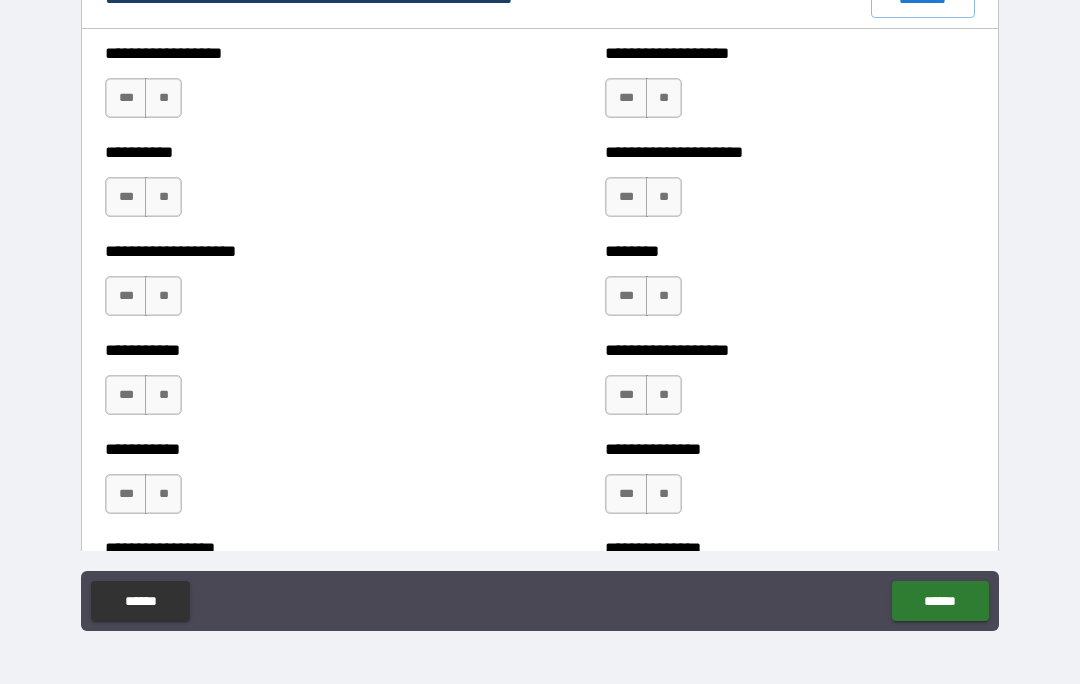 scroll, scrollTop: 2341, scrollLeft: 0, axis: vertical 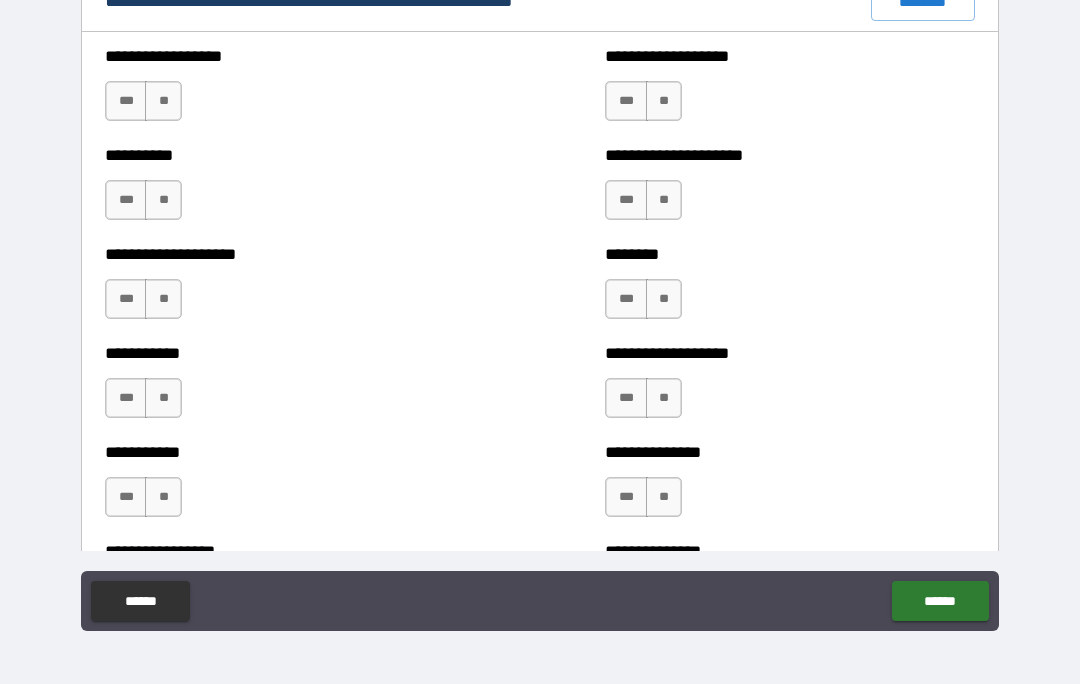 click on "**" at bounding box center (163, 101) 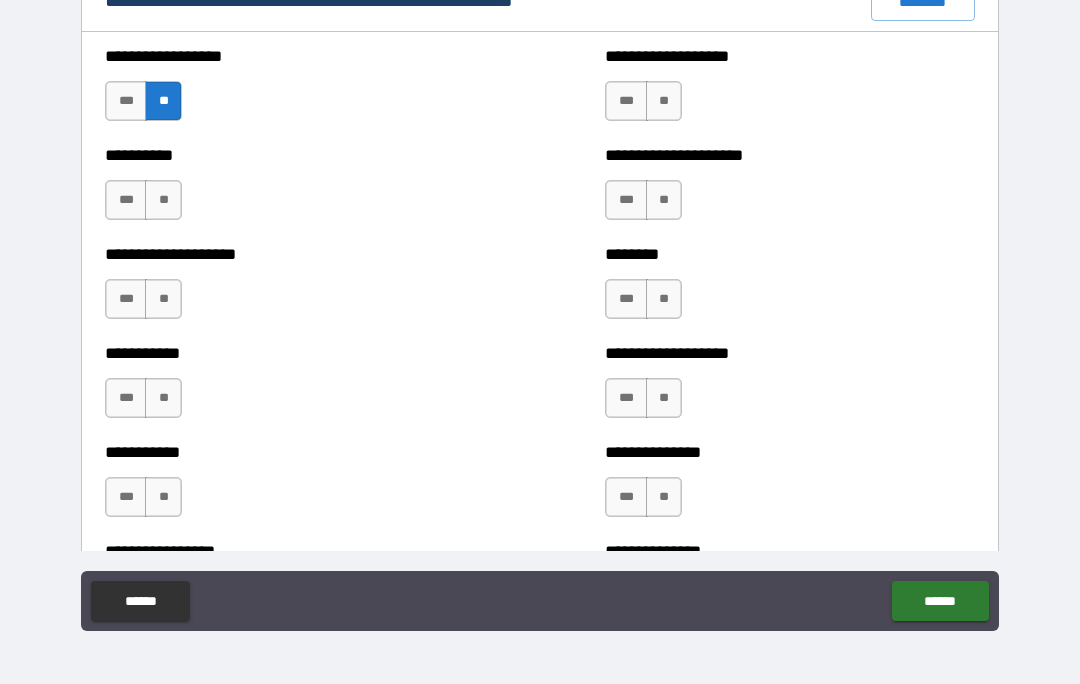 click on "**" at bounding box center [163, 200] 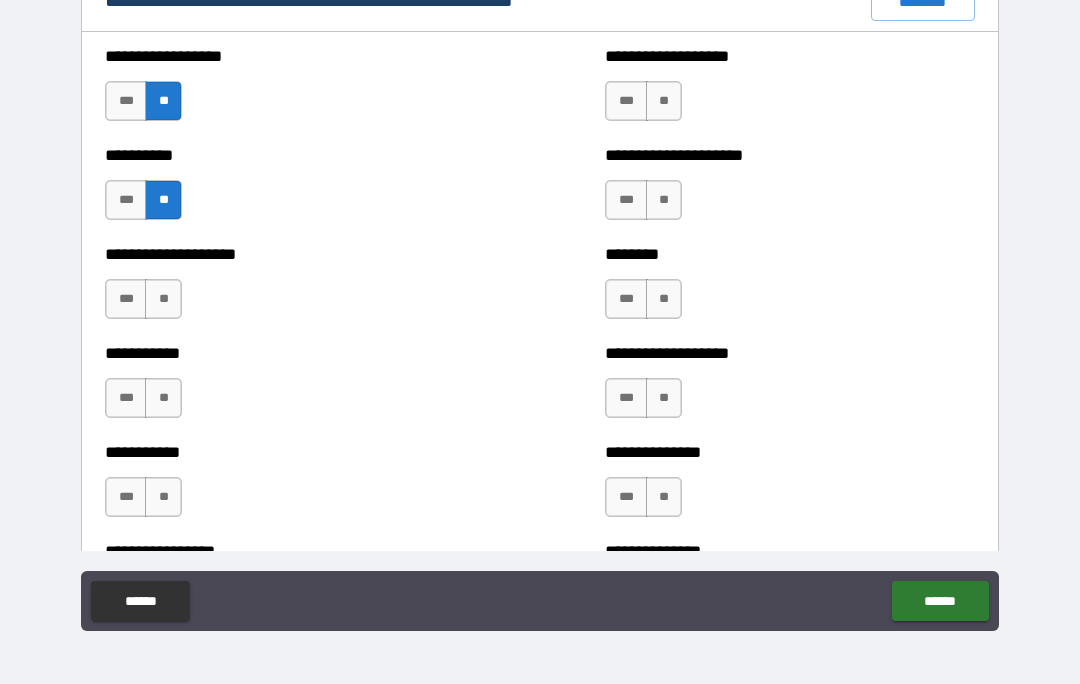 click on "**" at bounding box center (163, 398) 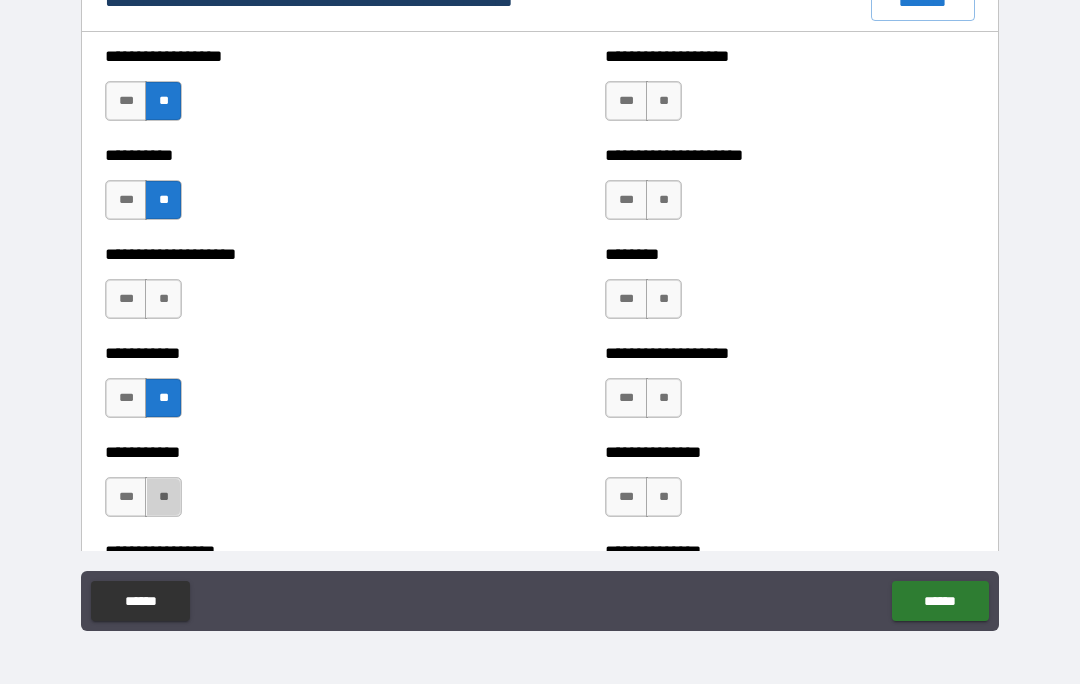click on "**" at bounding box center (163, 497) 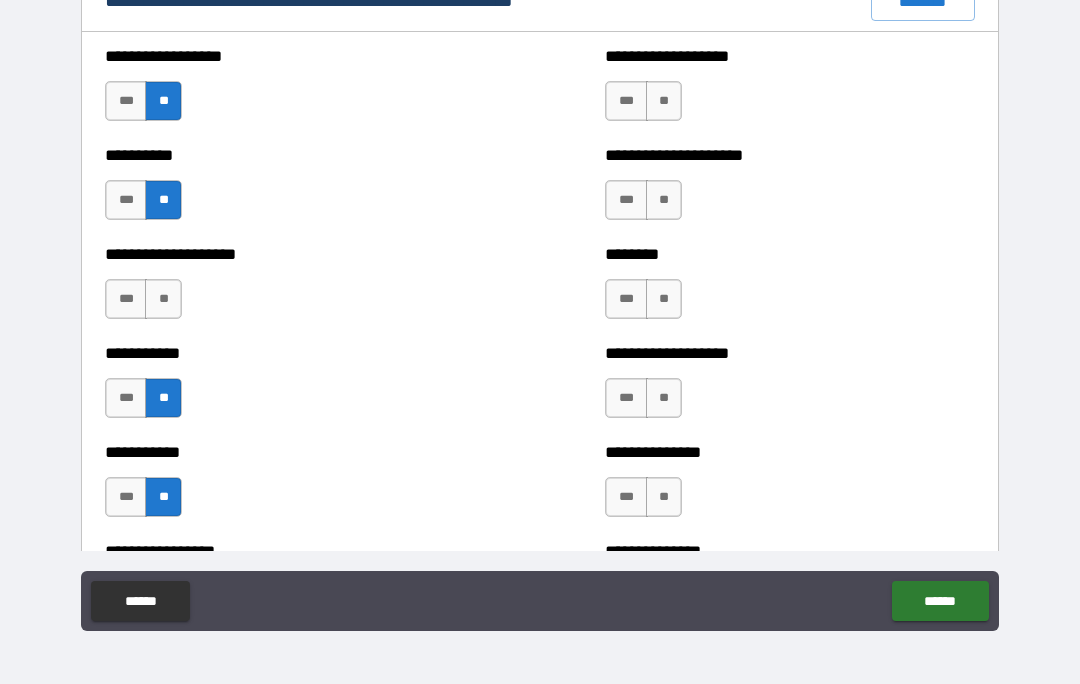click on "**" at bounding box center (664, 101) 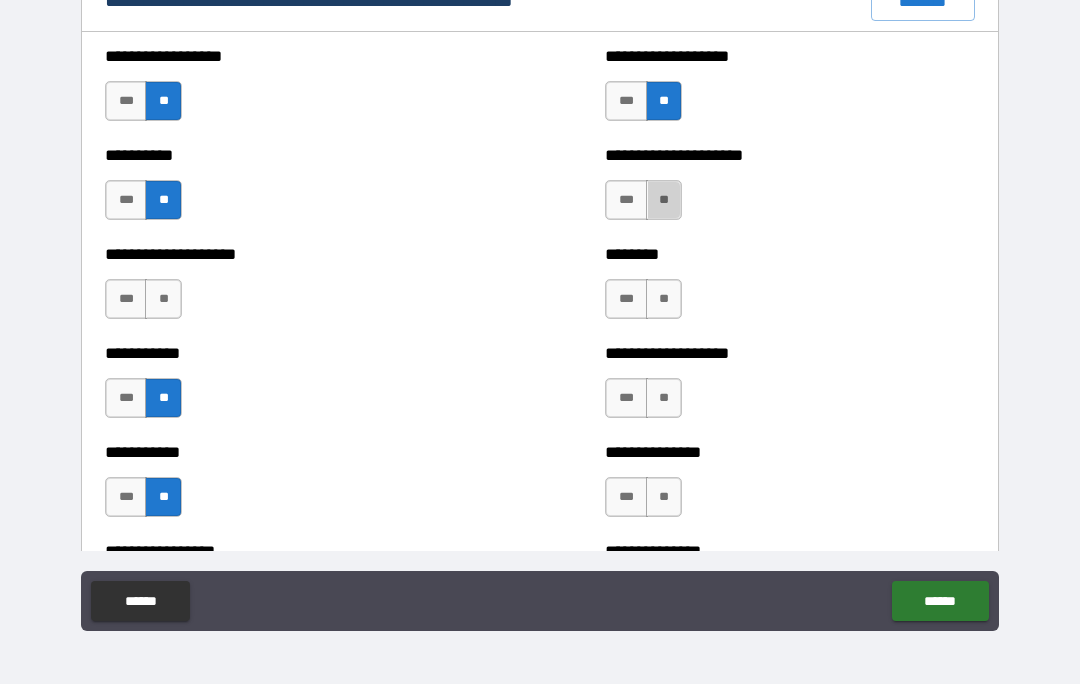 click on "**" at bounding box center [664, 200] 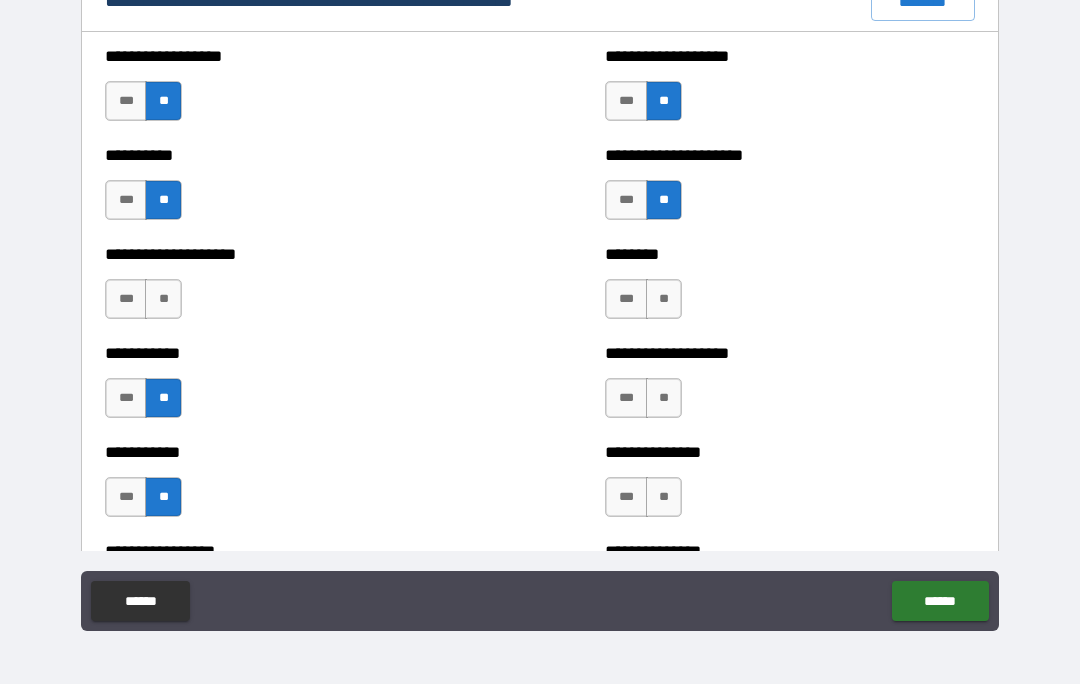 click on "**" at bounding box center (664, 299) 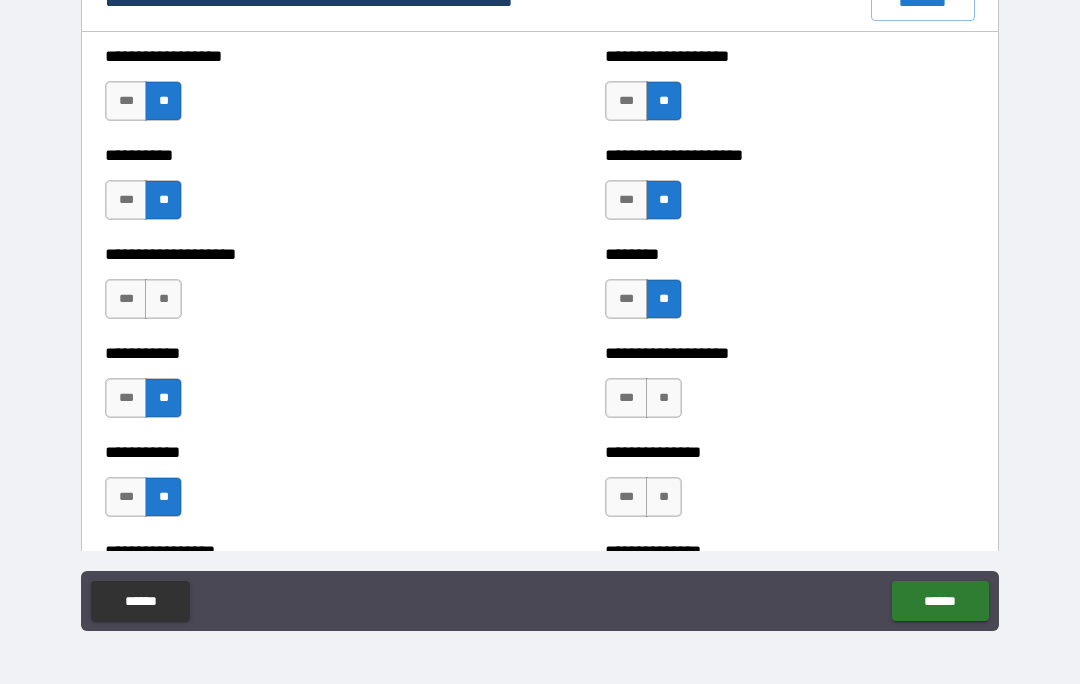 click on "**" at bounding box center (664, 398) 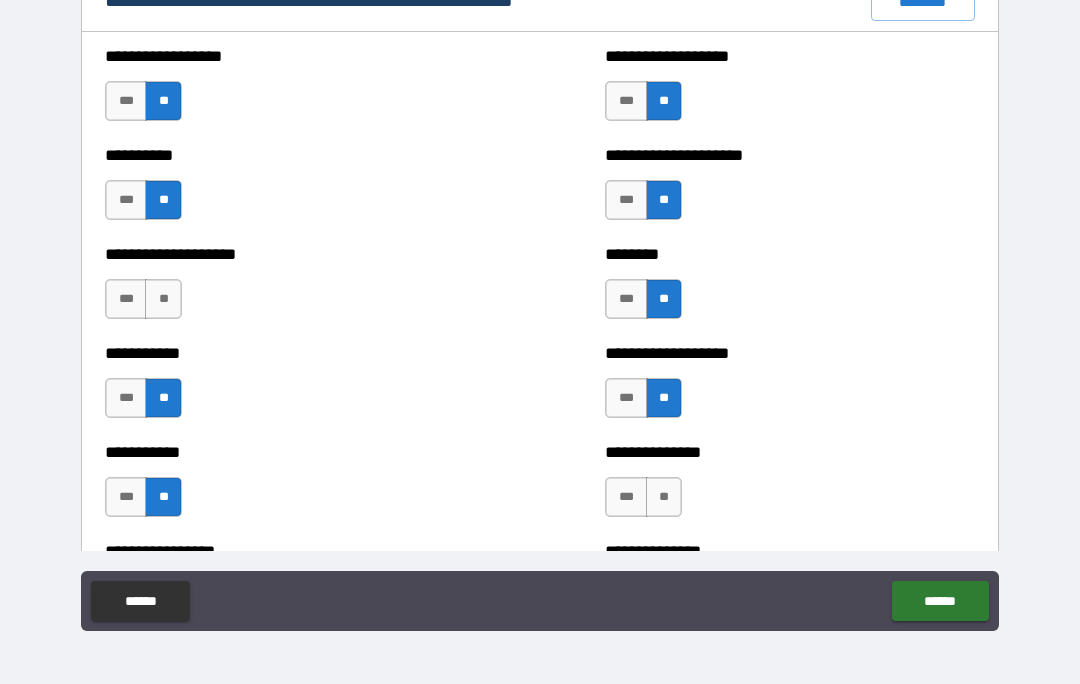 click on "**" at bounding box center (664, 497) 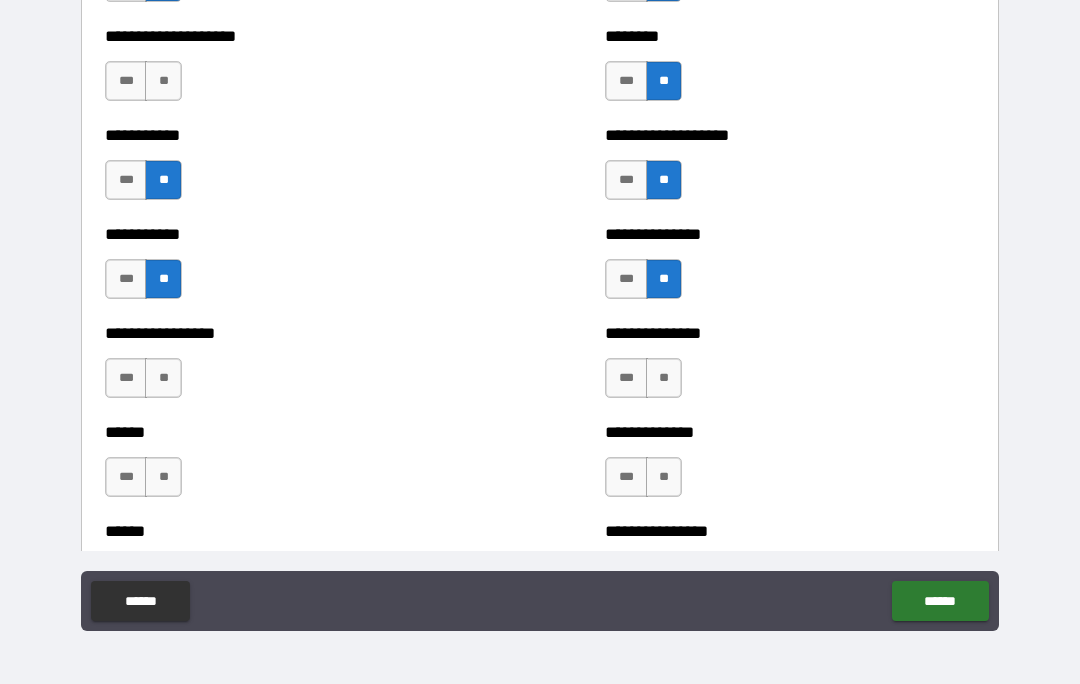 scroll, scrollTop: 2561, scrollLeft: 0, axis: vertical 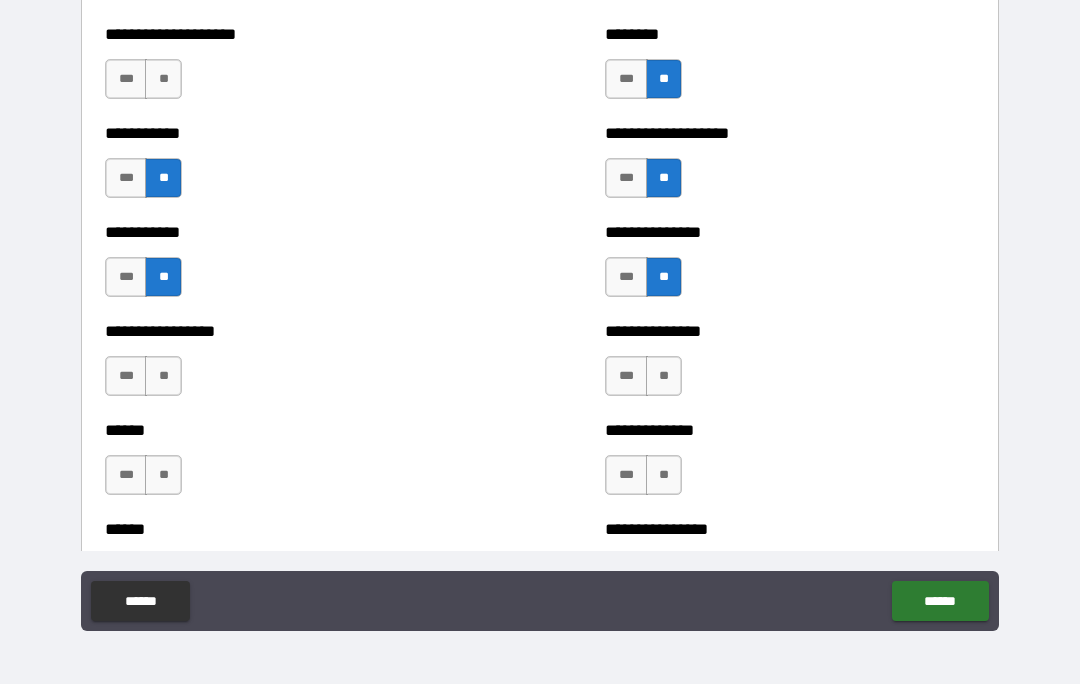 click on "**" at bounding box center (163, 376) 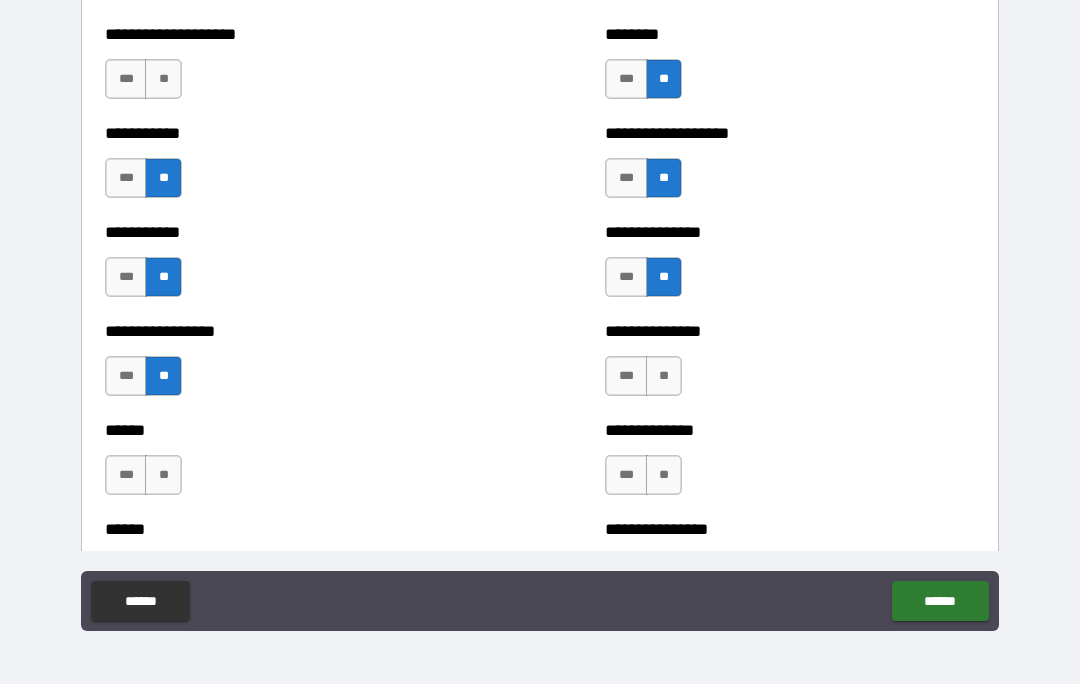 click on "***" at bounding box center [126, 475] 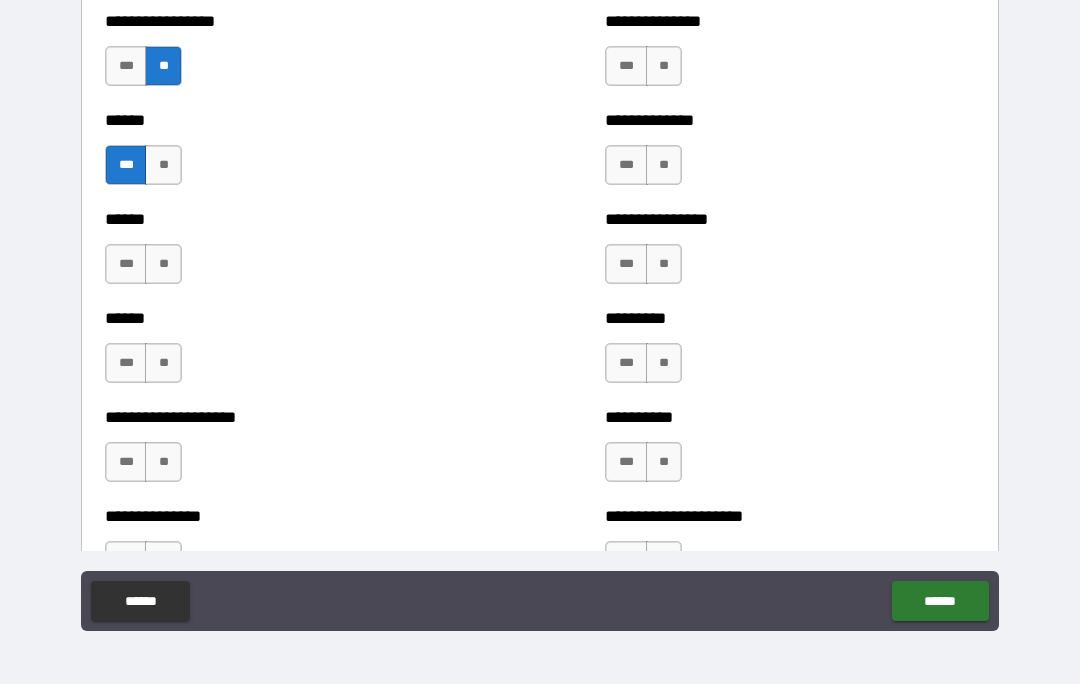 scroll, scrollTop: 2870, scrollLeft: 0, axis: vertical 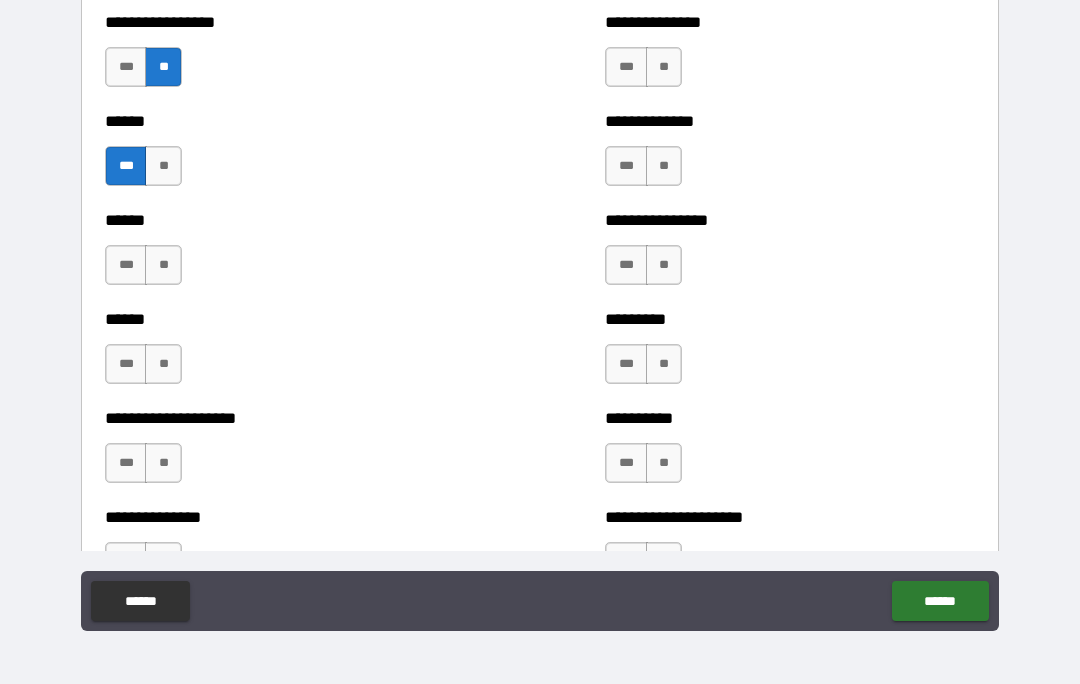 click on "**" at bounding box center (664, 67) 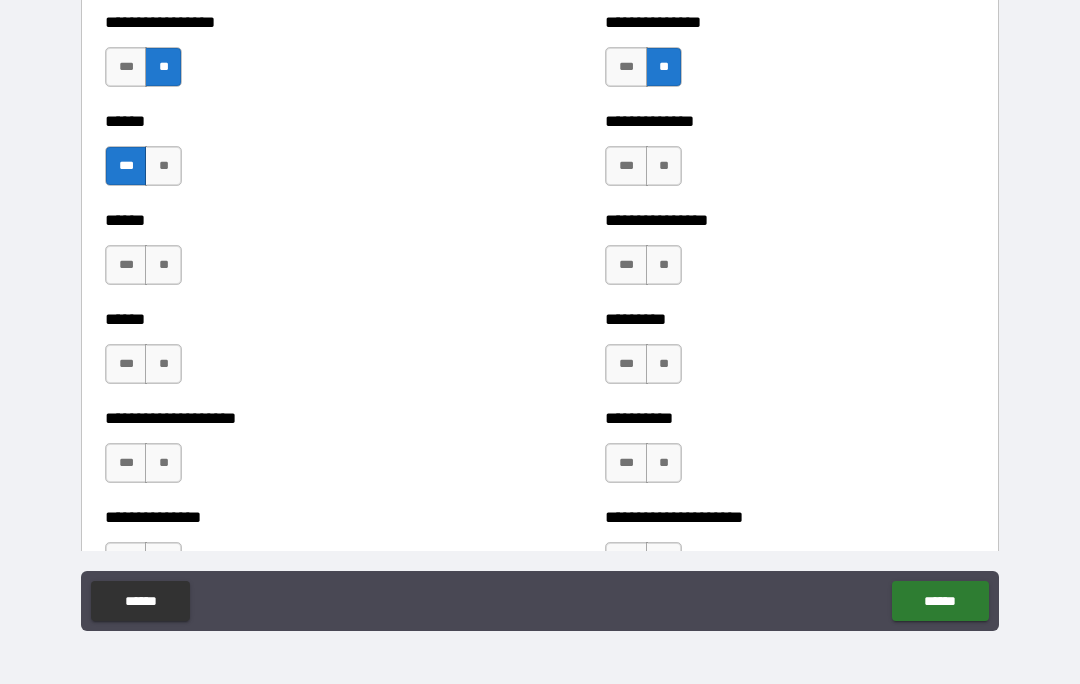 click on "**" at bounding box center [664, 166] 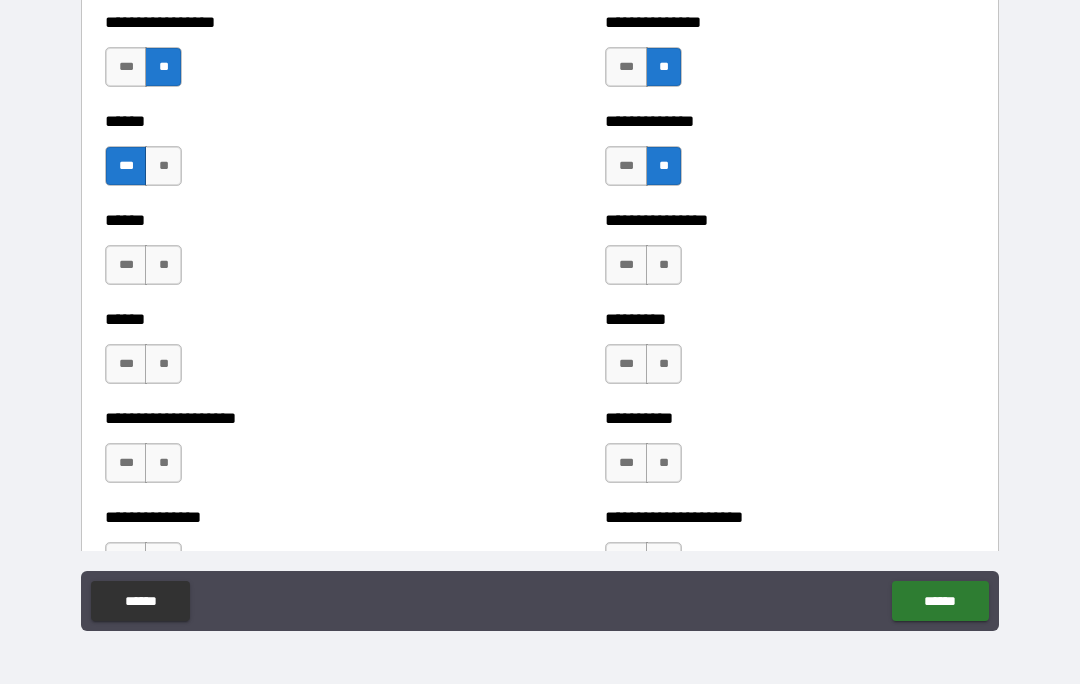 click on "**" at bounding box center (664, 265) 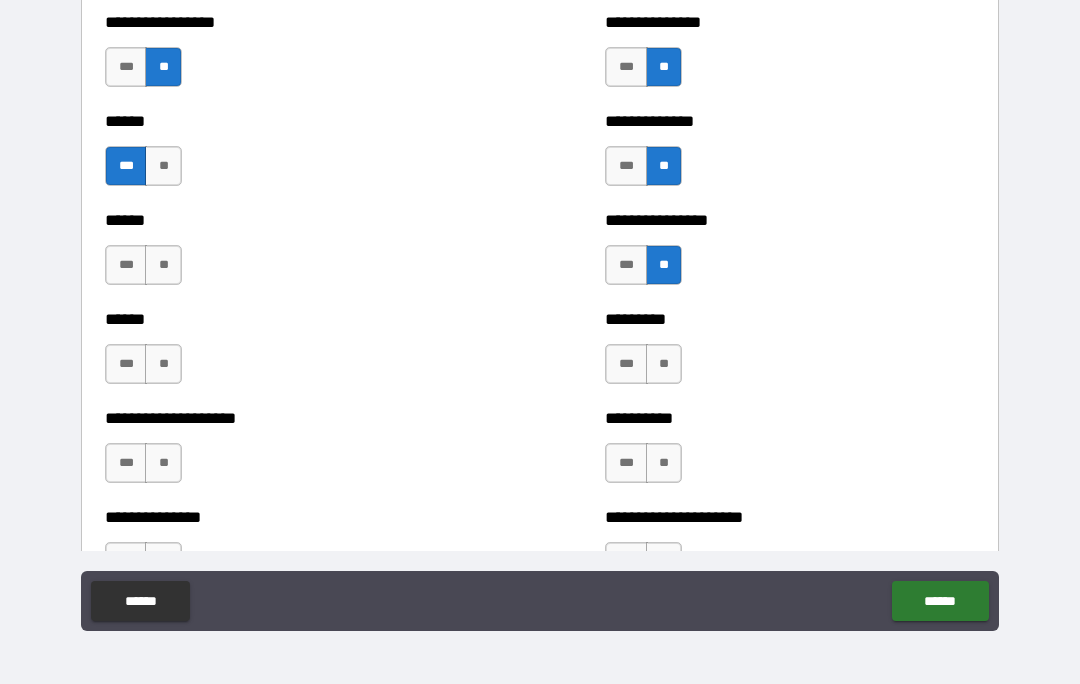 click on "**" at bounding box center [664, 364] 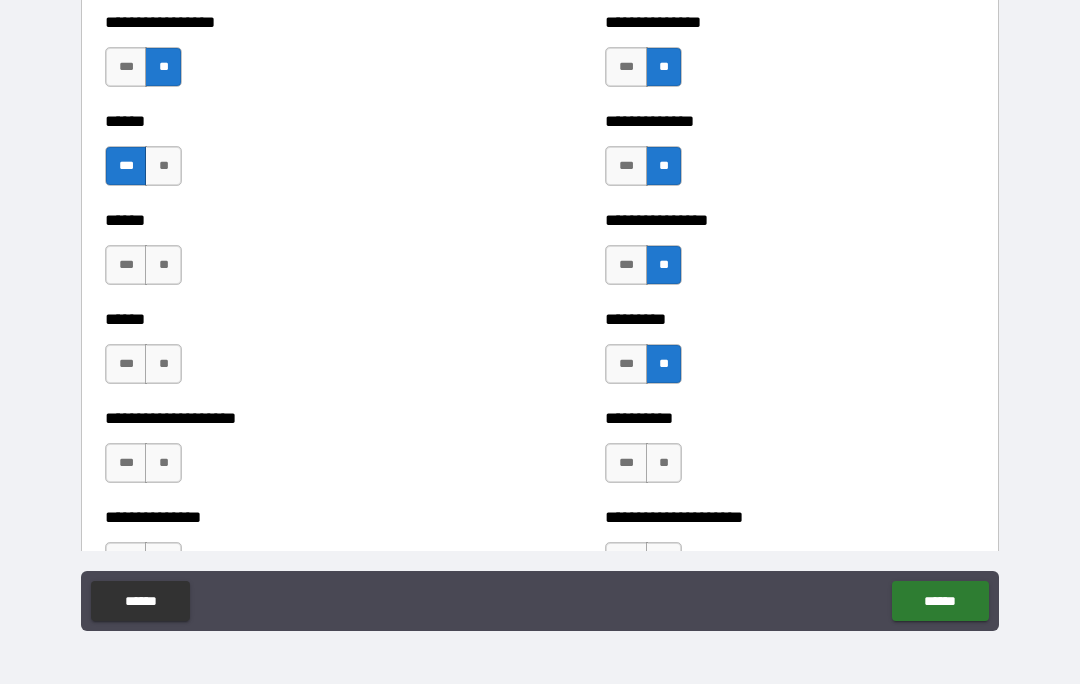 click on "**" at bounding box center [664, 463] 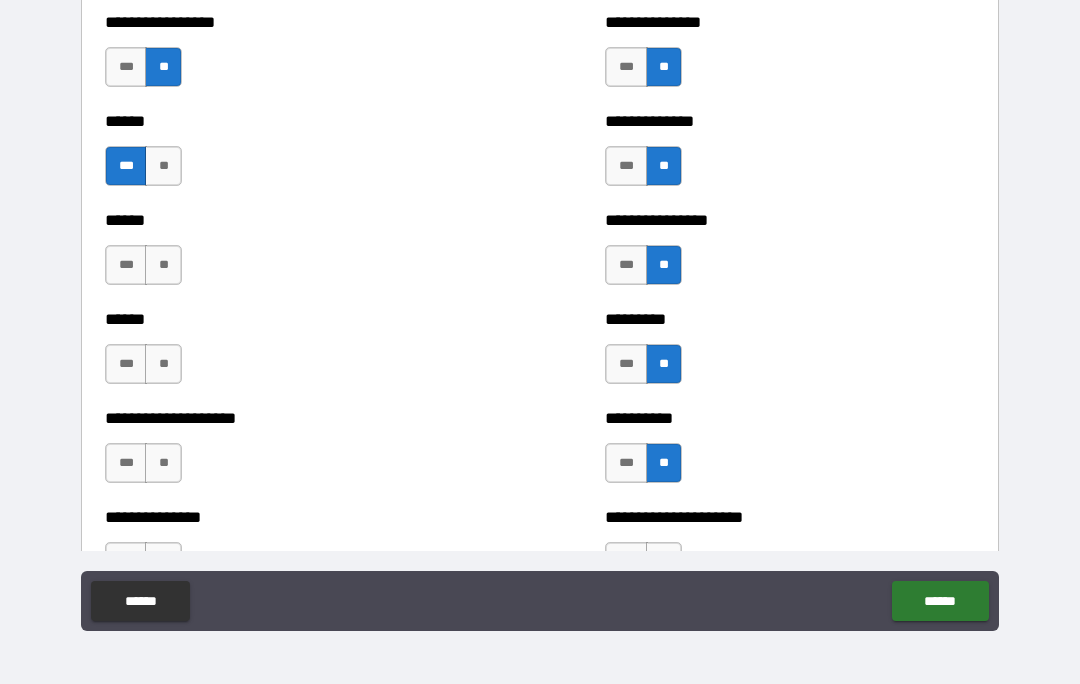 click on "**" at bounding box center (163, 265) 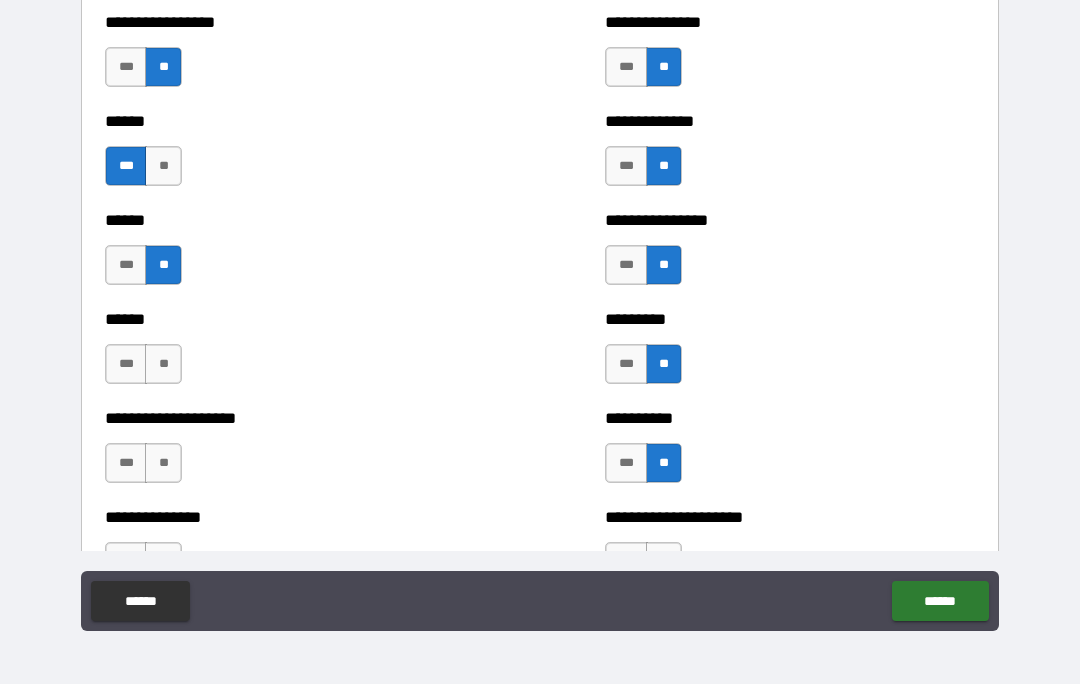 click on "**" at bounding box center (163, 364) 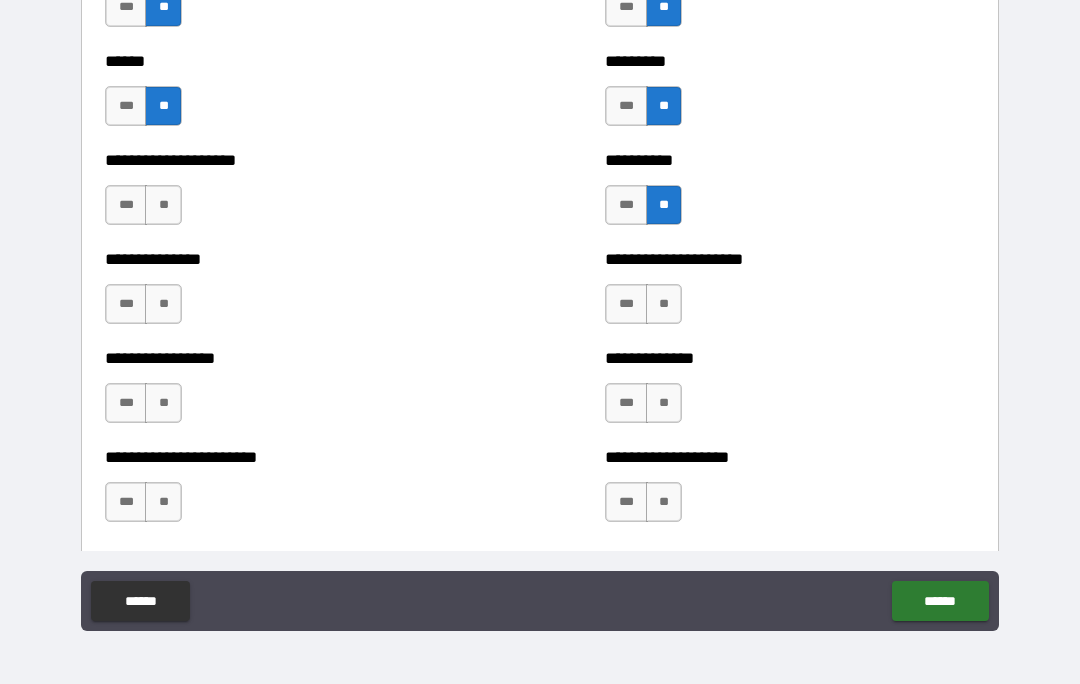 scroll, scrollTop: 3124, scrollLeft: 0, axis: vertical 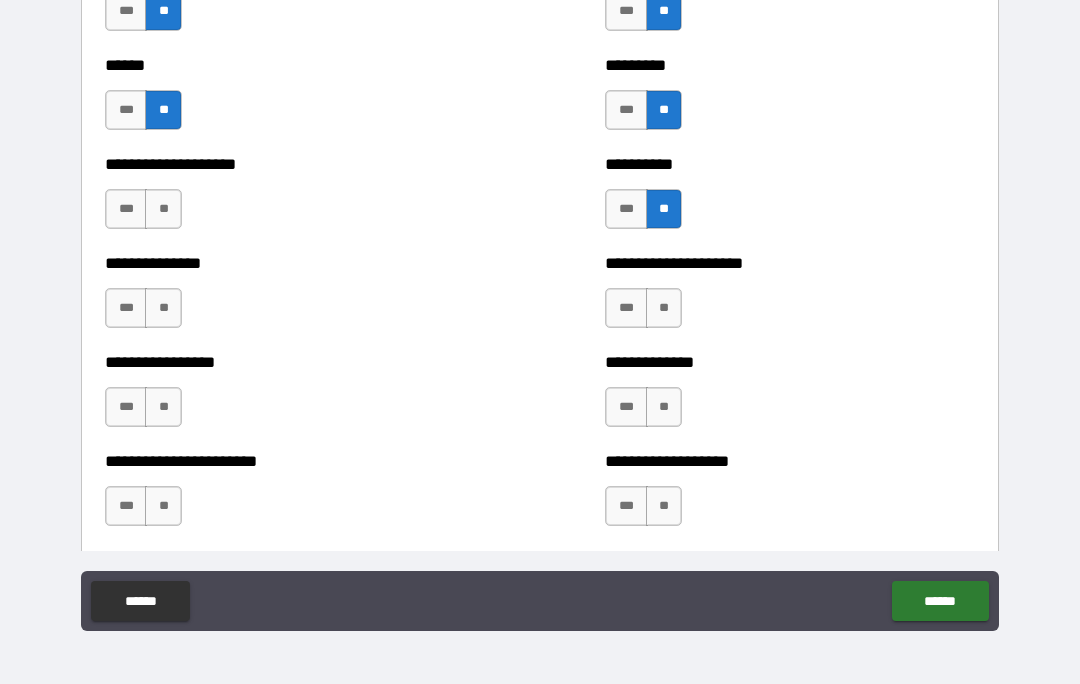 click on "***" at bounding box center [126, 209] 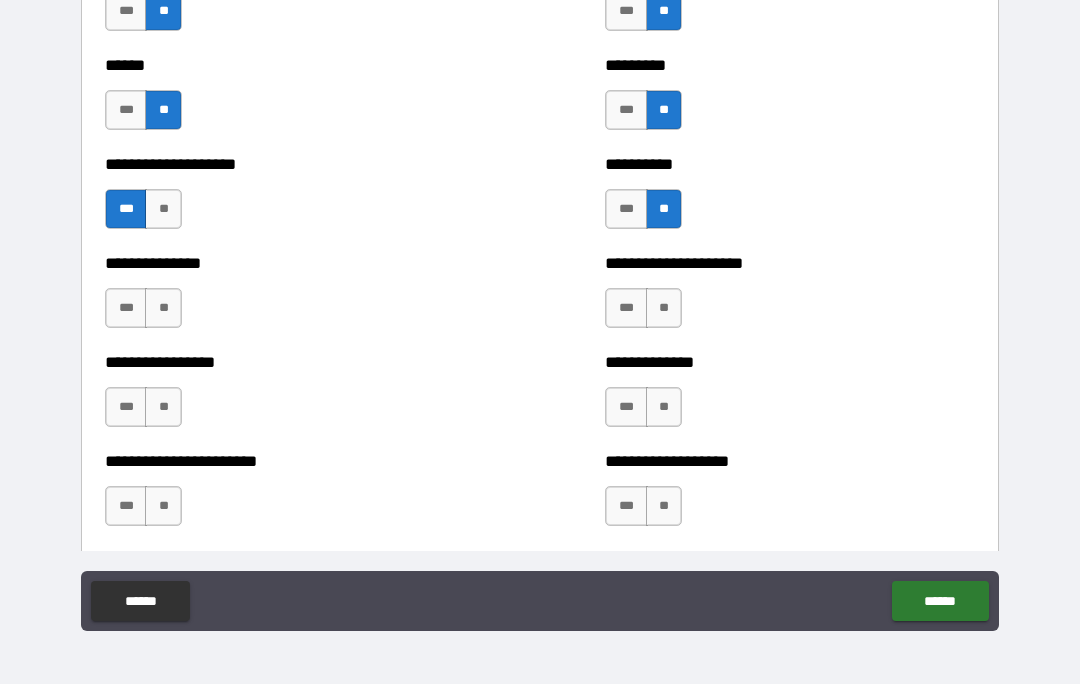 click on "***" at bounding box center (126, 308) 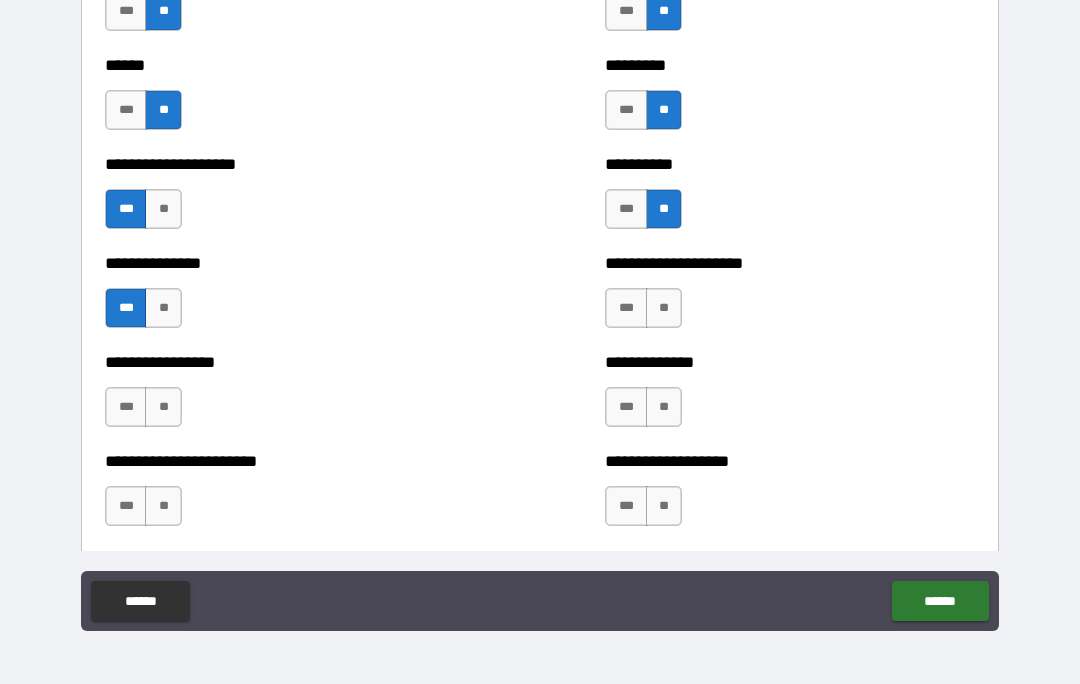 click on "***" at bounding box center [126, 407] 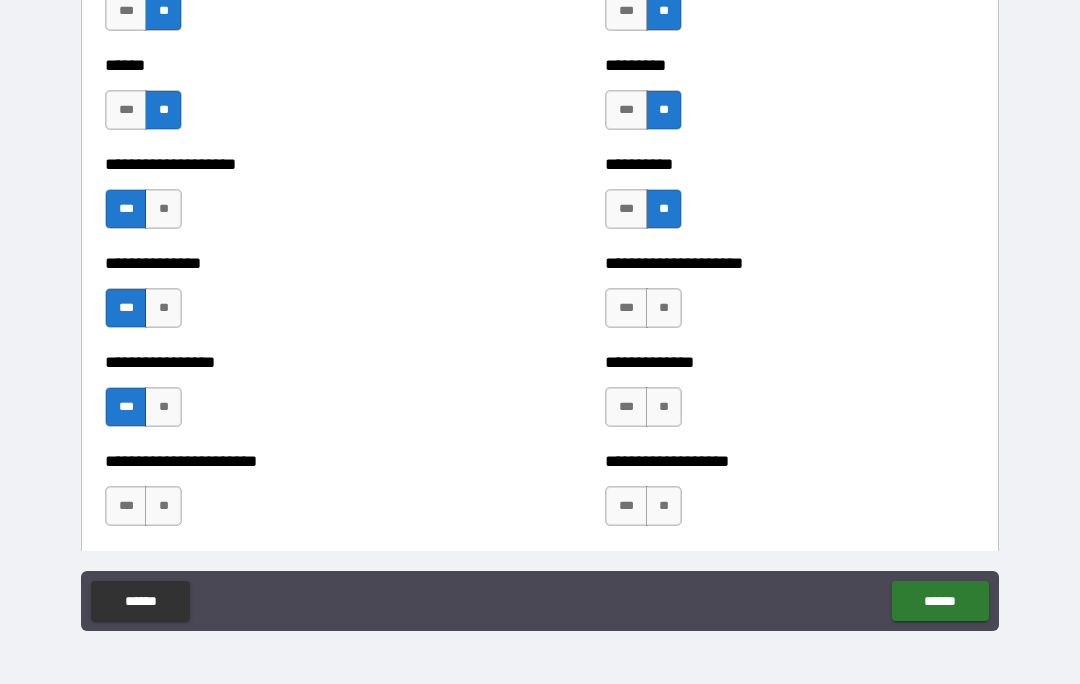 click on "**" at bounding box center (163, 506) 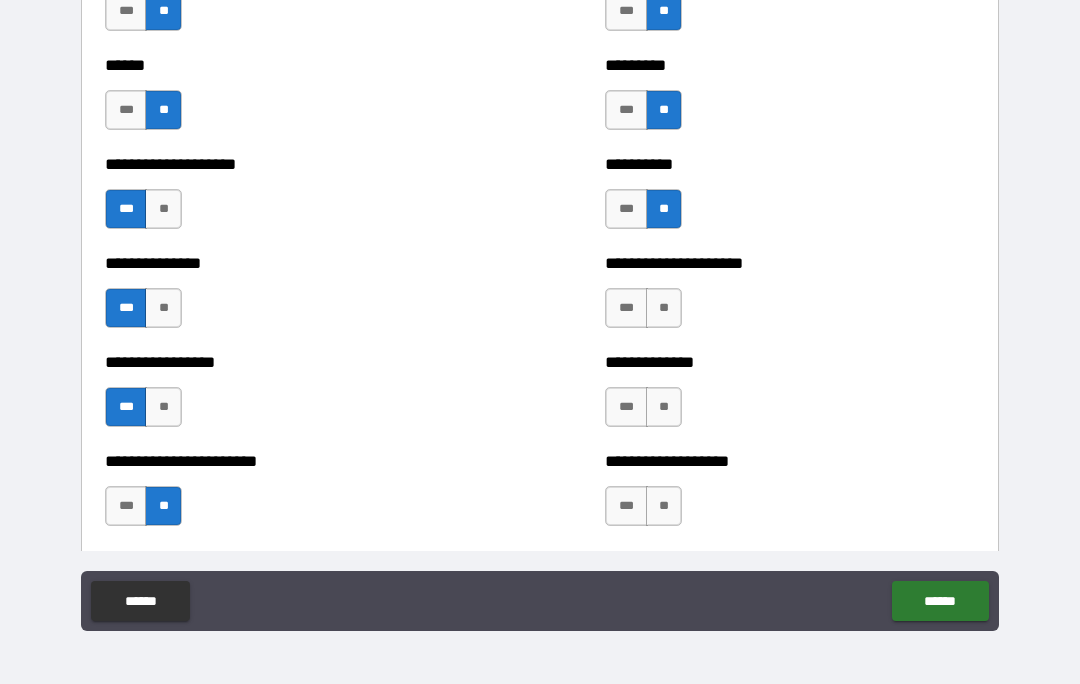 click on "**" at bounding box center (664, 308) 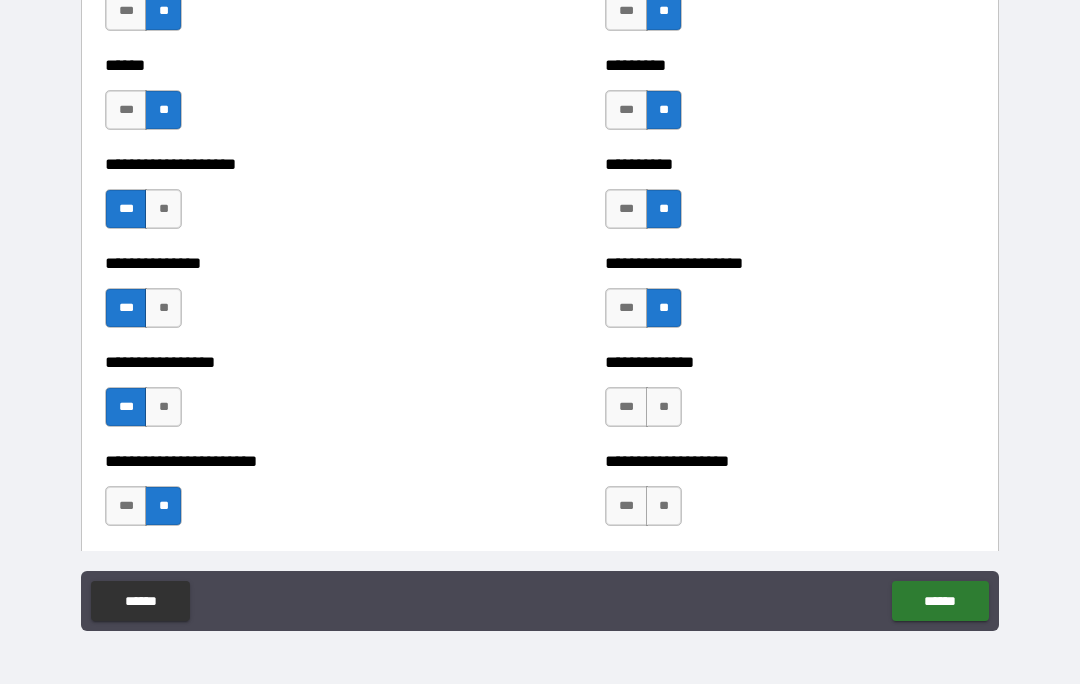 click on "**" at bounding box center (664, 407) 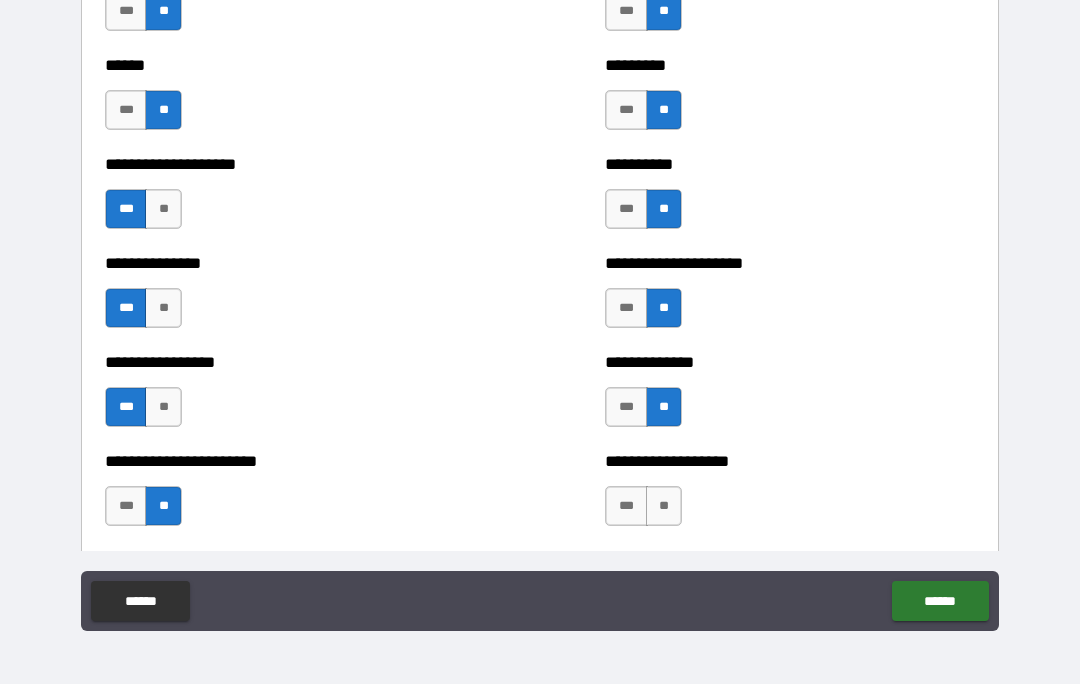 click on "**" at bounding box center (664, 506) 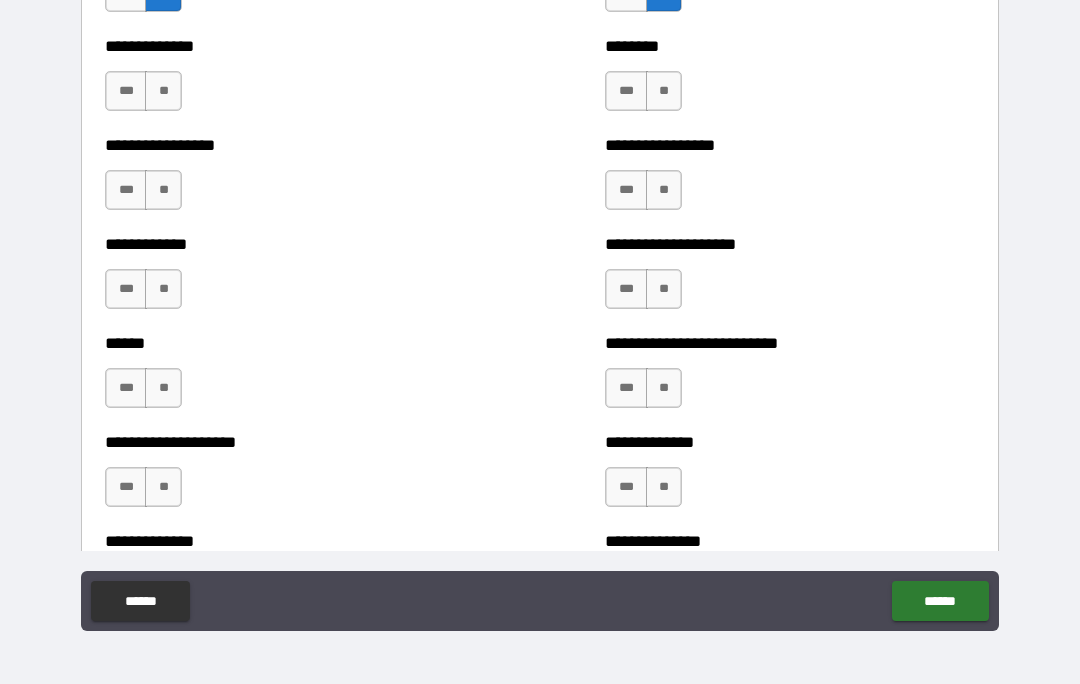scroll, scrollTop: 3640, scrollLeft: 0, axis: vertical 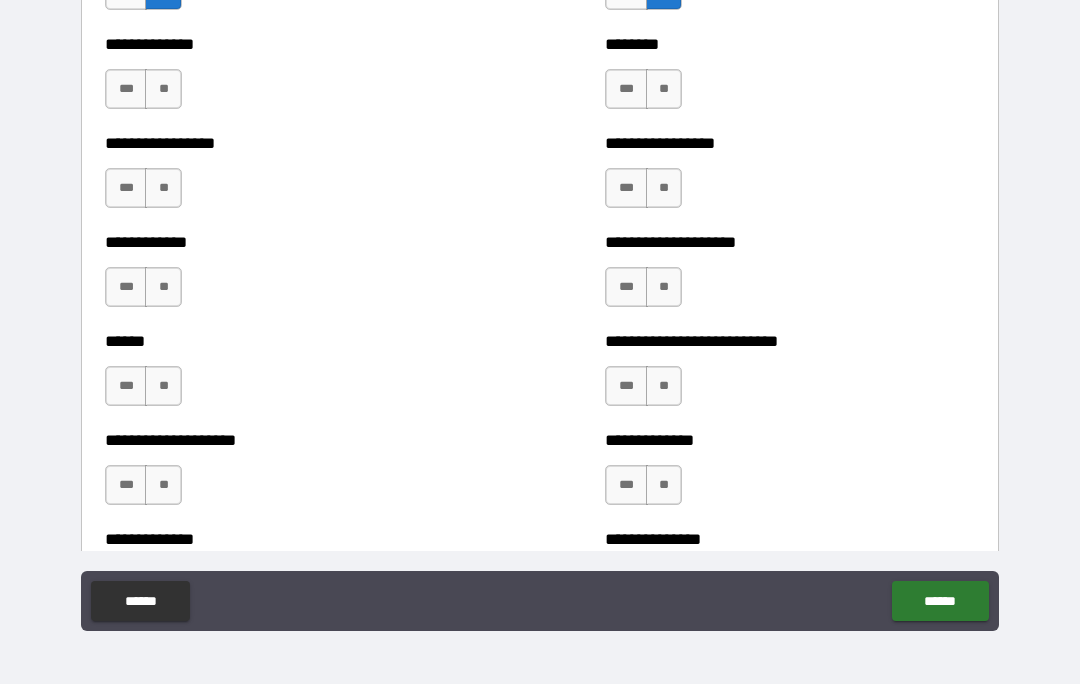 click on "**" at bounding box center [163, 89] 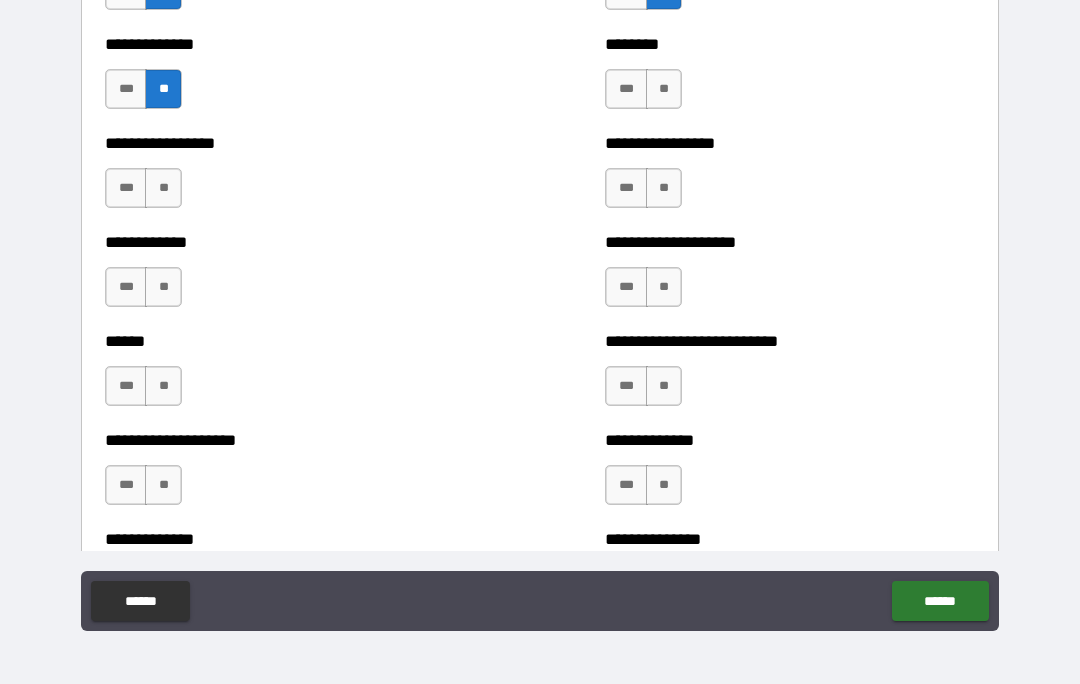click on "**" at bounding box center (163, 188) 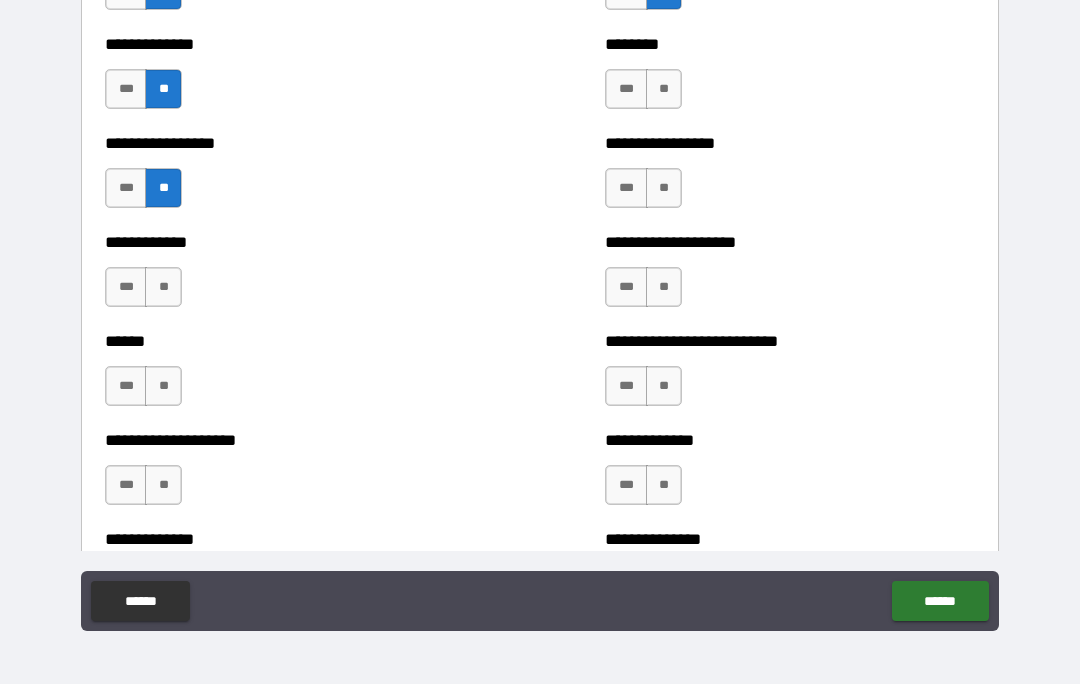 click on "**" at bounding box center (163, 287) 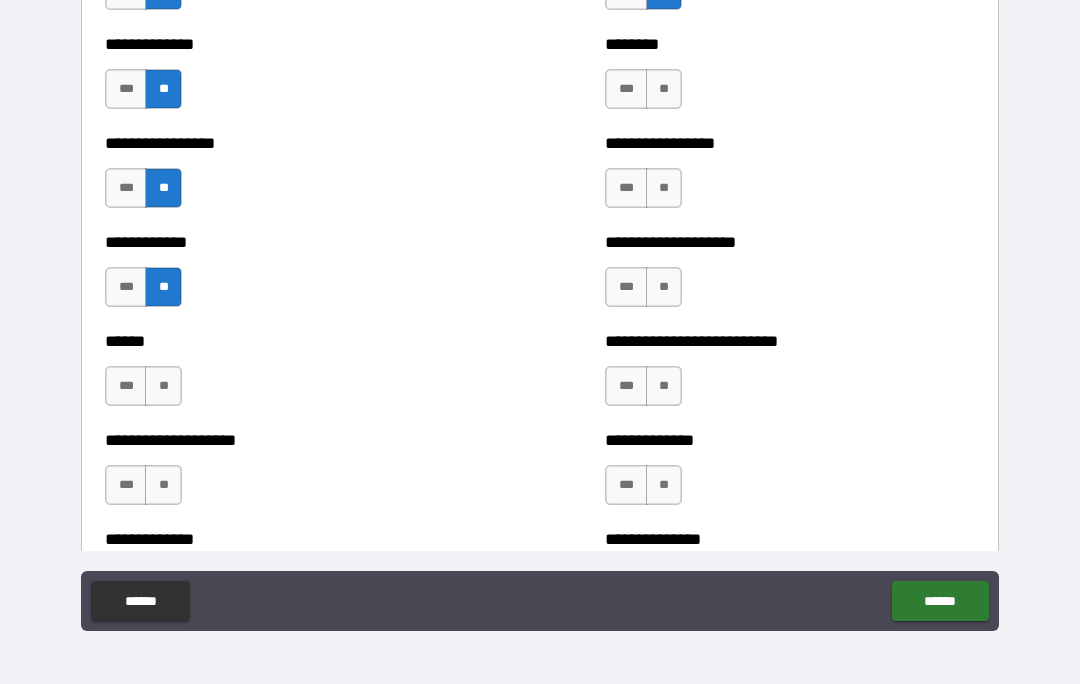 click on "**" at bounding box center (163, 386) 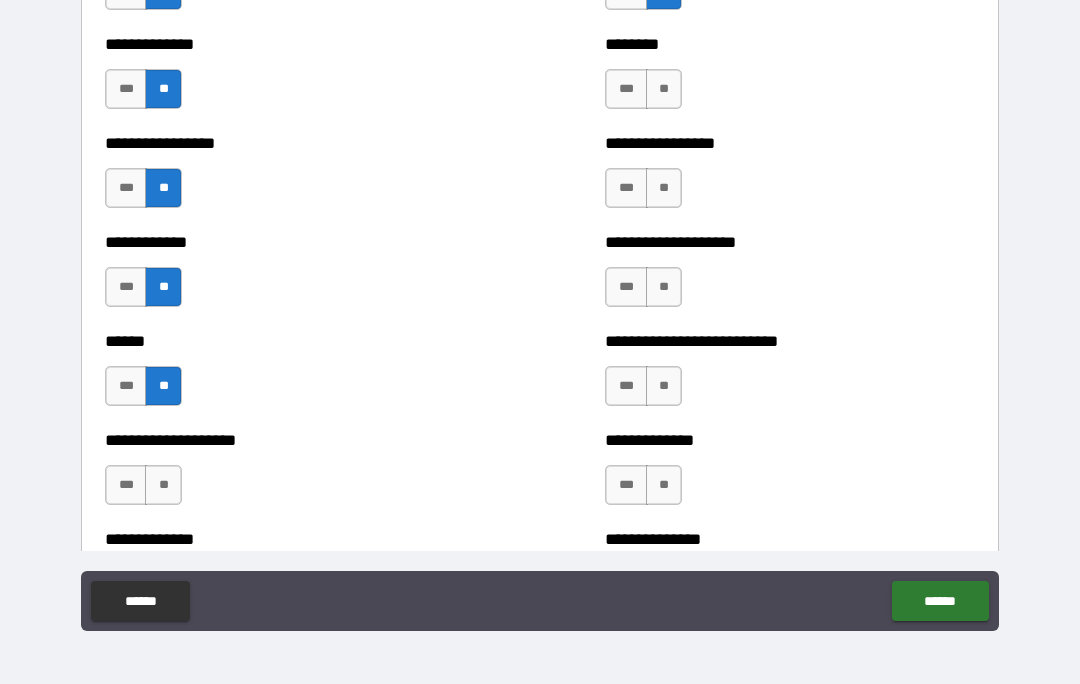 click on "**" at bounding box center (163, 485) 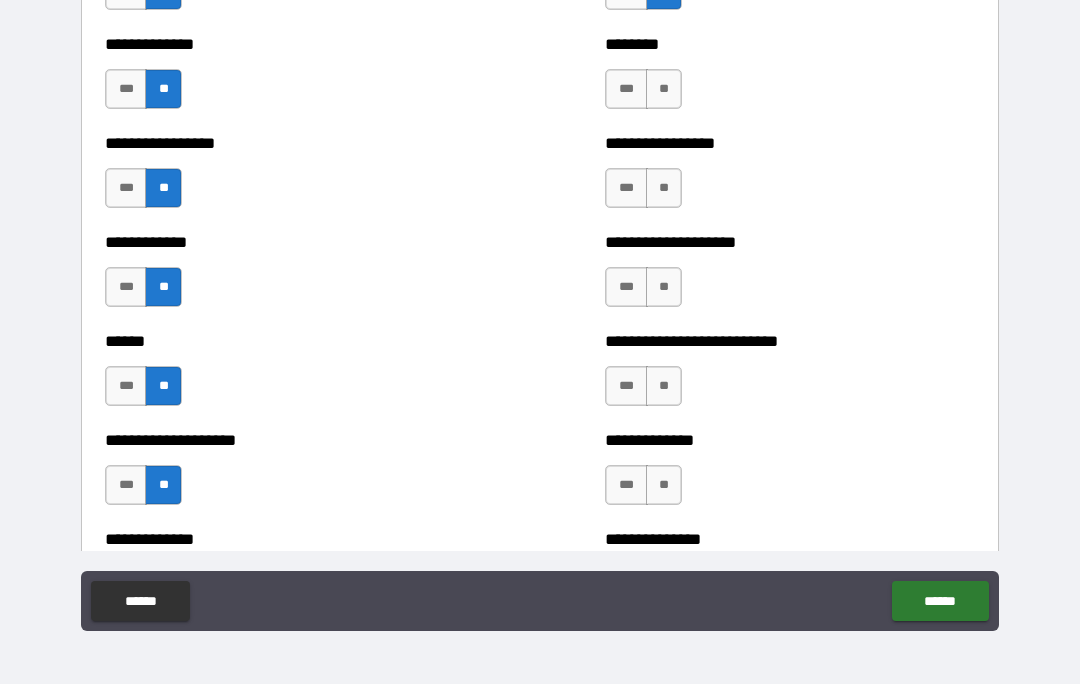 click on "**" at bounding box center [664, 89] 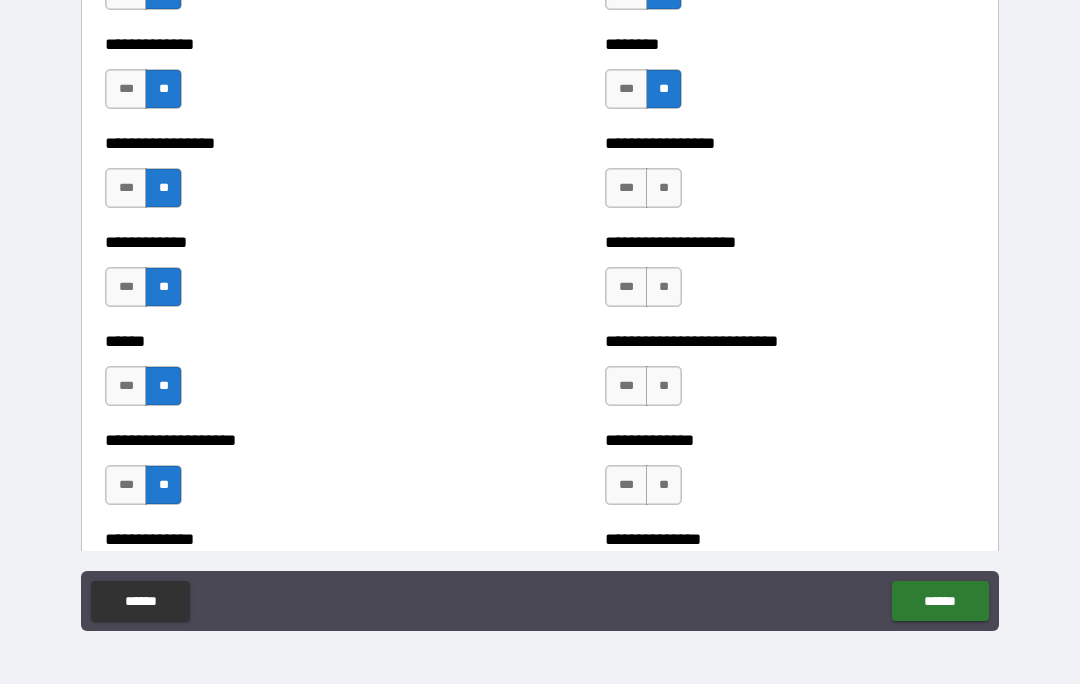 click on "**" at bounding box center (664, 188) 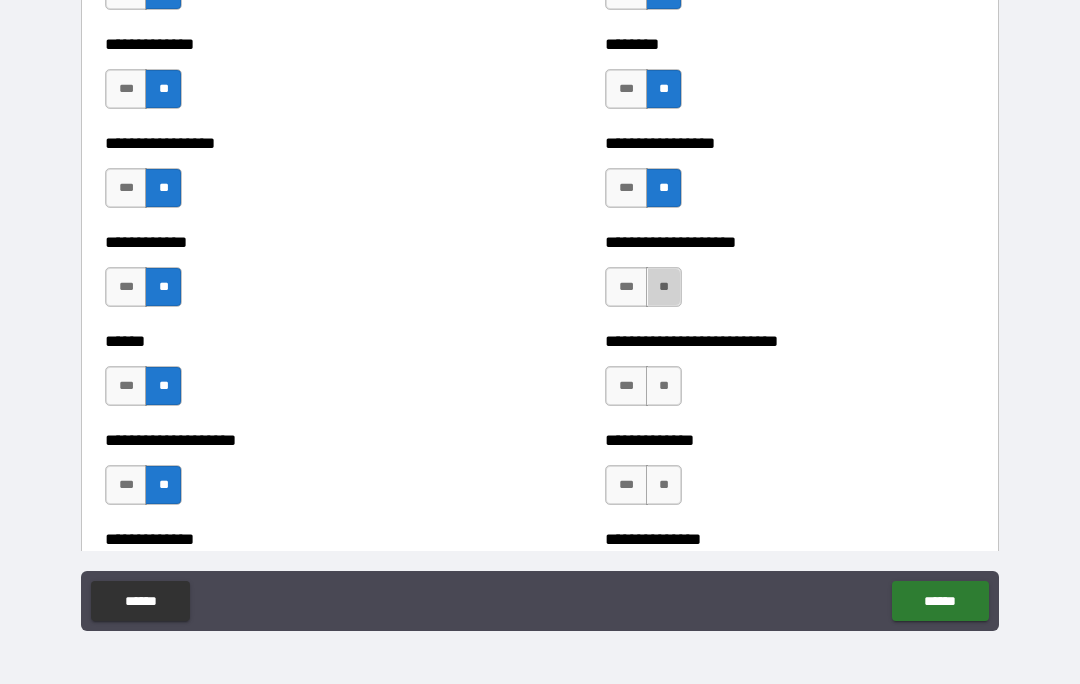click on "**" at bounding box center [664, 287] 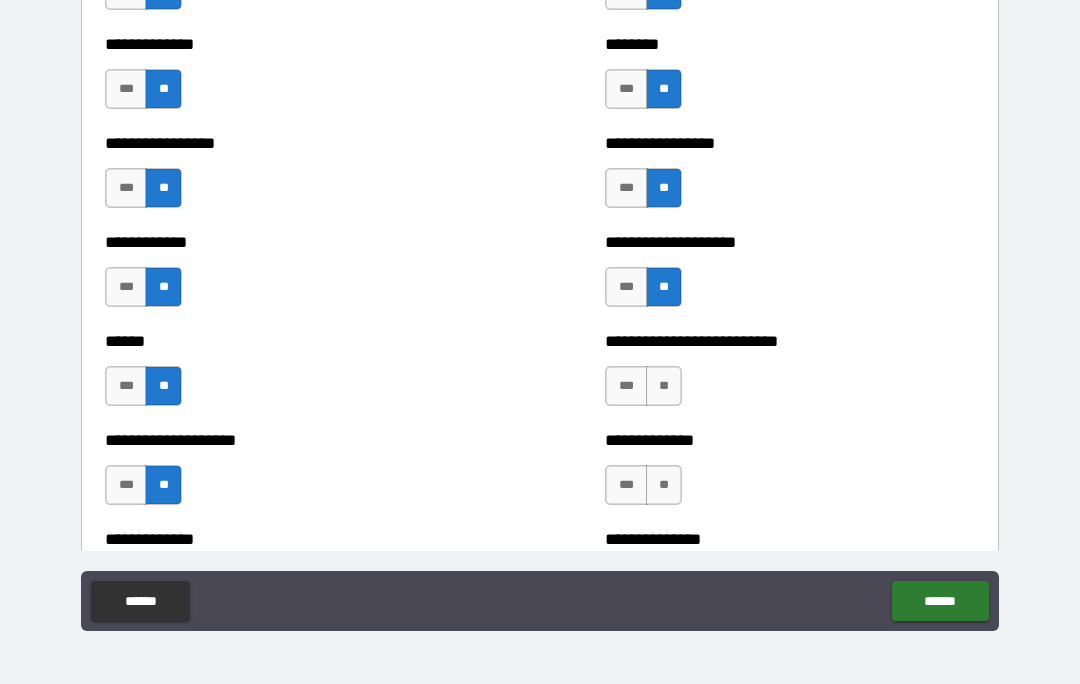 click on "**" at bounding box center [664, 386] 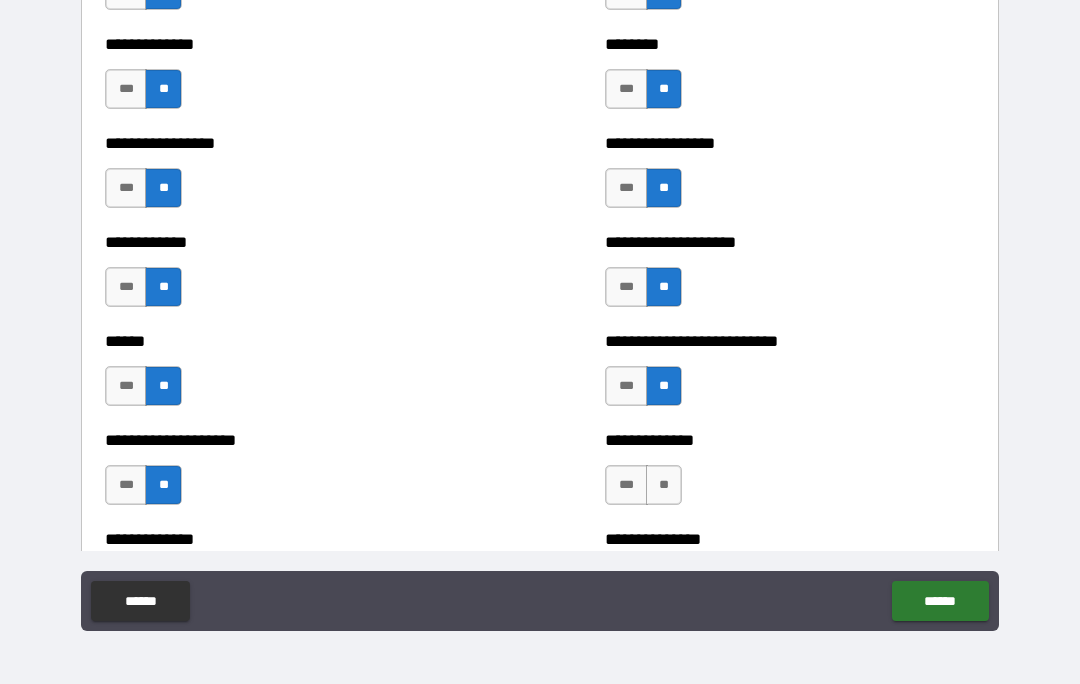 click on "**" at bounding box center [664, 485] 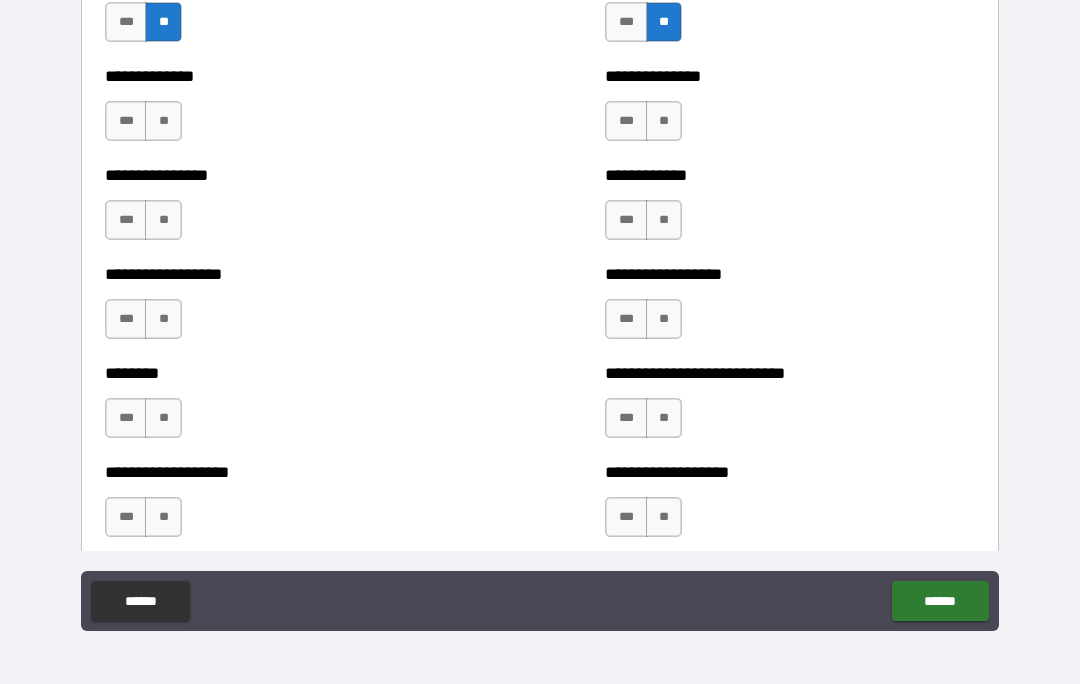 scroll, scrollTop: 4116, scrollLeft: 0, axis: vertical 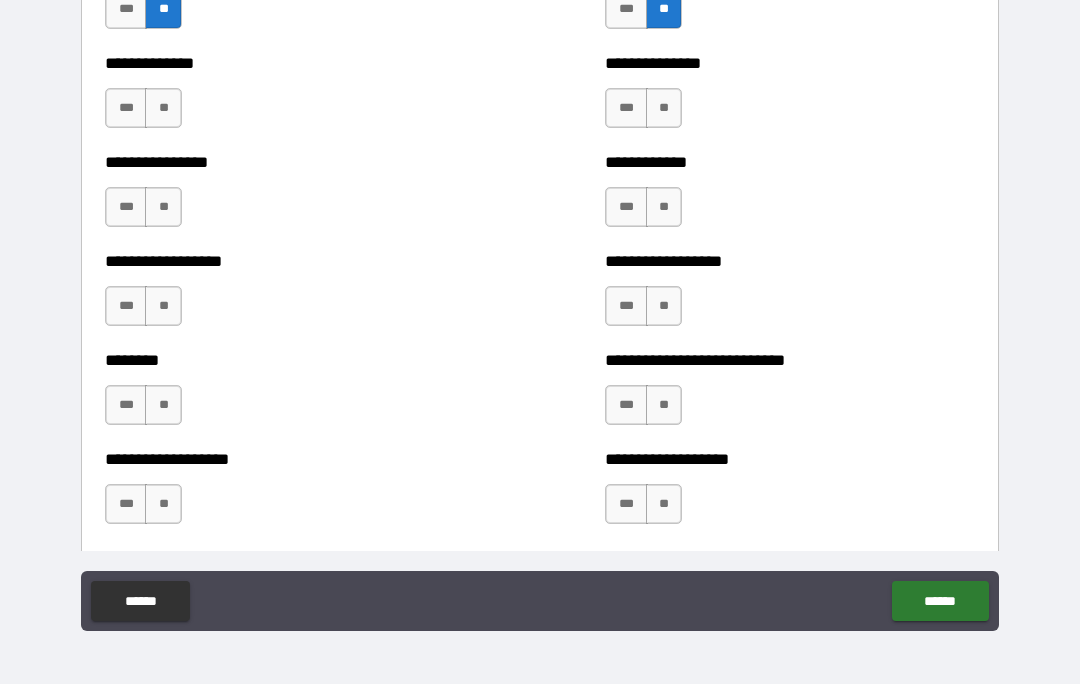click on "**" at bounding box center [163, 108] 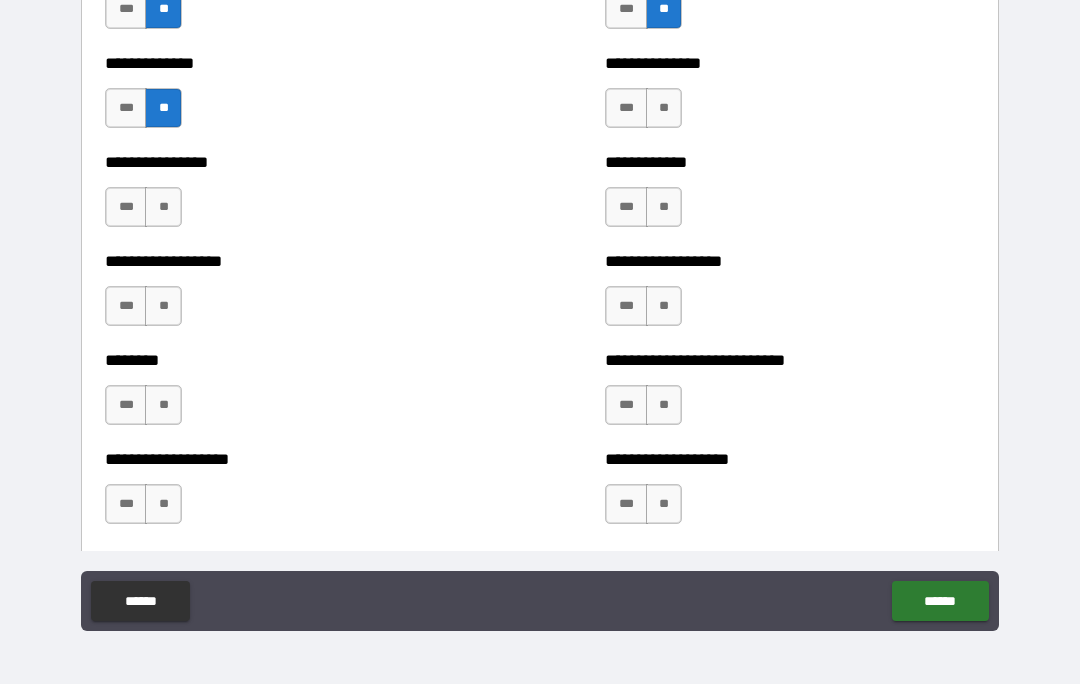 click on "**" at bounding box center (163, 207) 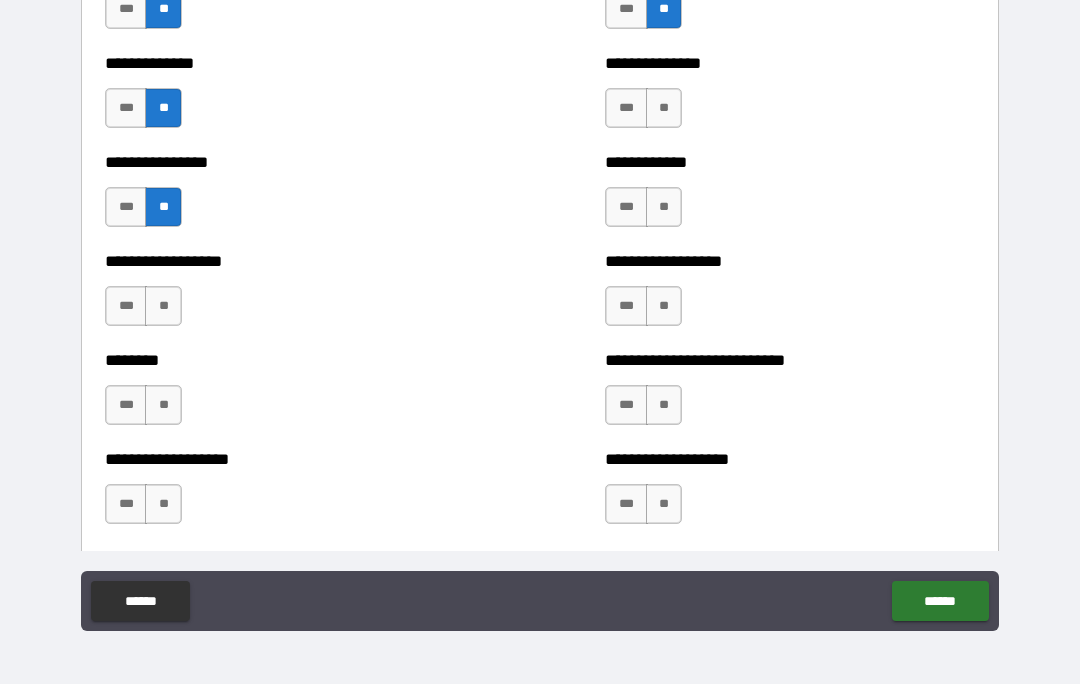 click on "**" at bounding box center [163, 306] 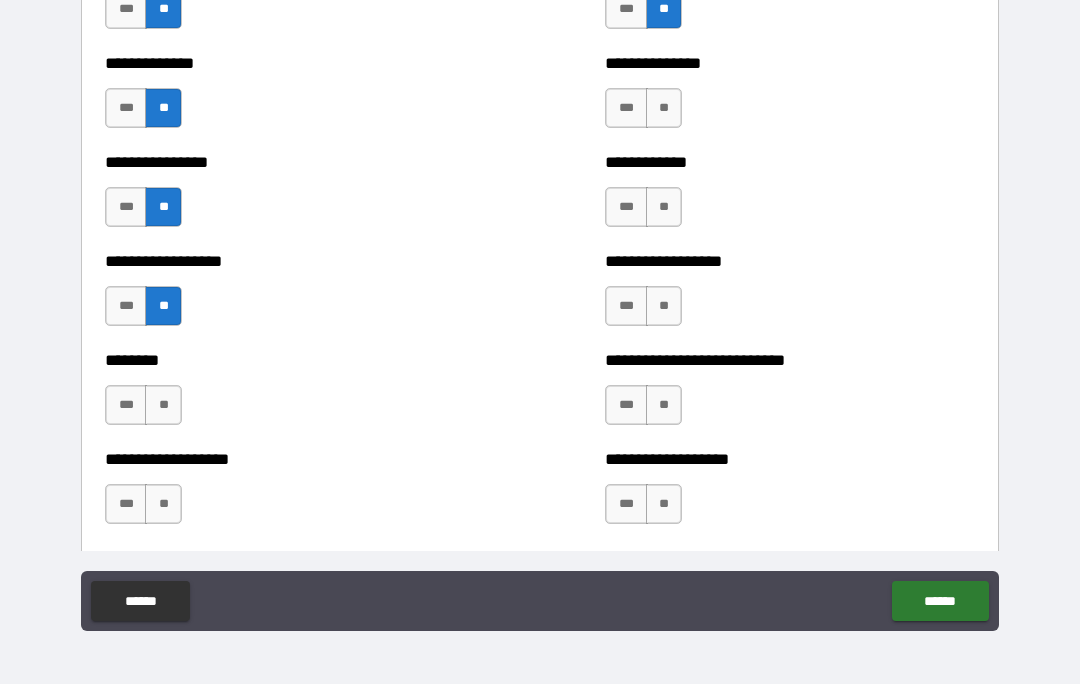 click on "**" at bounding box center (163, 405) 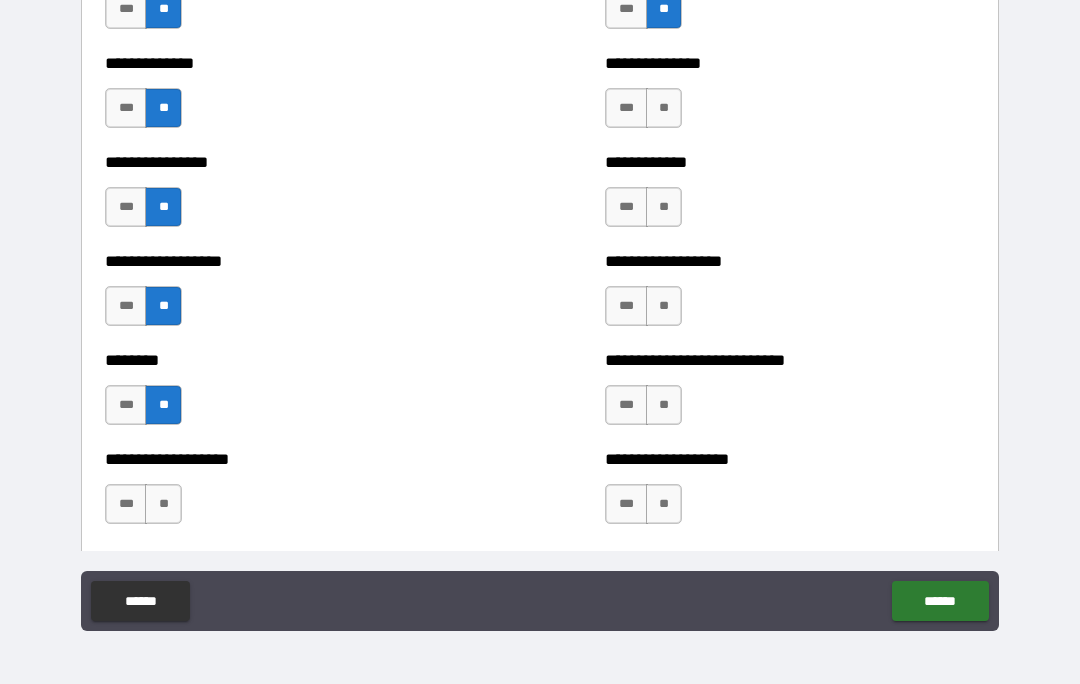 click on "**" at bounding box center (163, 504) 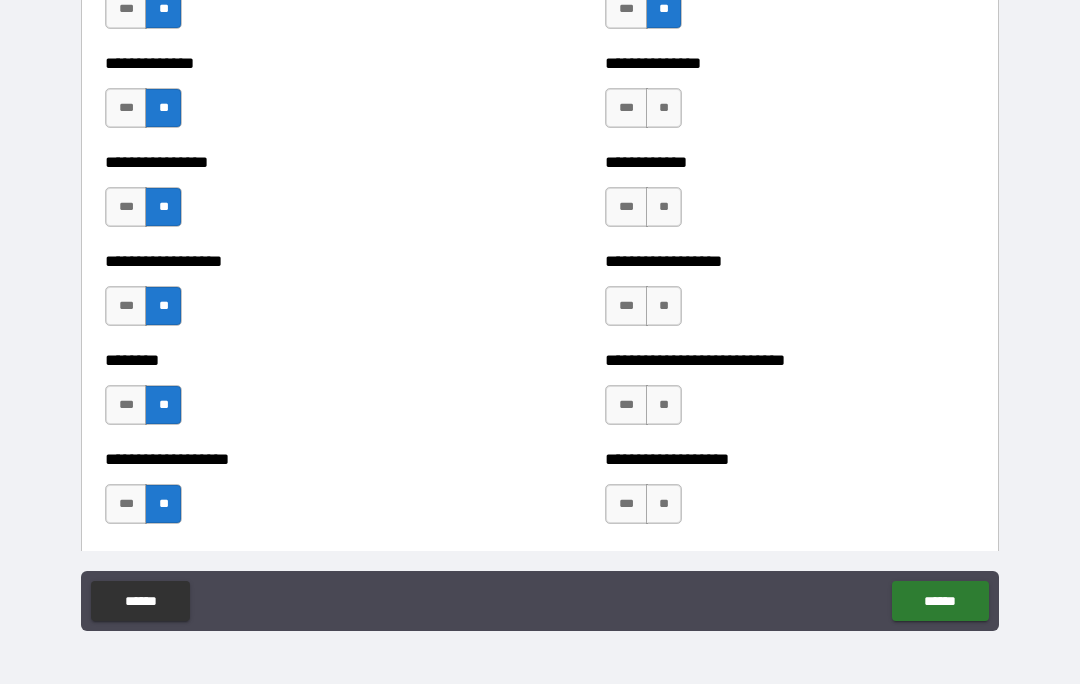 click on "**" at bounding box center [664, 504] 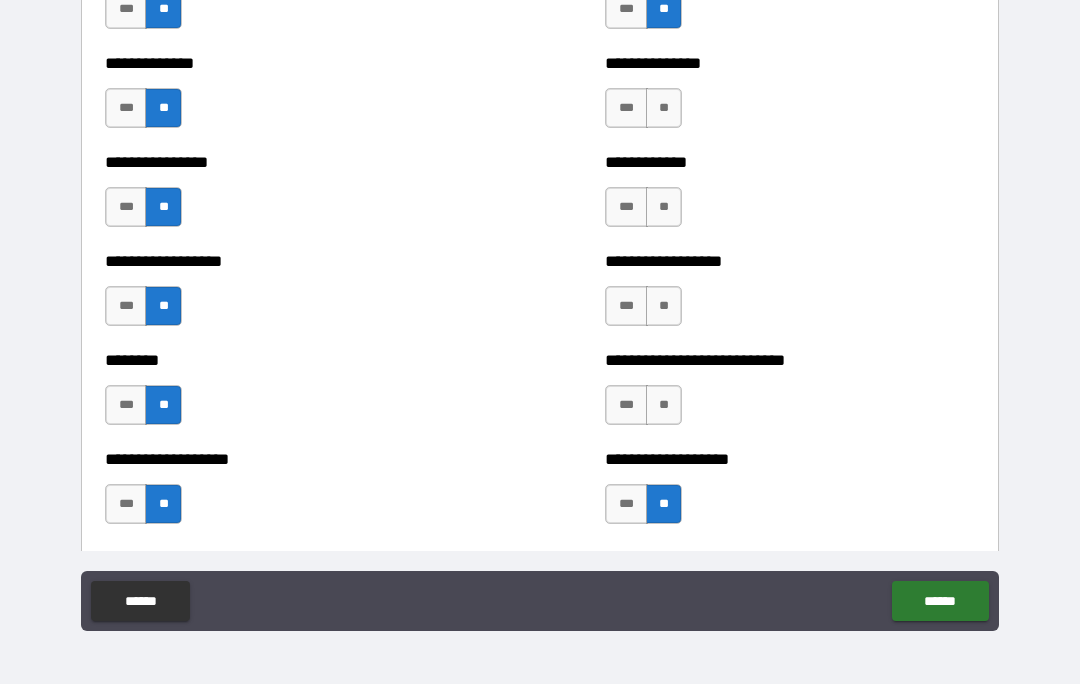 click on "**" at bounding box center (664, 405) 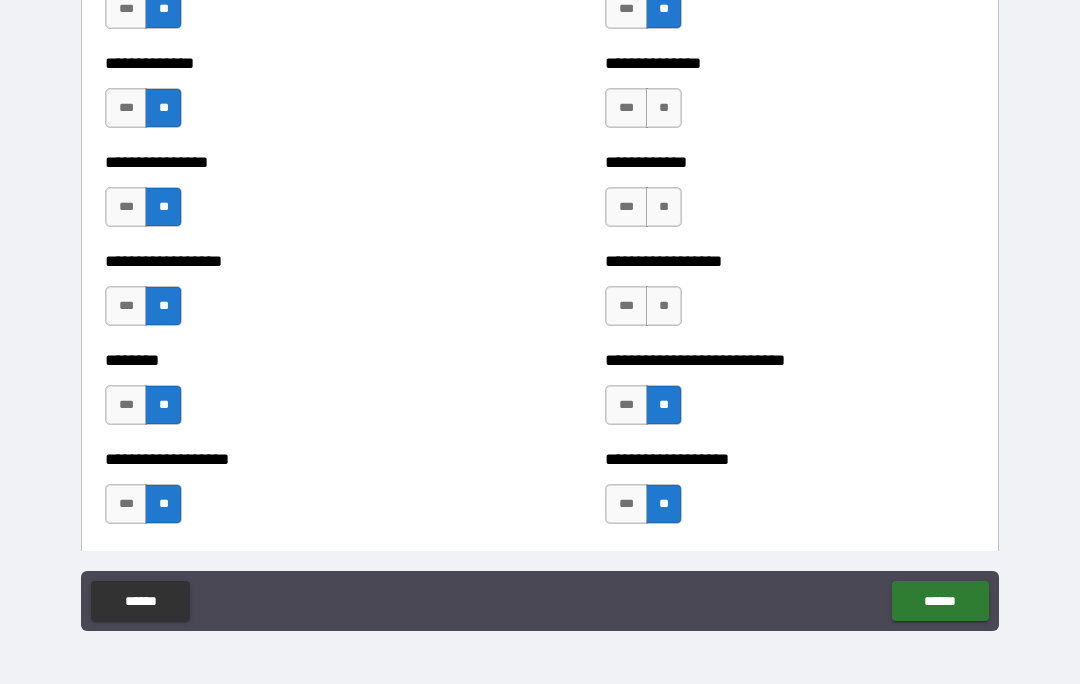 click on "**" at bounding box center [664, 306] 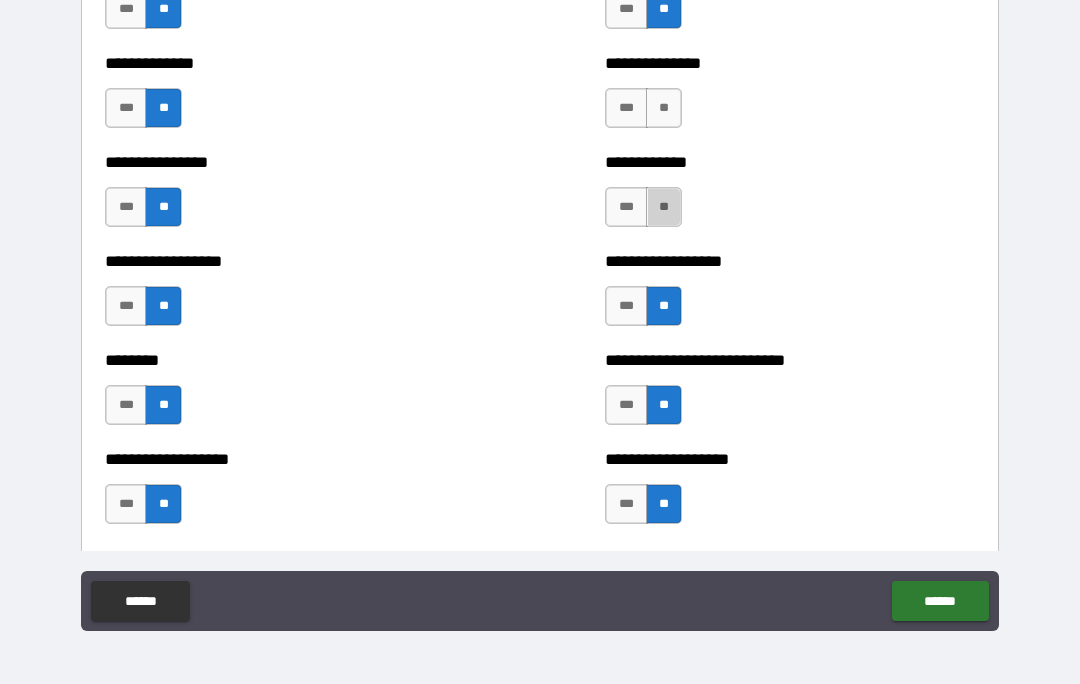 click on "**" at bounding box center (664, 207) 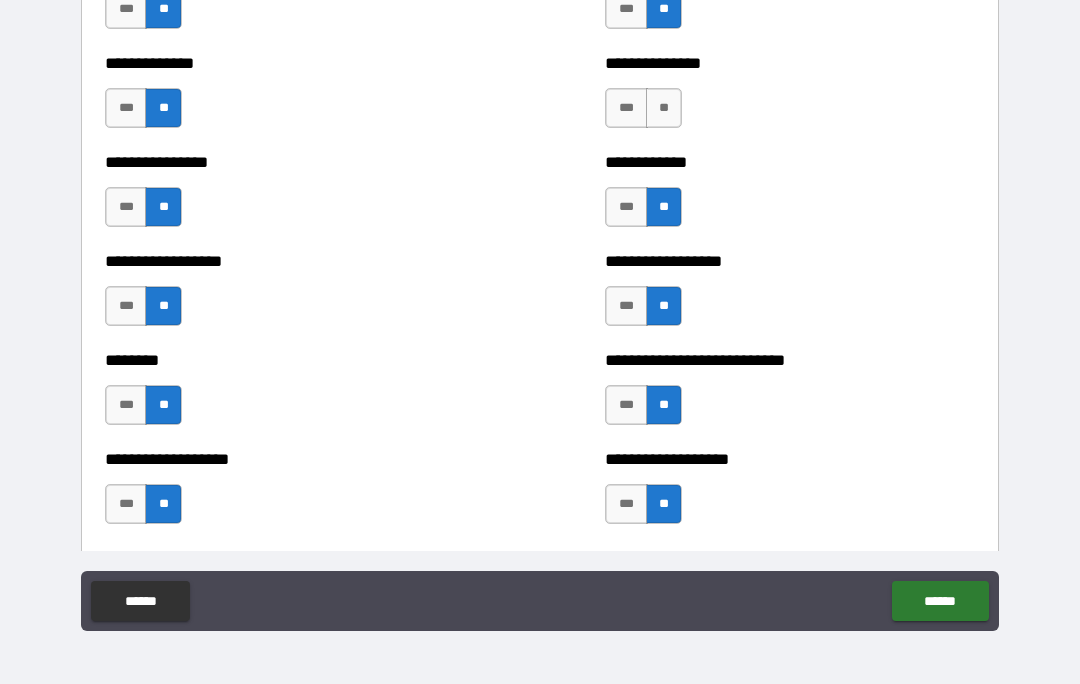 click on "**" at bounding box center (664, 108) 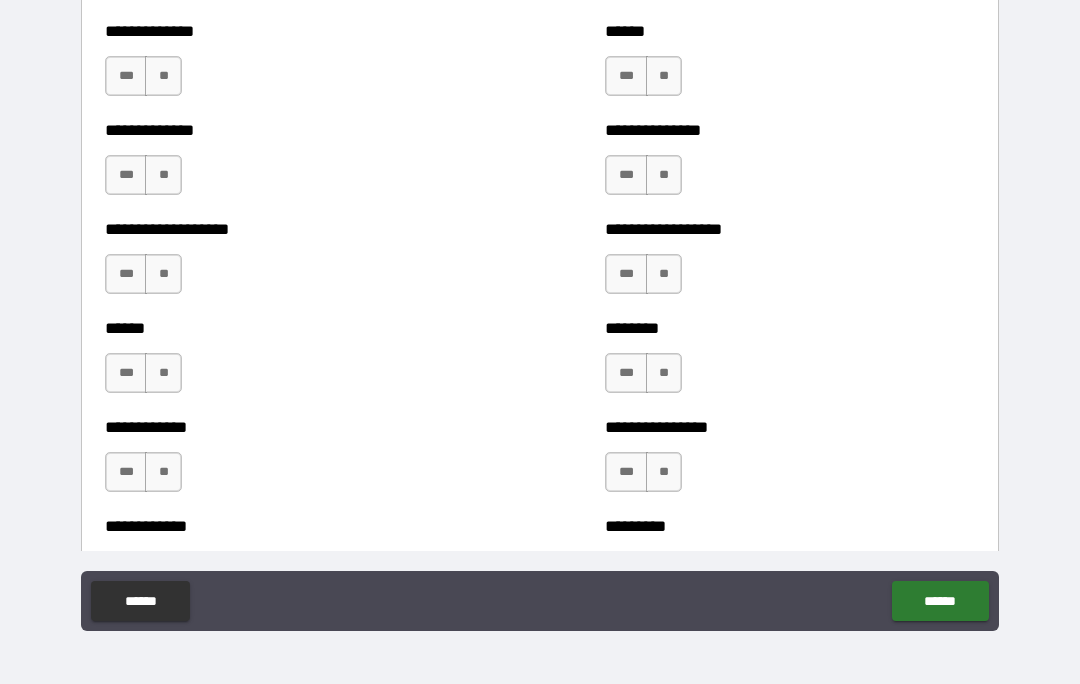 scroll, scrollTop: 4647, scrollLeft: 0, axis: vertical 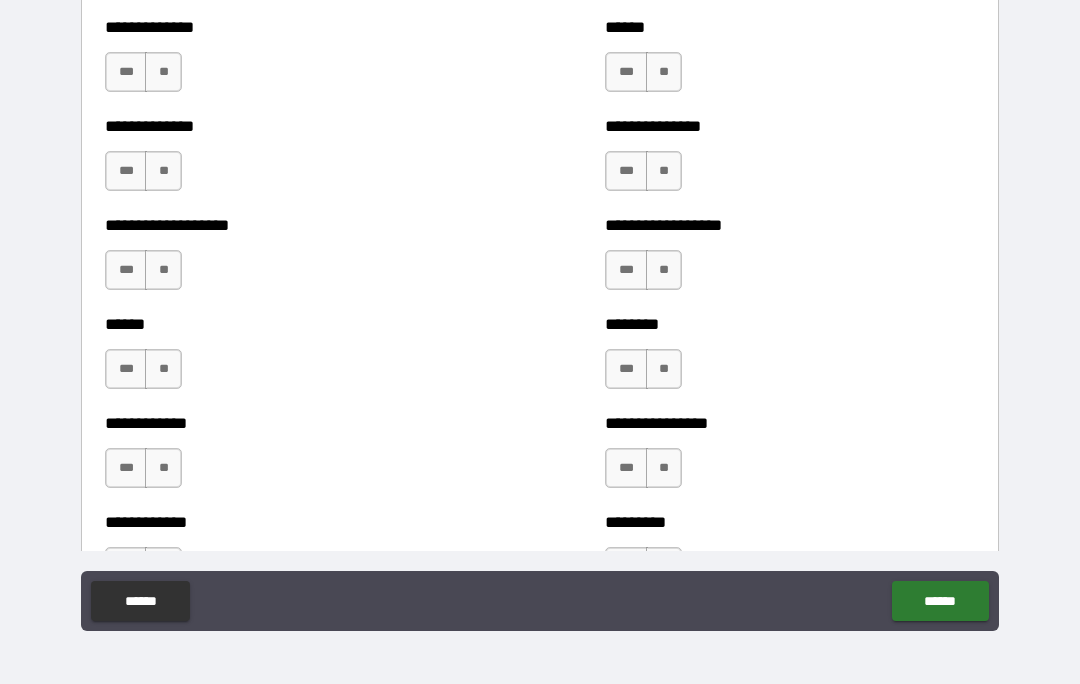 click on "**" at bounding box center (163, 72) 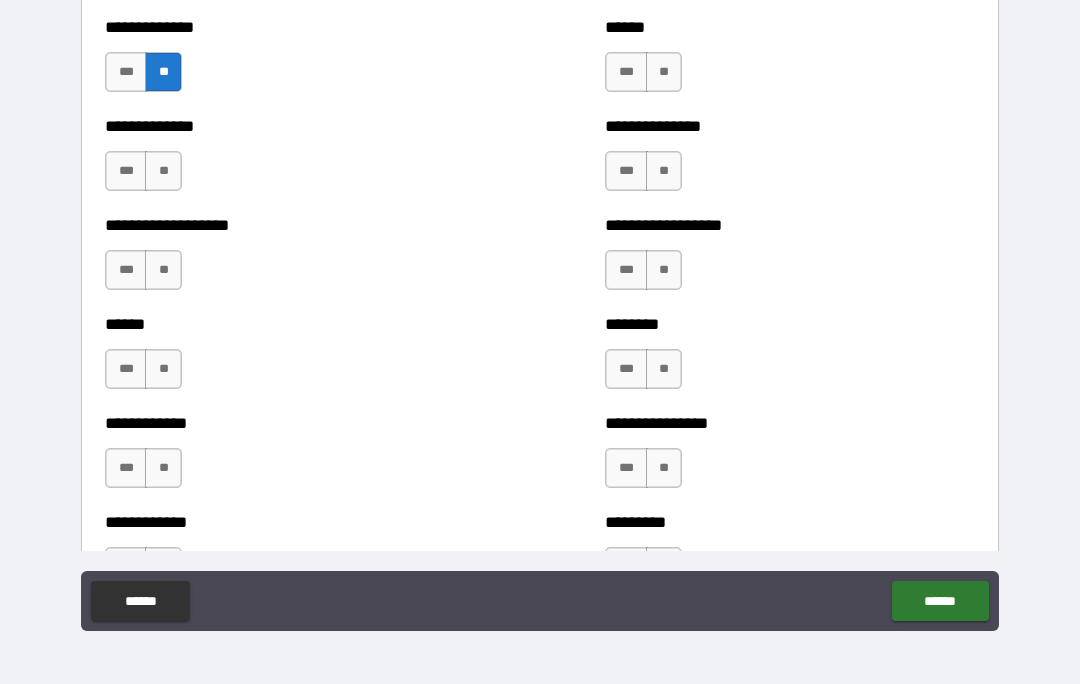 click on "**" at bounding box center [163, 171] 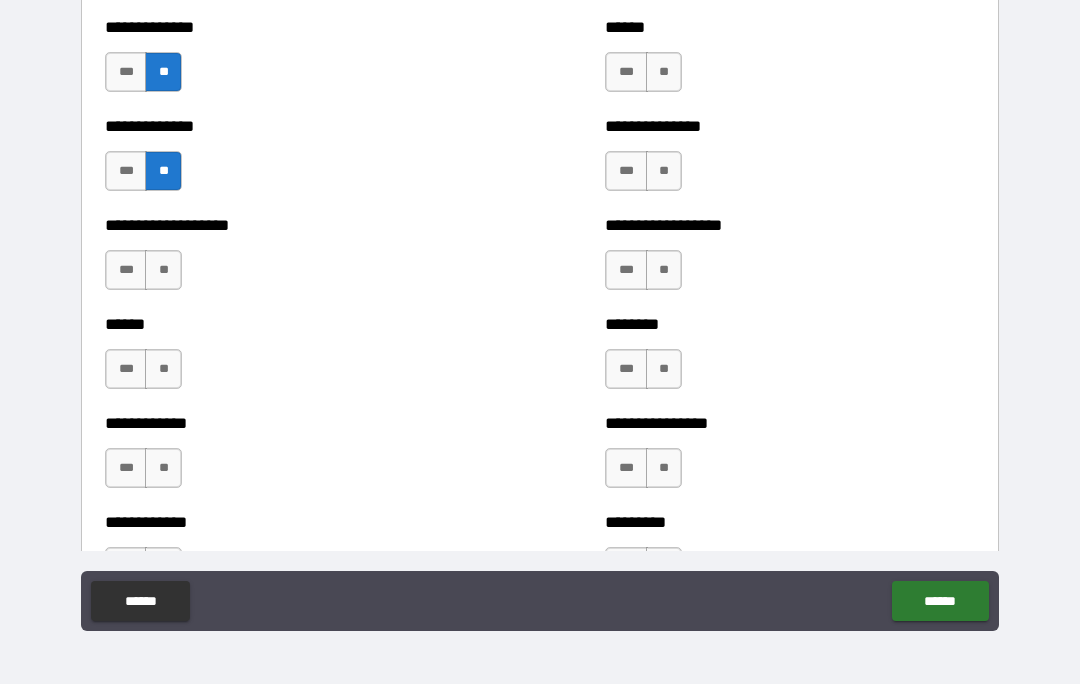 click on "**" at bounding box center (163, 270) 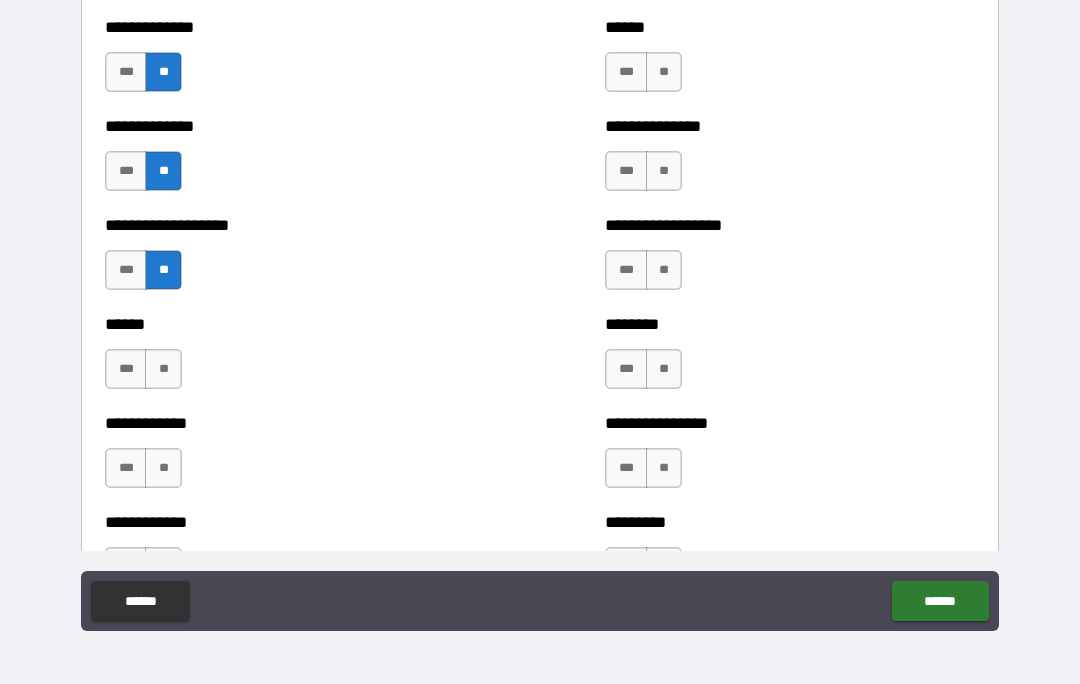click on "**" at bounding box center [163, 369] 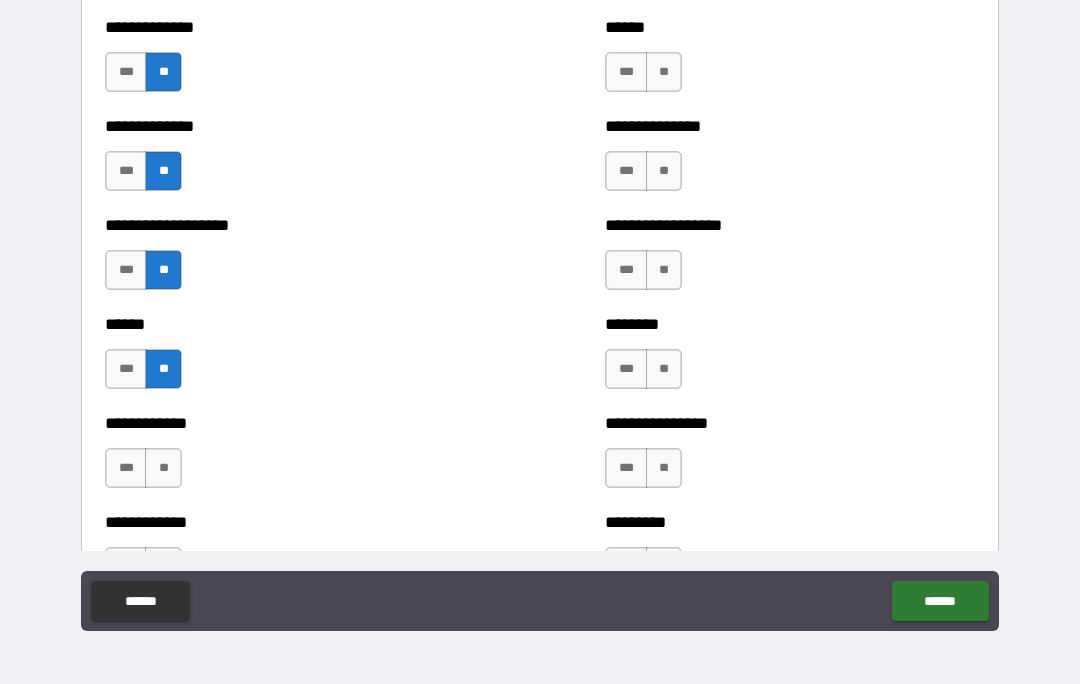 click on "**" at bounding box center (163, 468) 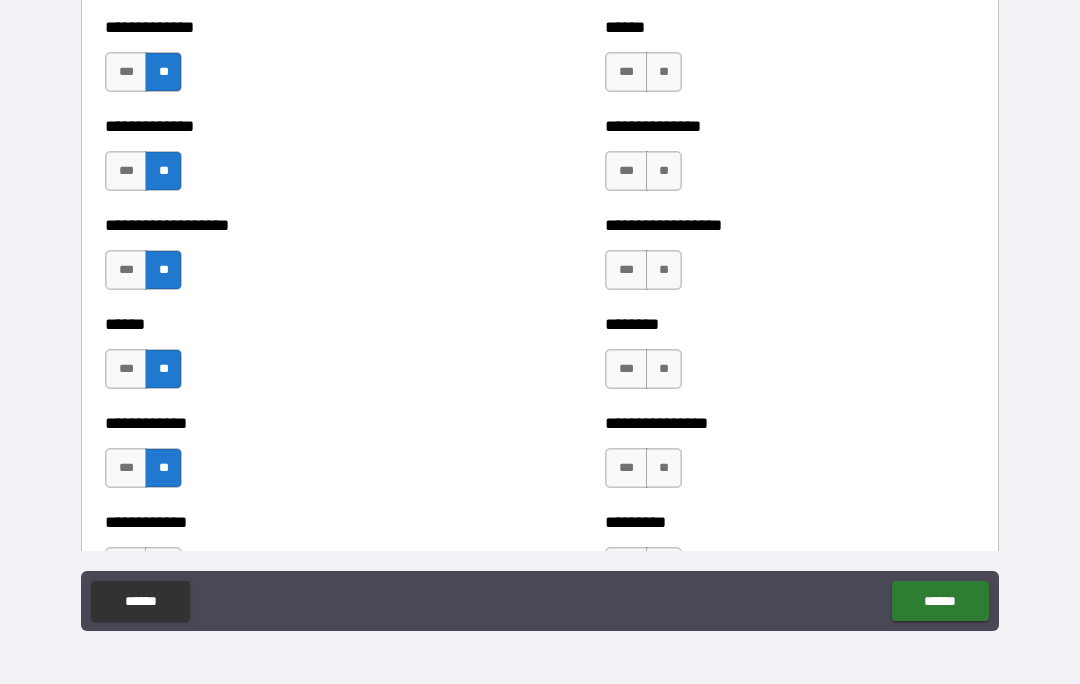click on "**" at bounding box center (664, 72) 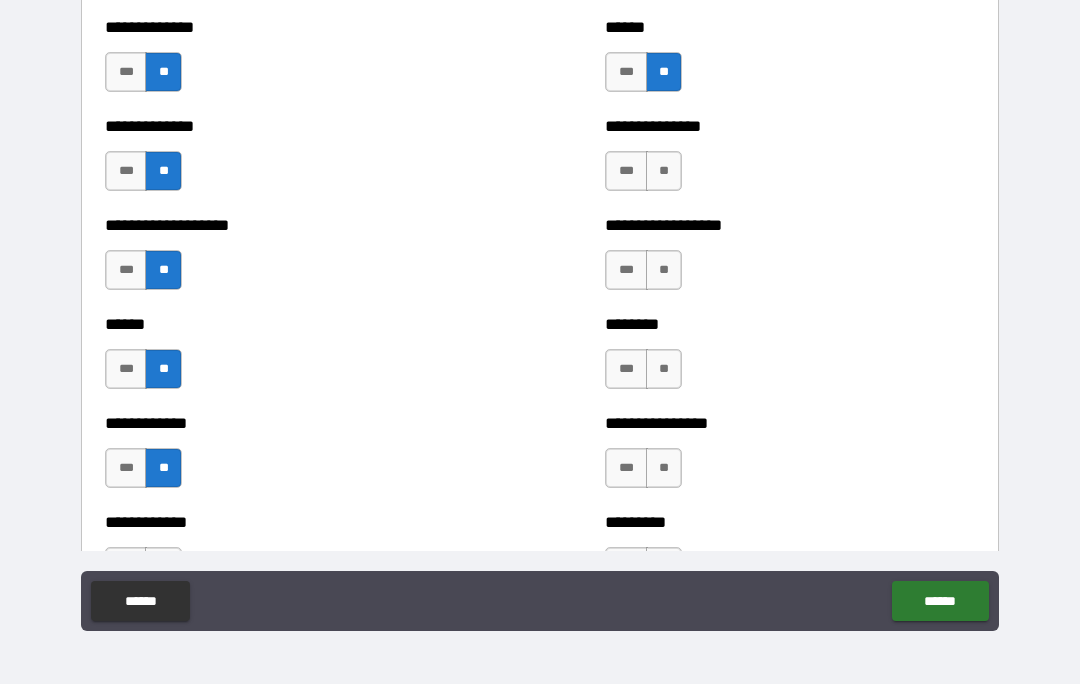 click on "**" at bounding box center [664, 171] 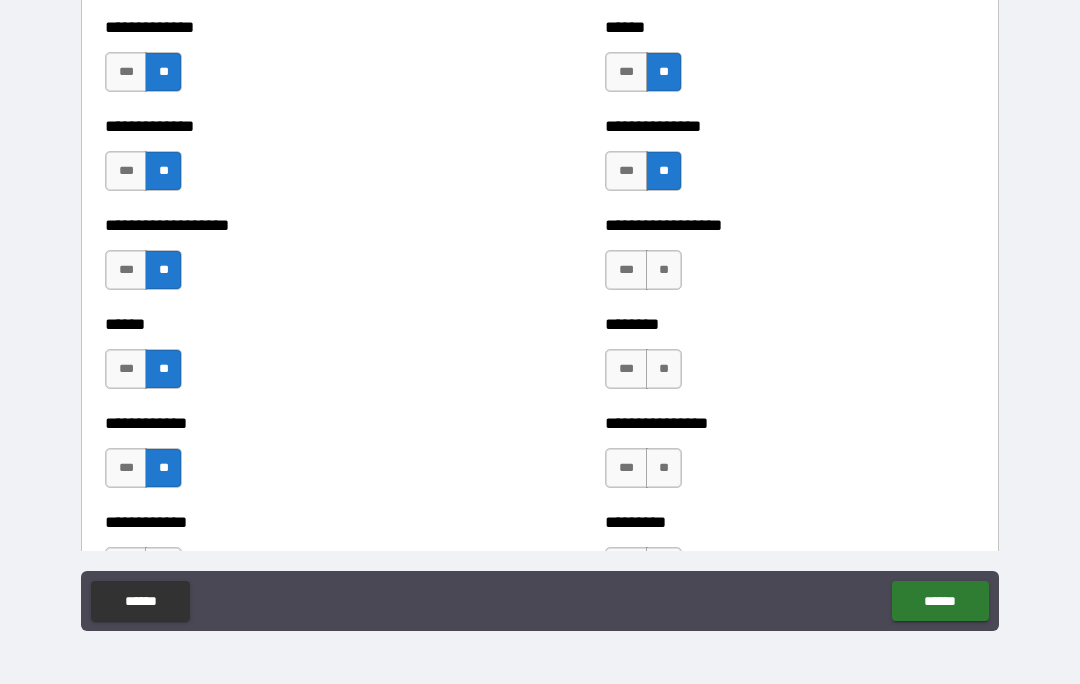 click on "**" at bounding box center (664, 270) 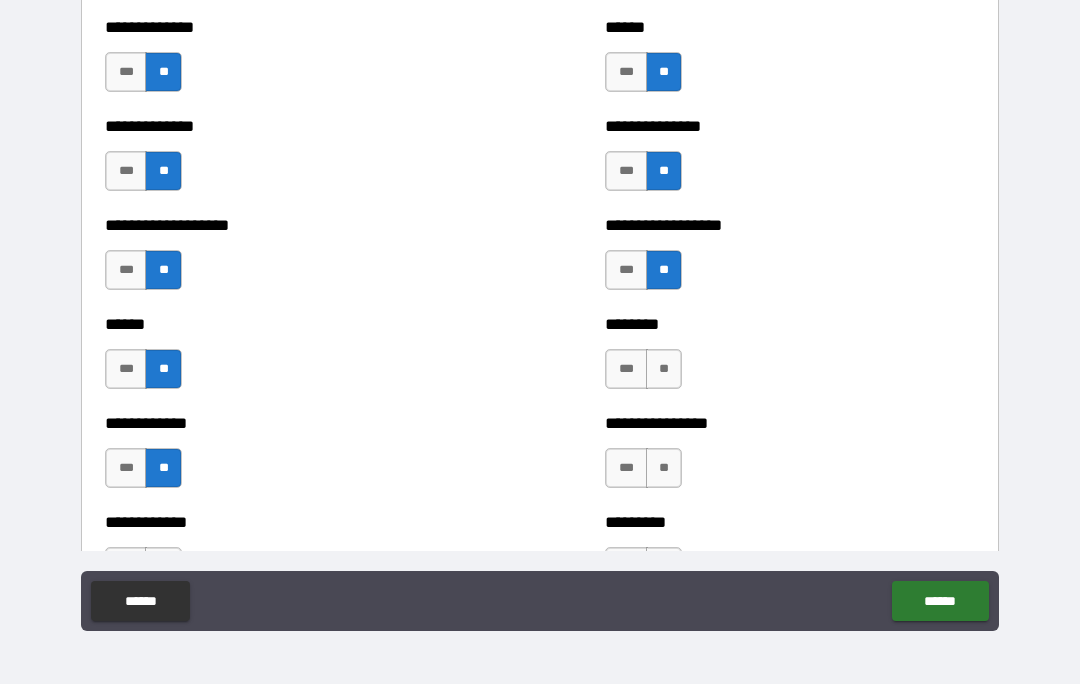 click on "**" at bounding box center (664, 369) 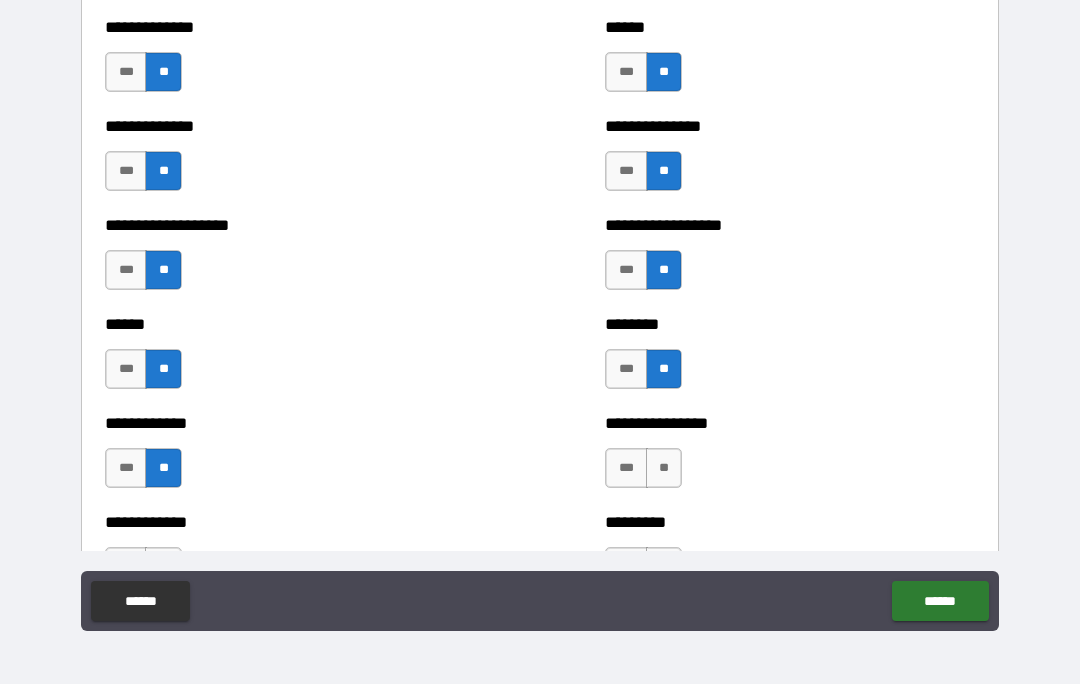 click on "**" at bounding box center [664, 468] 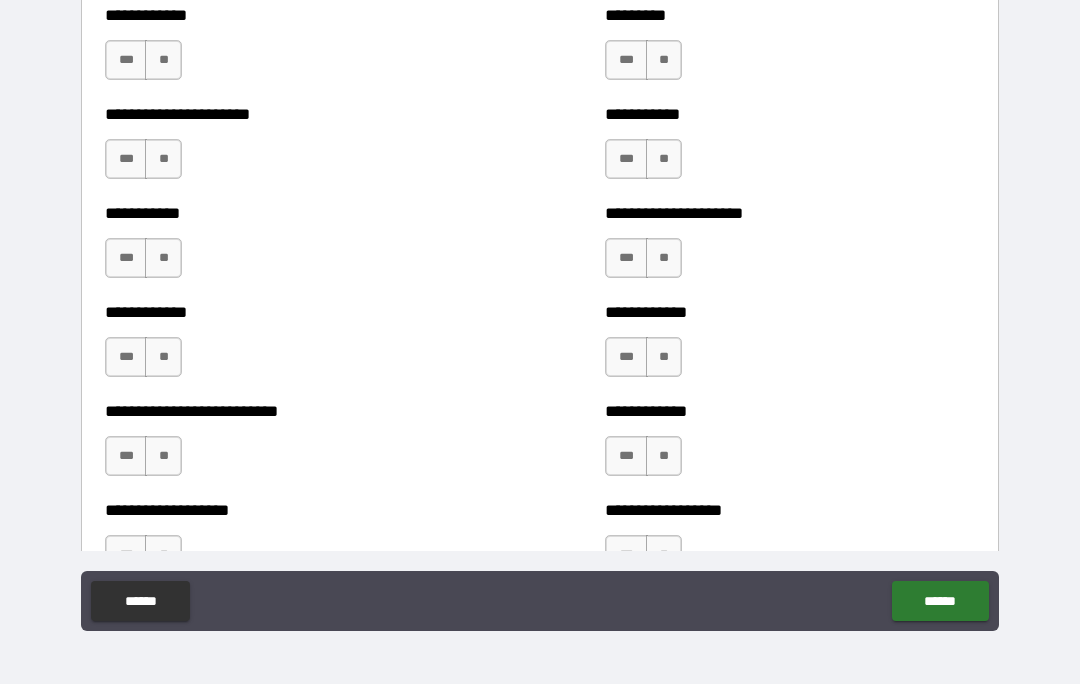 scroll, scrollTop: 5158, scrollLeft: 0, axis: vertical 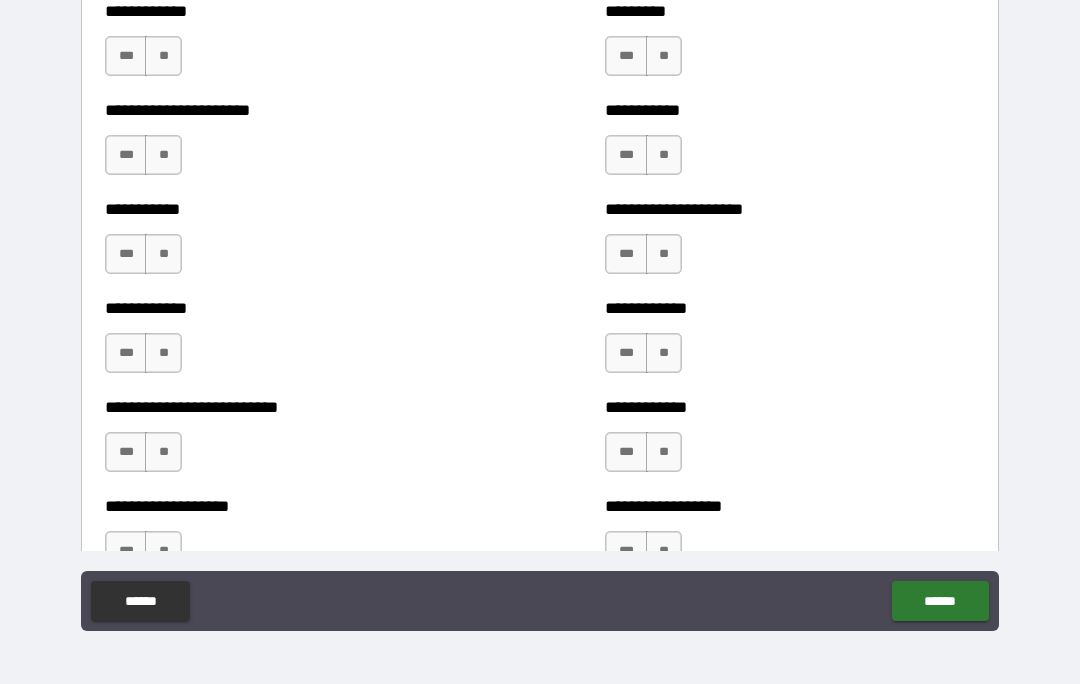click on "**" at bounding box center (163, 56) 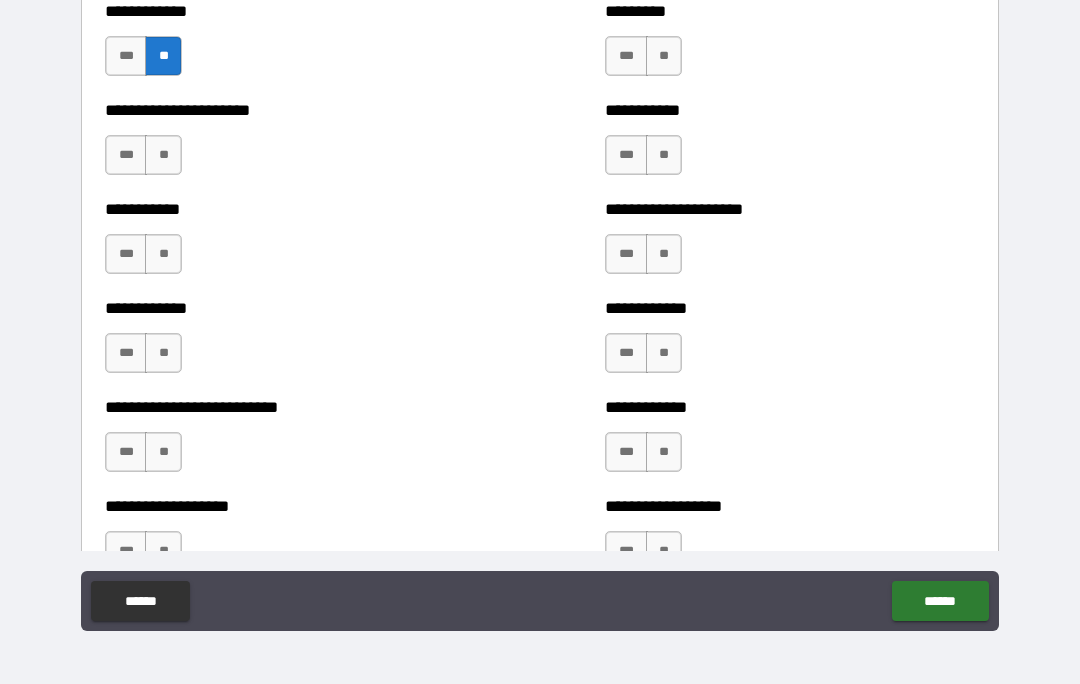 click on "**" at bounding box center [163, 155] 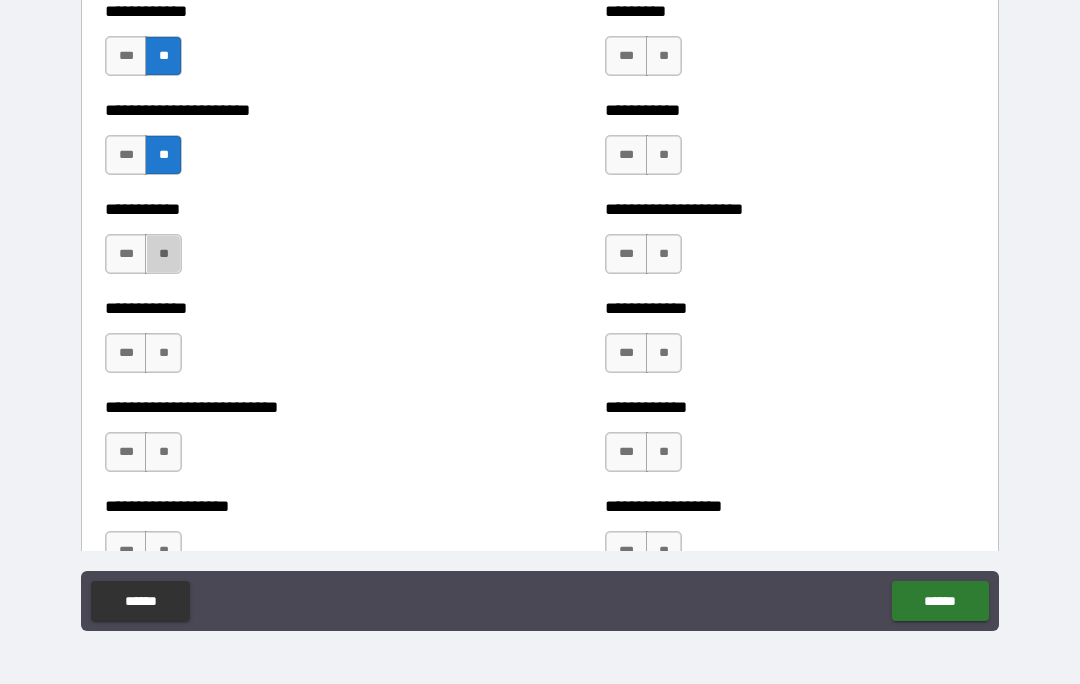 click on "**" at bounding box center [163, 254] 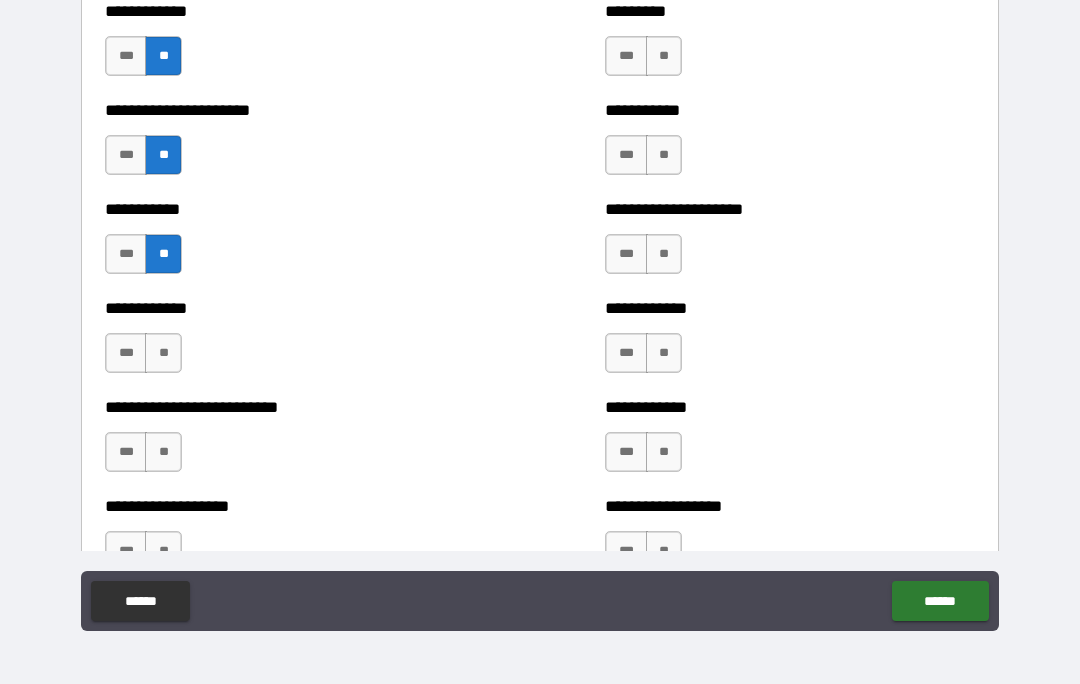 click on "**" at bounding box center [163, 353] 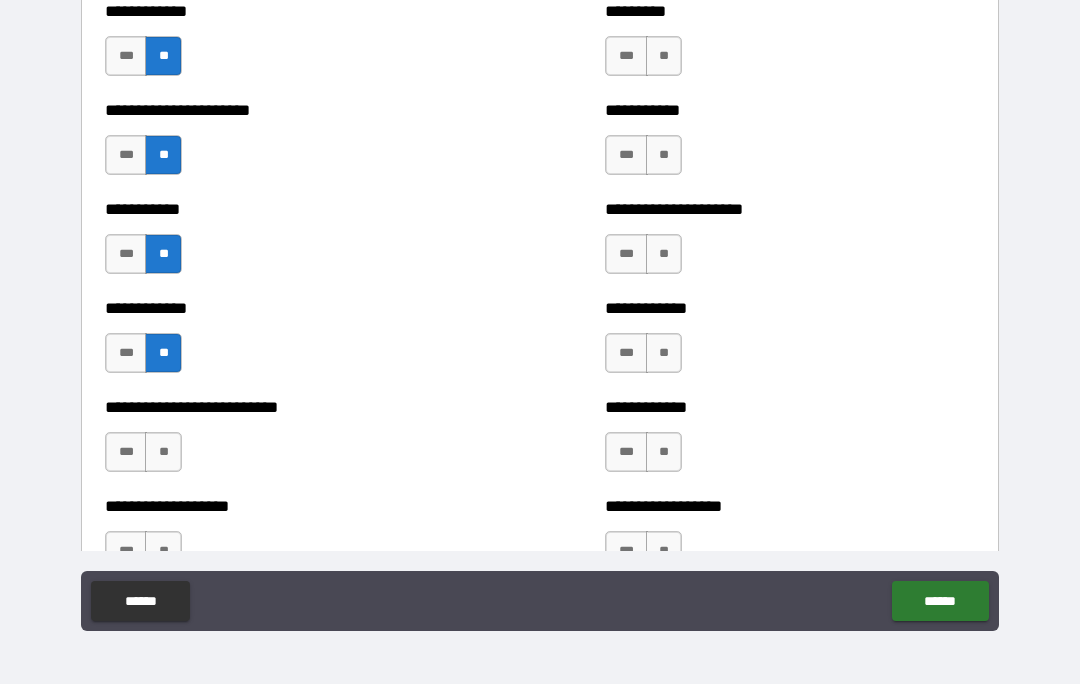 click on "**" at bounding box center [163, 452] 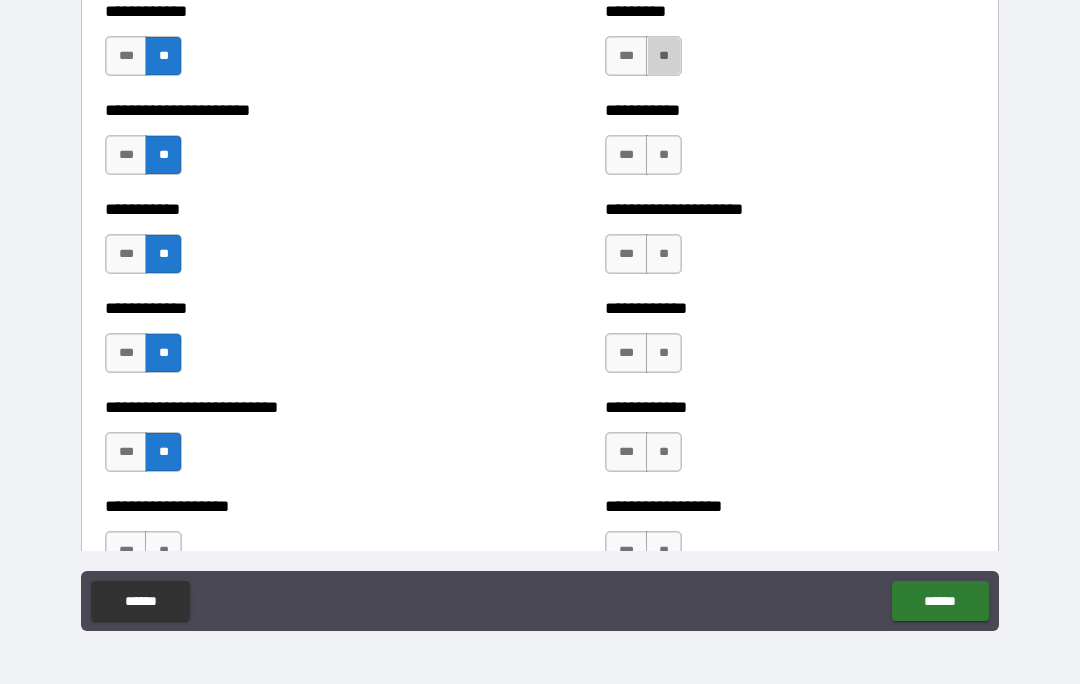 click on "**" at bounding box center [664, 56] 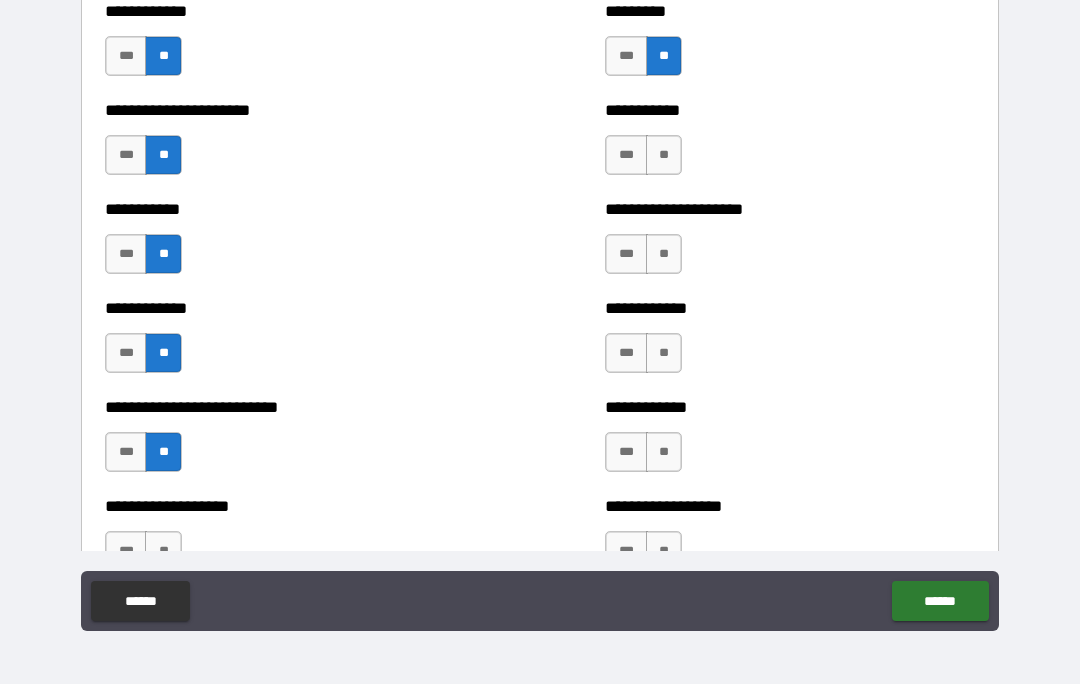 click on "**" at bounding box center [664, 155] 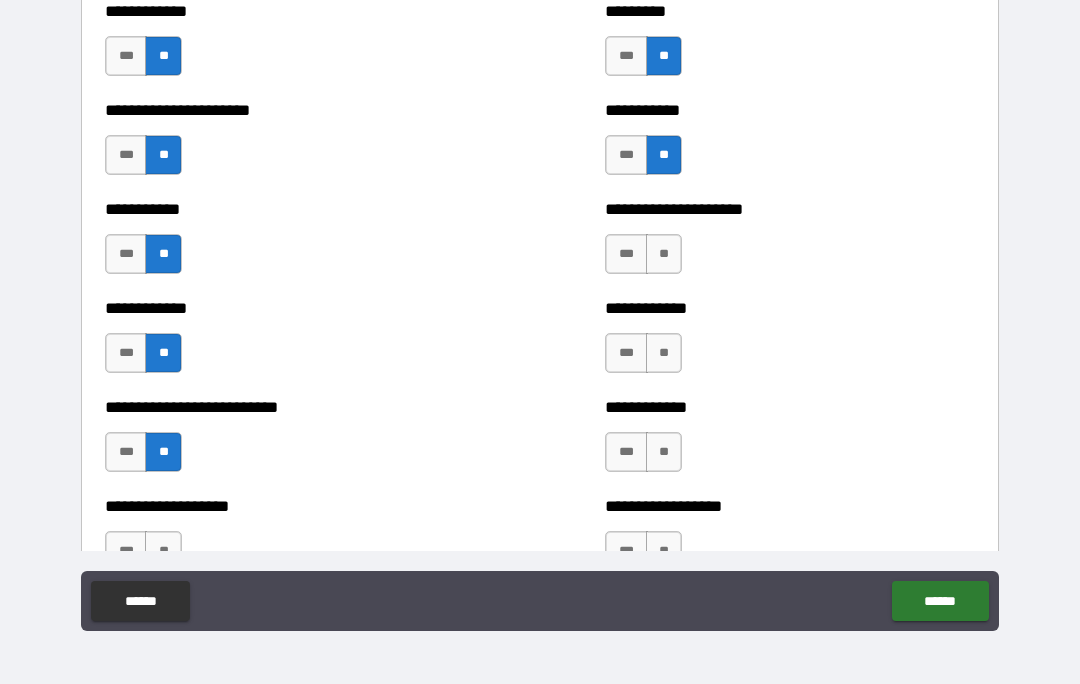 click on "**" at bounding box center [664, 254] 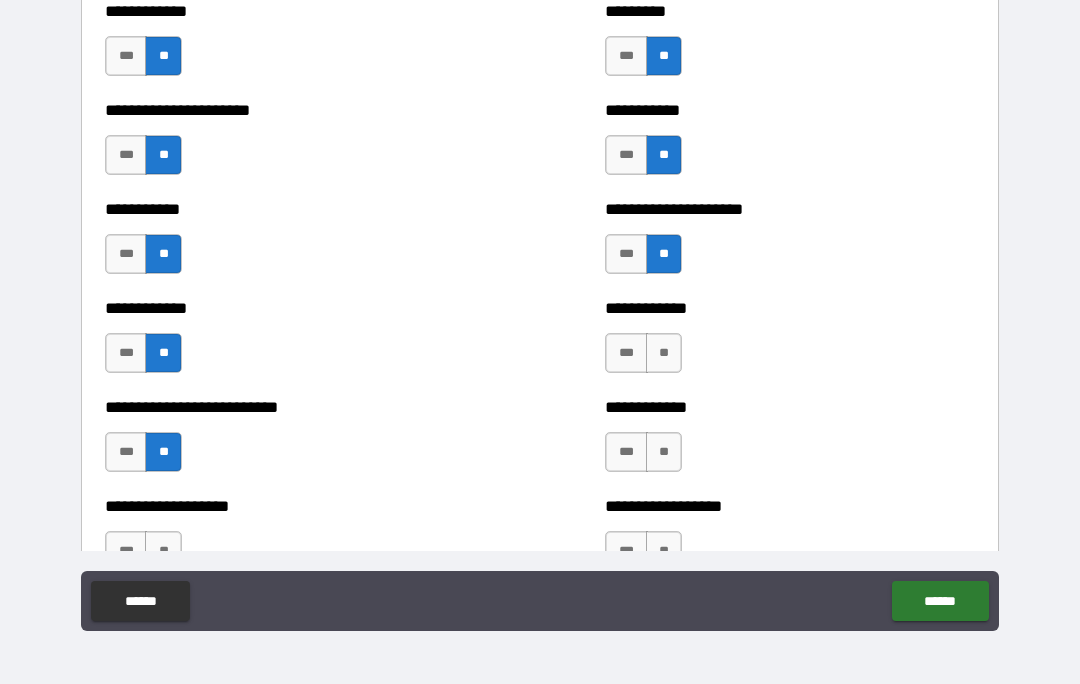 click on "**" at bounding box center [664, 353] 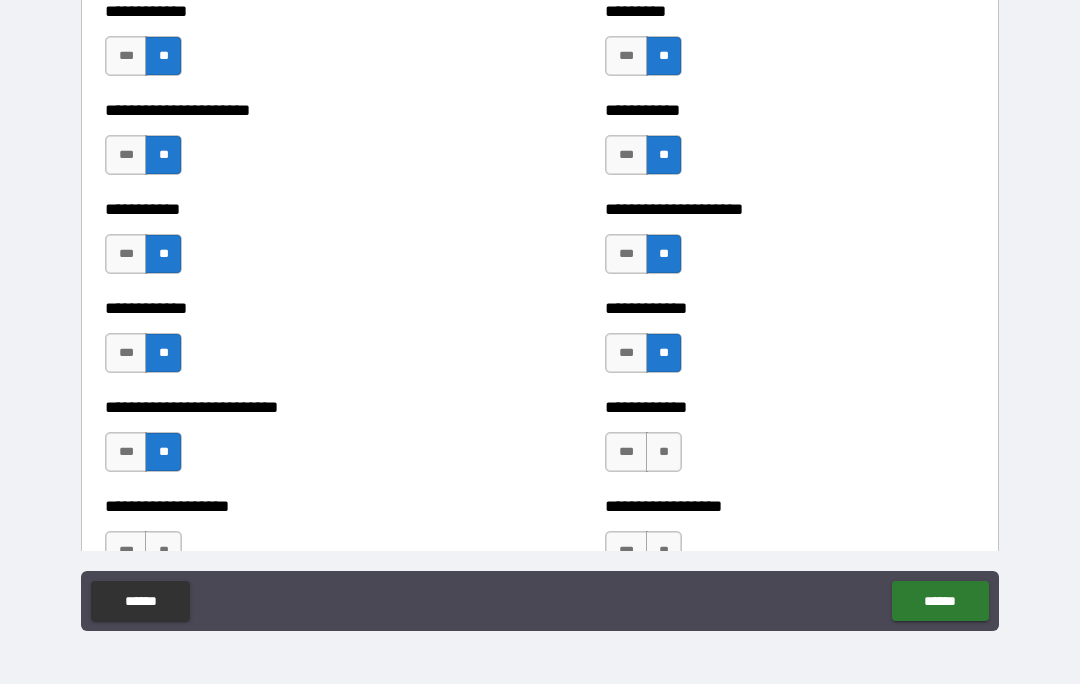 click on "**" at bounding box center (664, 452) 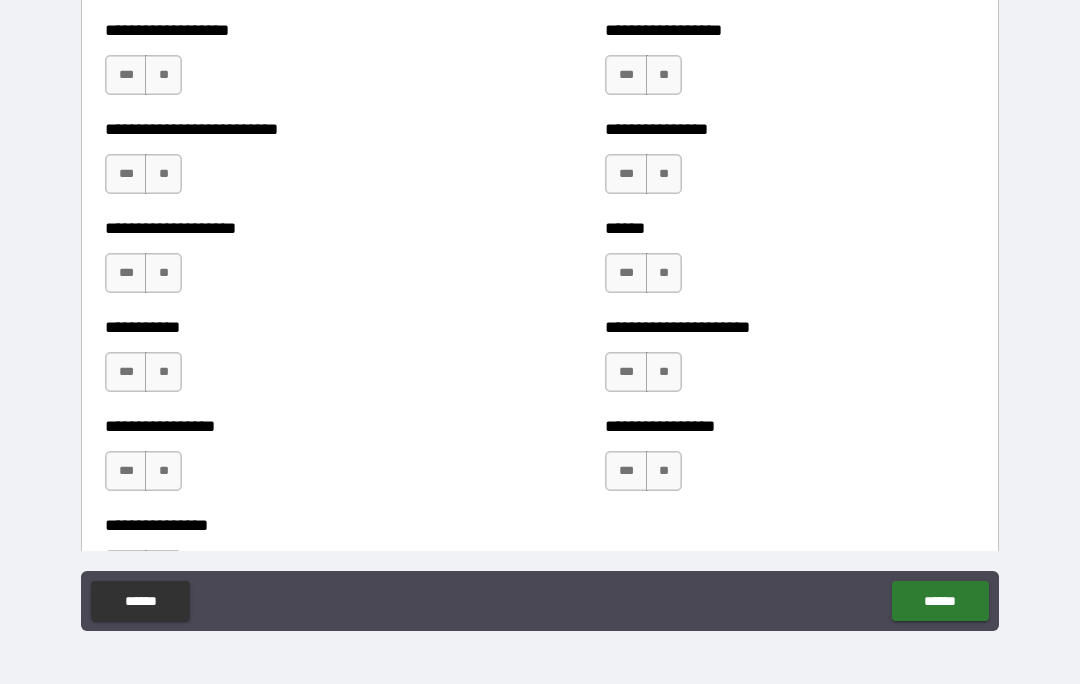 scroll, scrollTop: 5637, scrollLeft: 0, axis: vertical 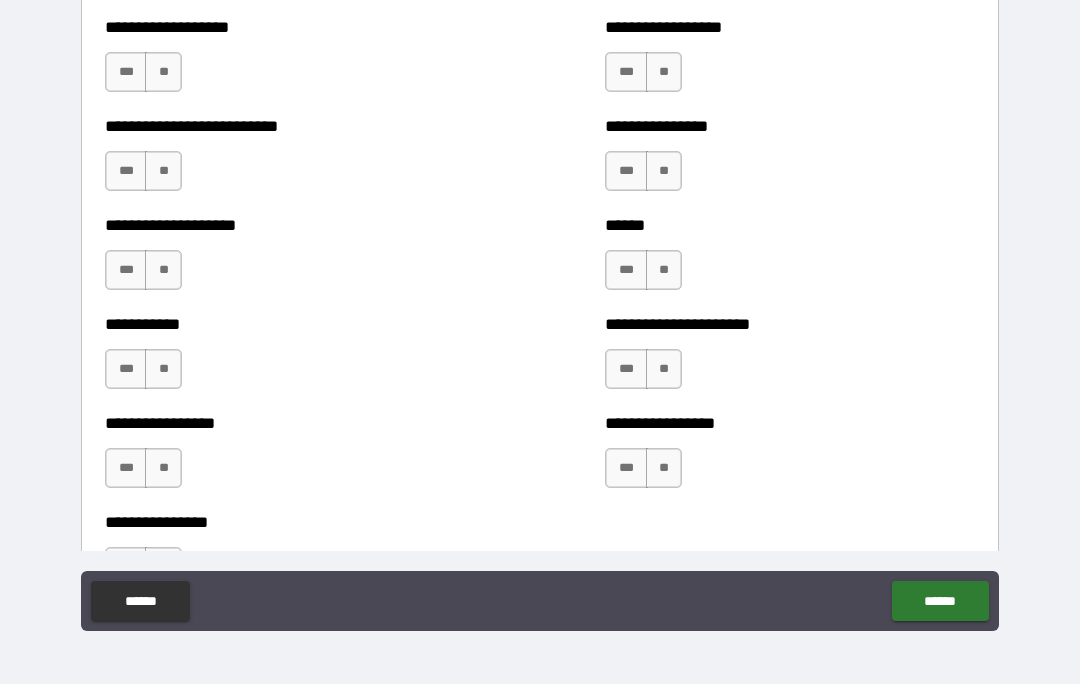 click on "**" at bounding box center (163, 72) 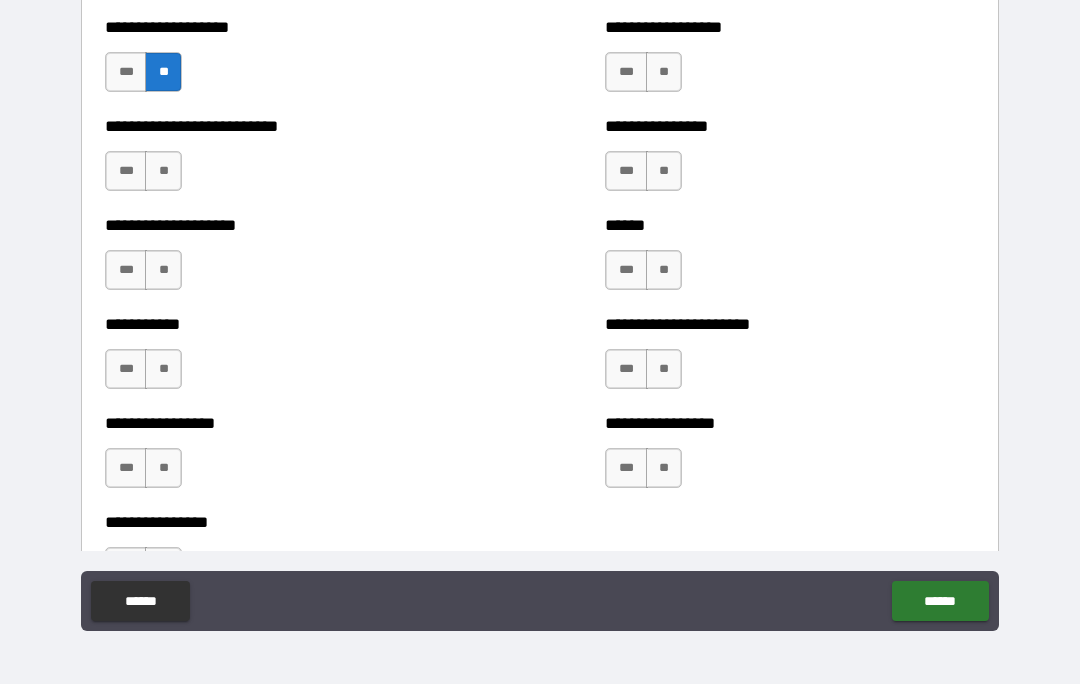 click on "**" at bounding box center [163, 171] 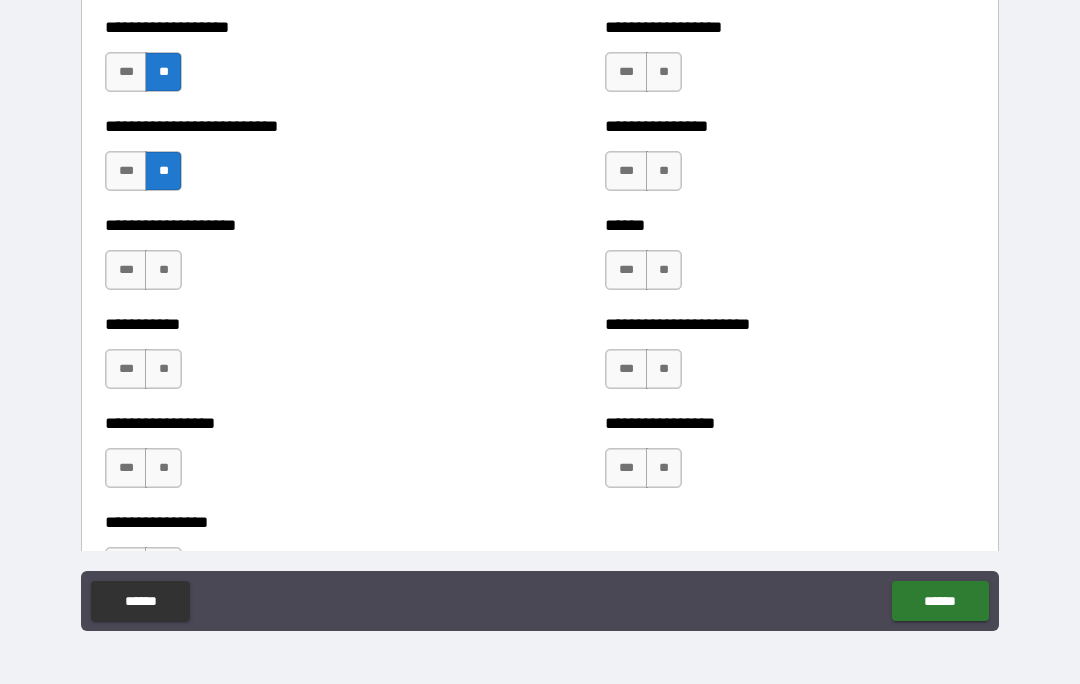 click on "**" at bounding box center (163, 270) 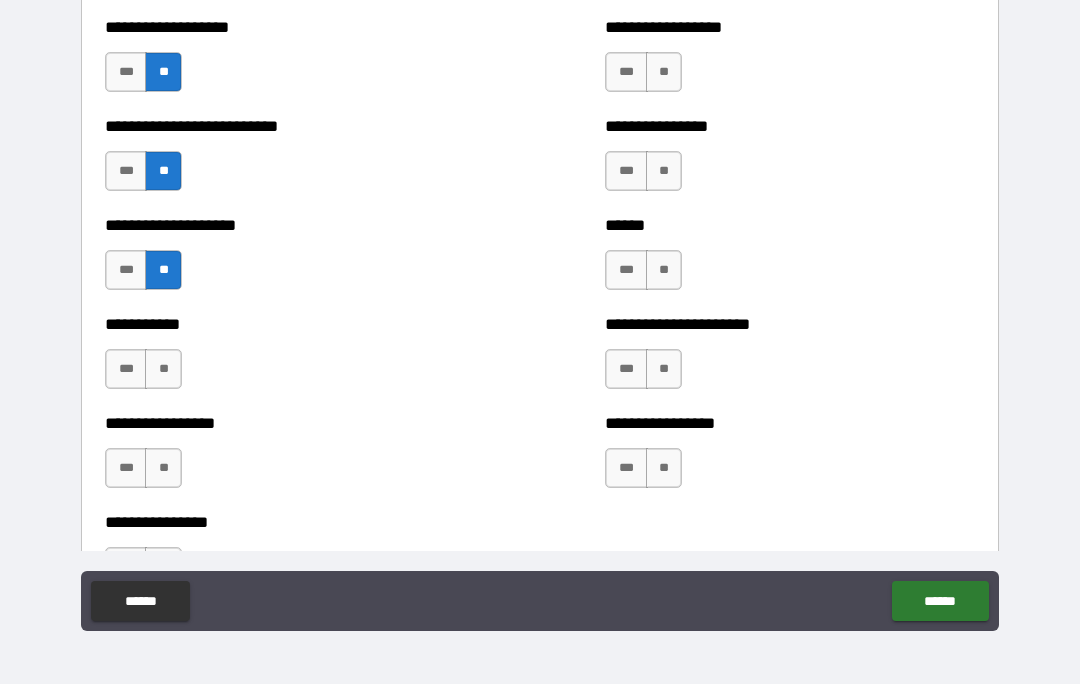 click on "**" at bounding box center [163, 369] 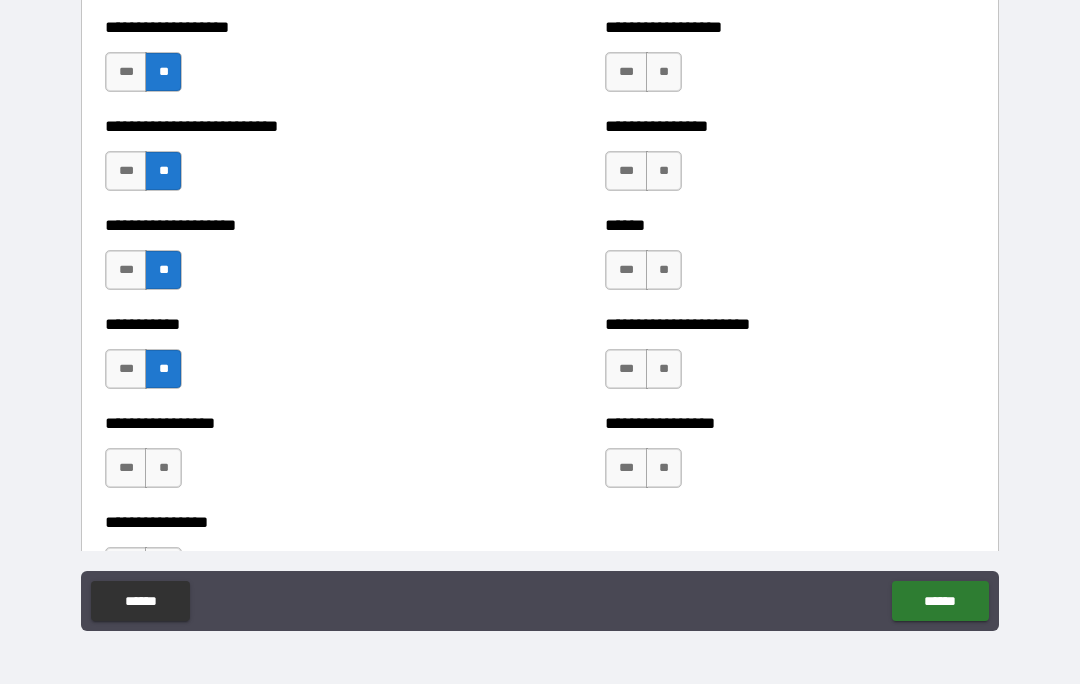click on "**" at bounding box center [163, 468] 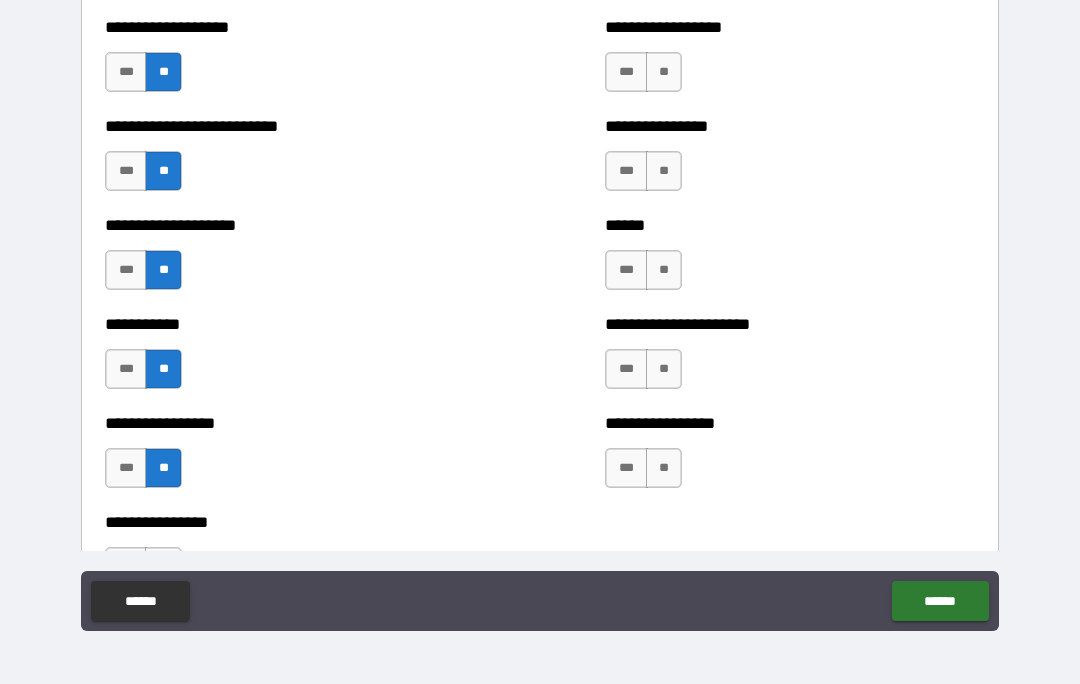 click on "**" at bounding box center [664, 468] 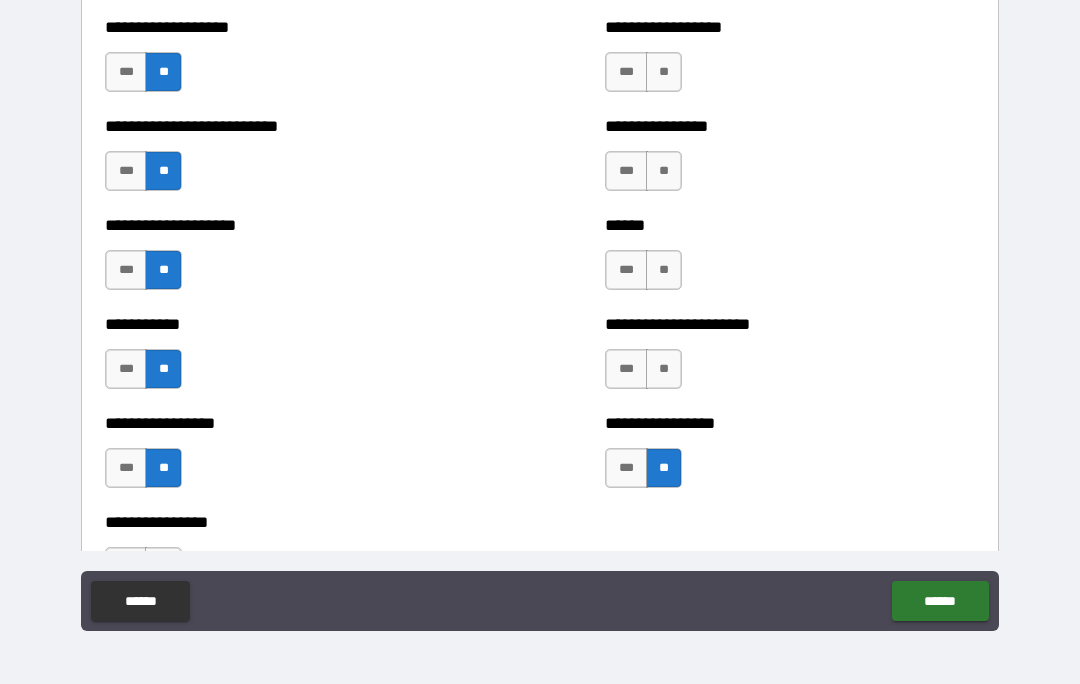 click on "**" at bounding box center [664, 369] 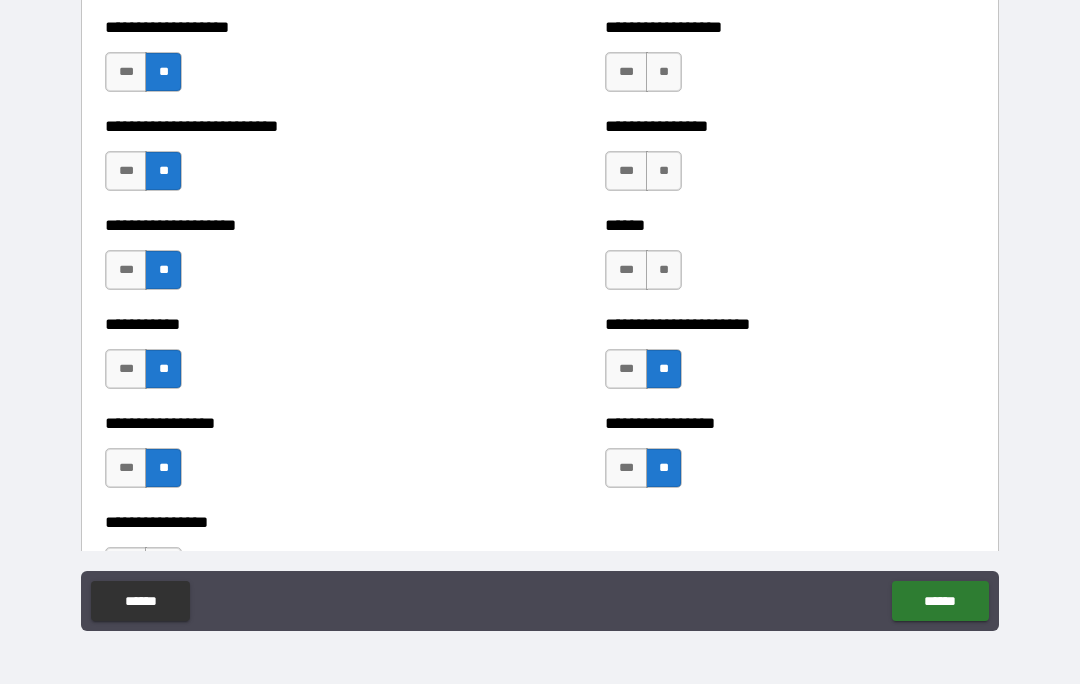 click on "**" at bounding box center [664, 270] 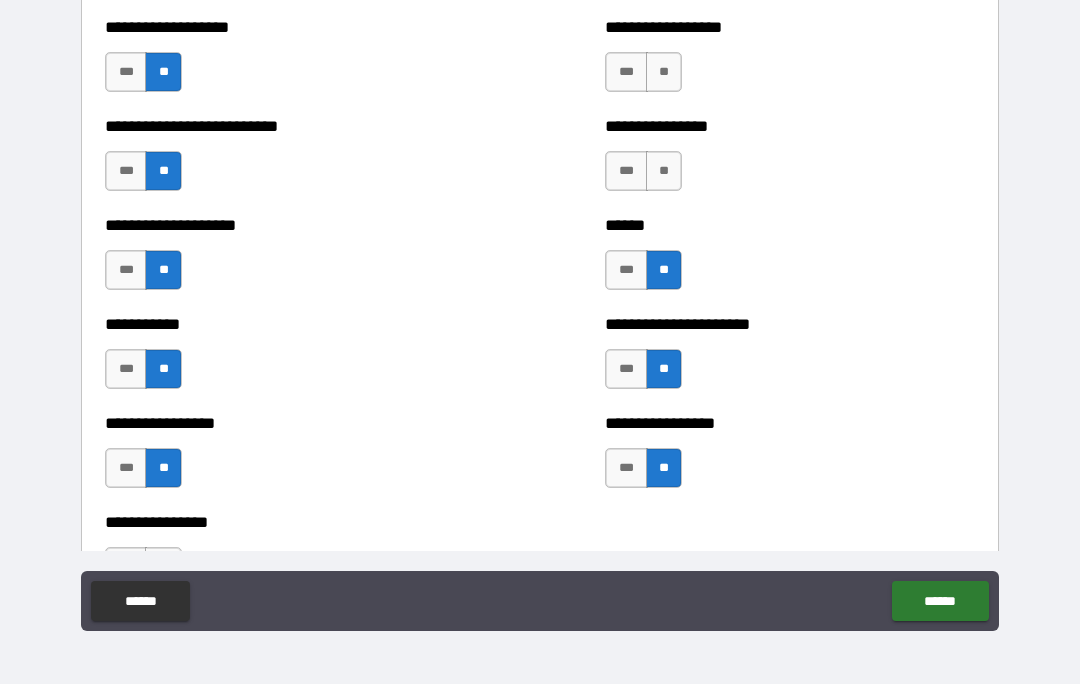 click on "**" at bounding box center [664, 171] 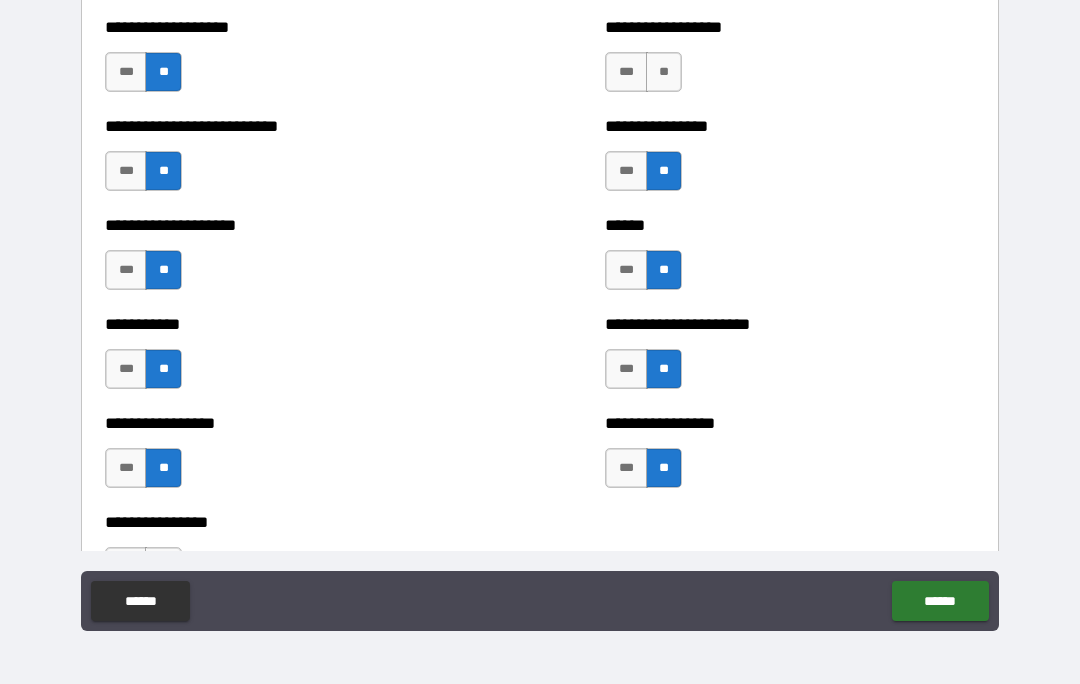 click on "**" at bounding box center (664, 72) 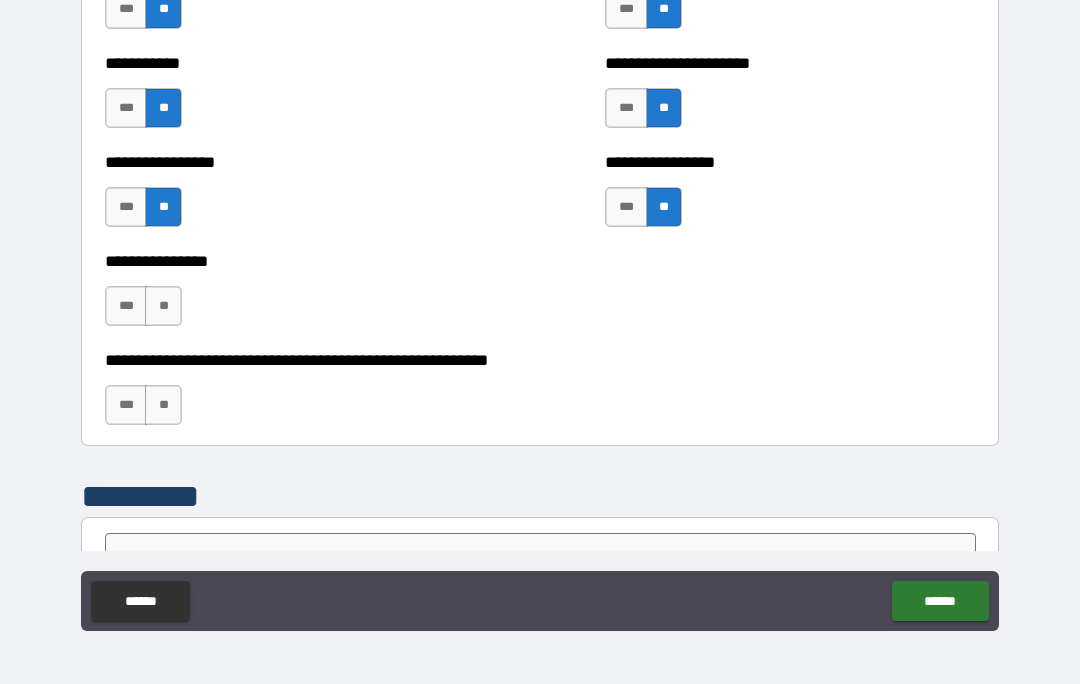 scroll, scrollTop: 5902, scrollLeft: 0, axis: vertical 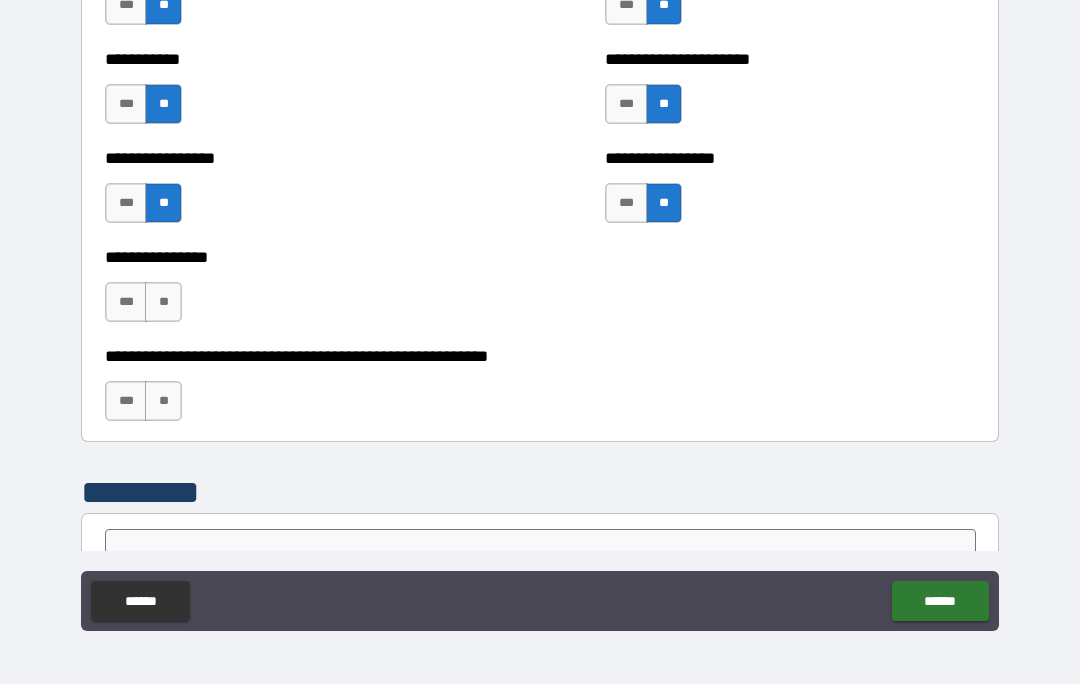 click on "**" at bounding box center [163, 302] 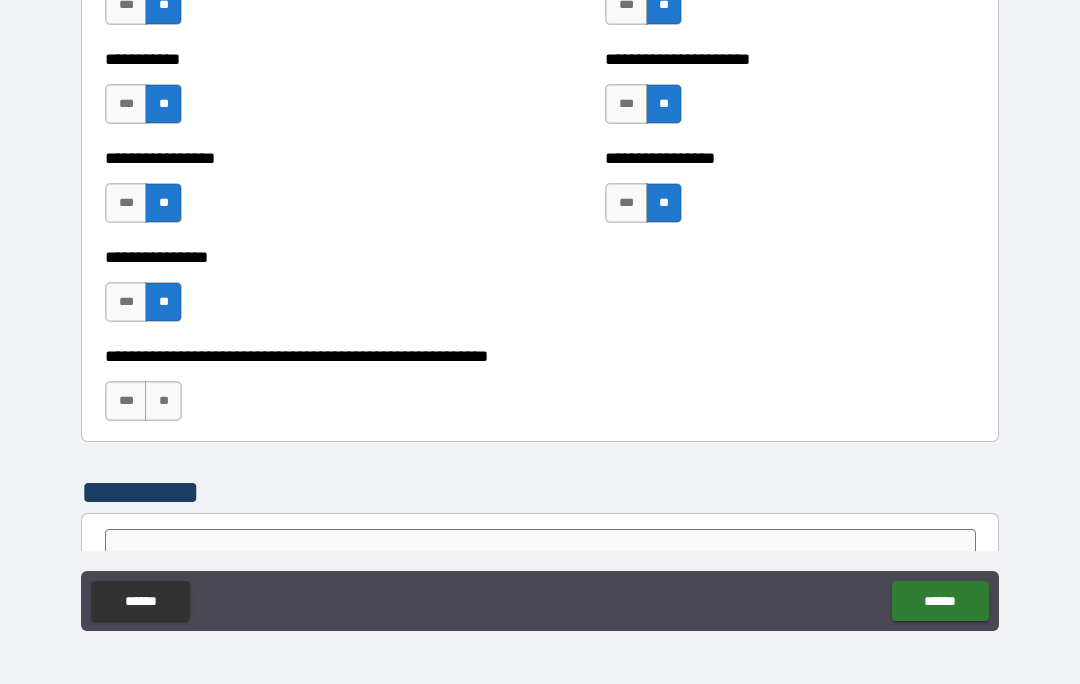 click on "**" at bounding box center (163, 401) 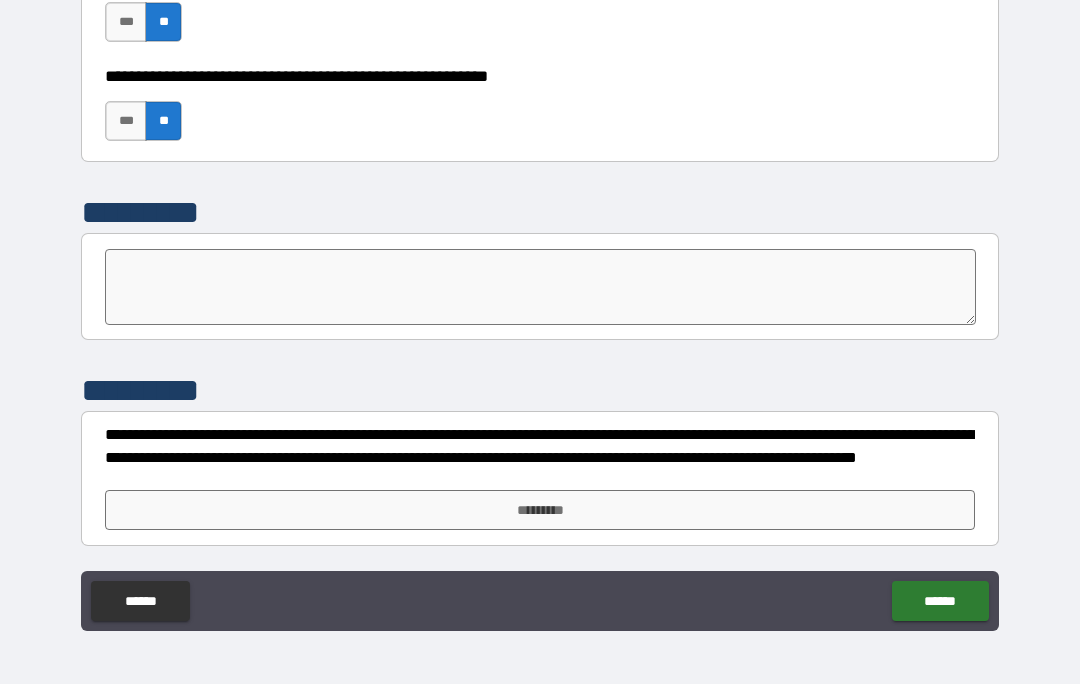scroll, scrollTop: 6182, scrollLeft: 0, axis: vertical 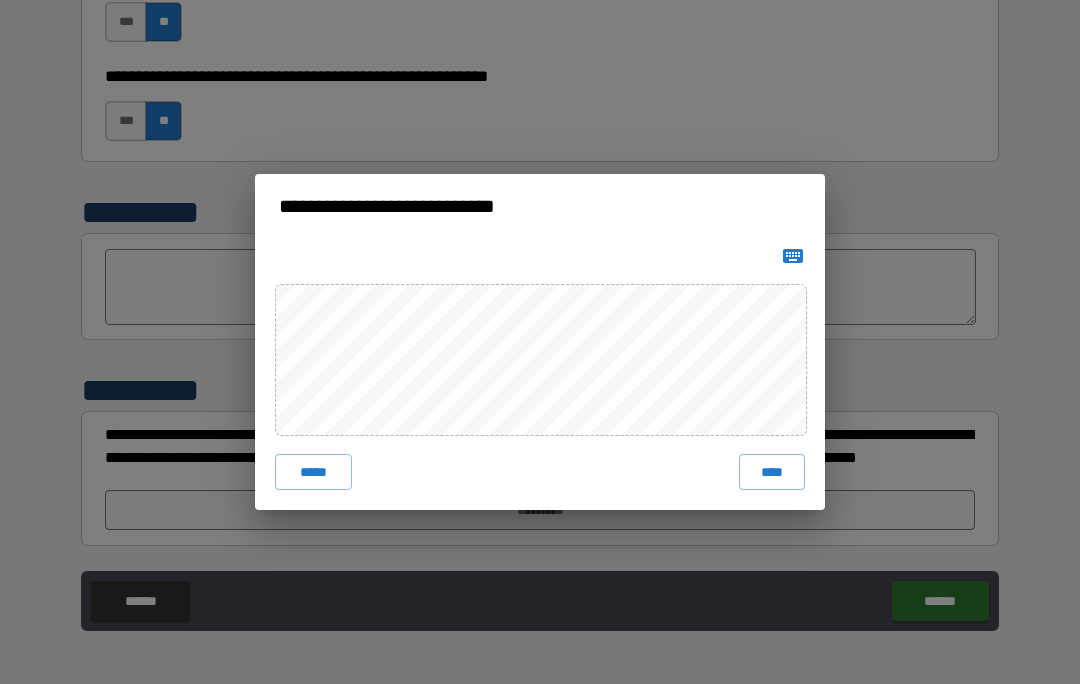 click on "****" at bounding box center (772, 472) 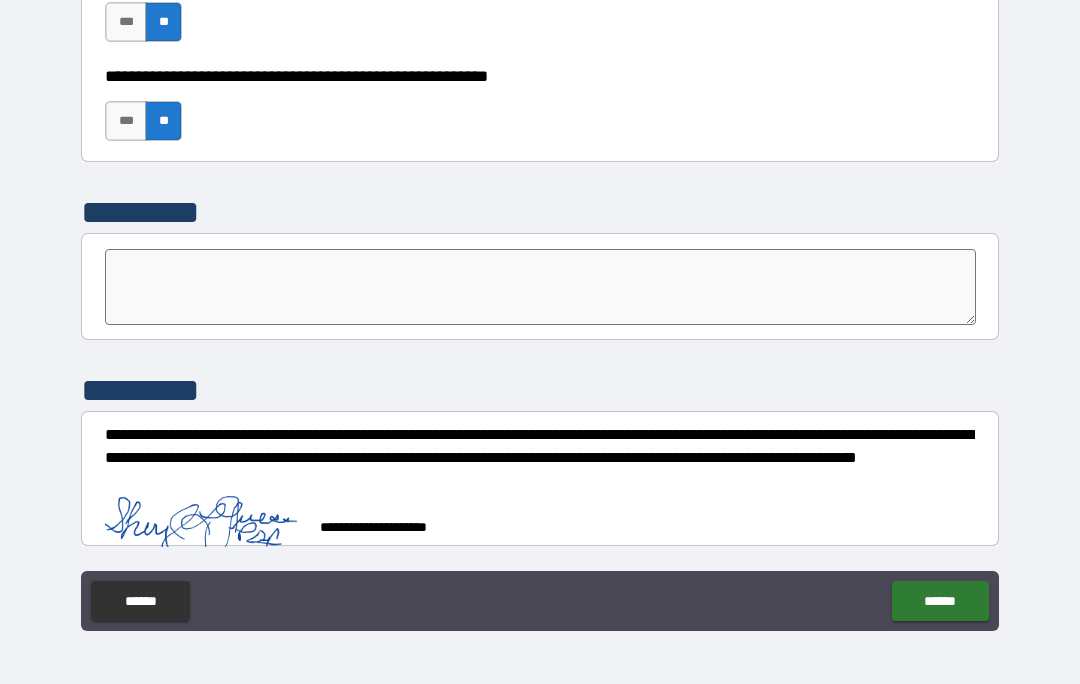 scroll, scrollTop: 6172, scrollLeft: 0, axis: vertical 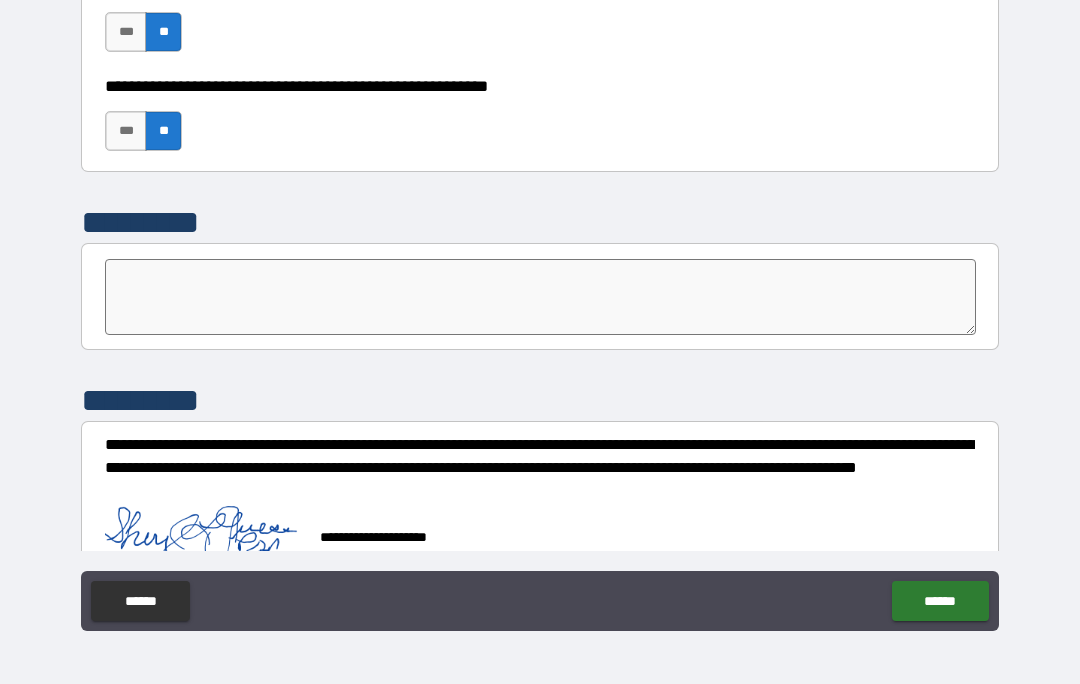 click on "******" at bounding box center (940, 601) 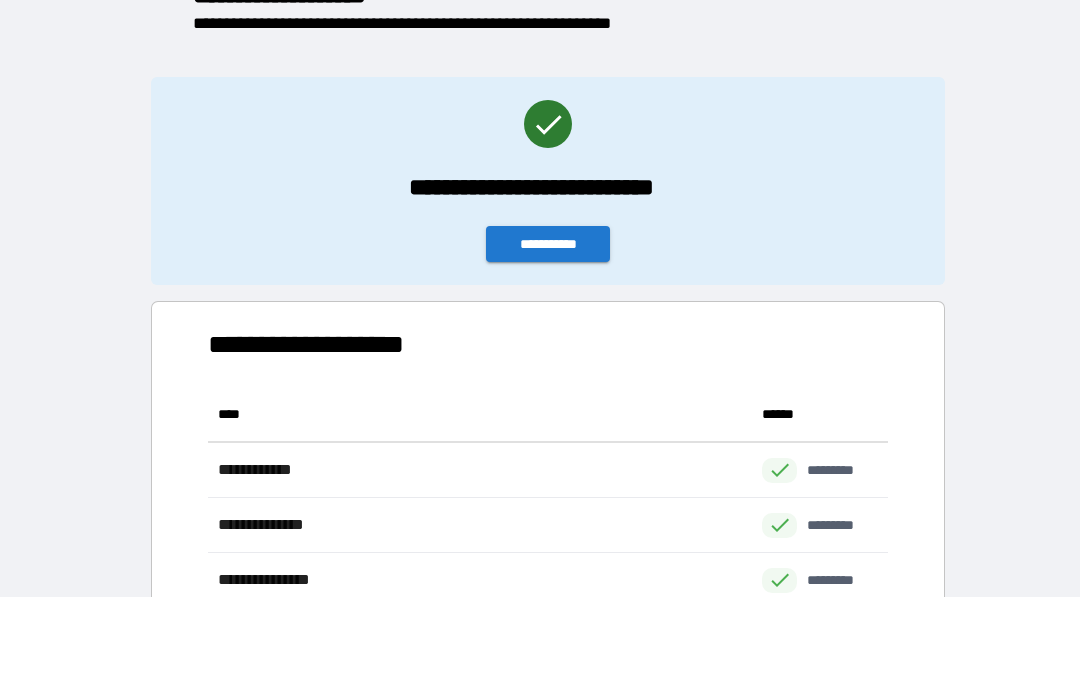scroll, scrollTop: 276, scrollLeft: 680, axis: both 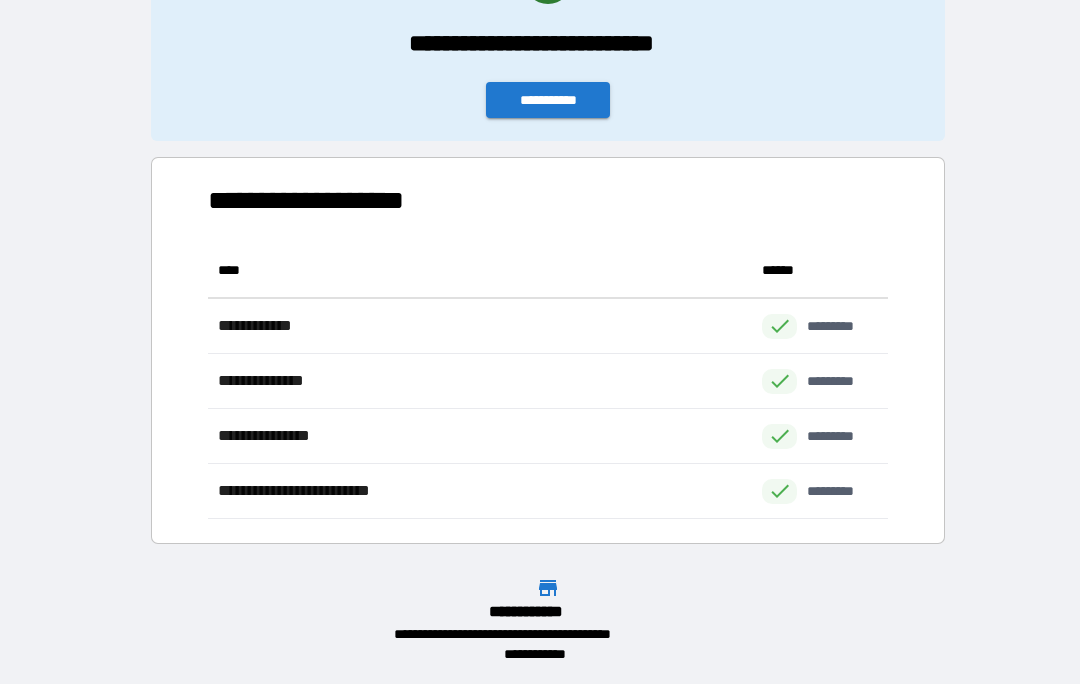 click on "**********" at bounding box center (548, 100) 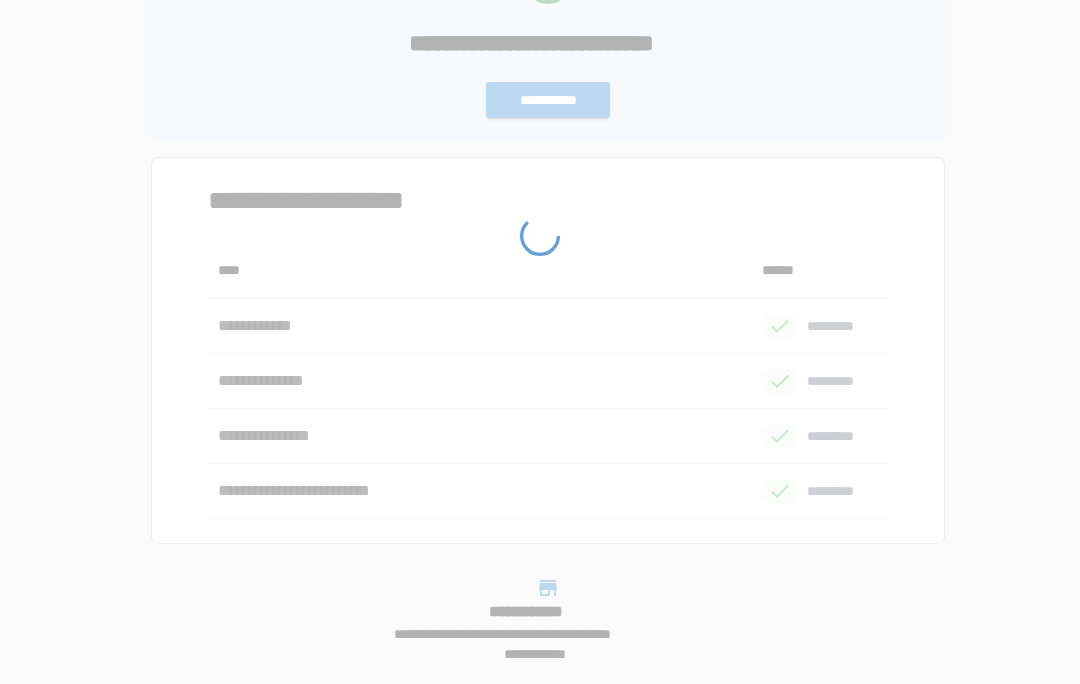 scroll, scrollTop: 0, scrollLeft: 0, axis: both 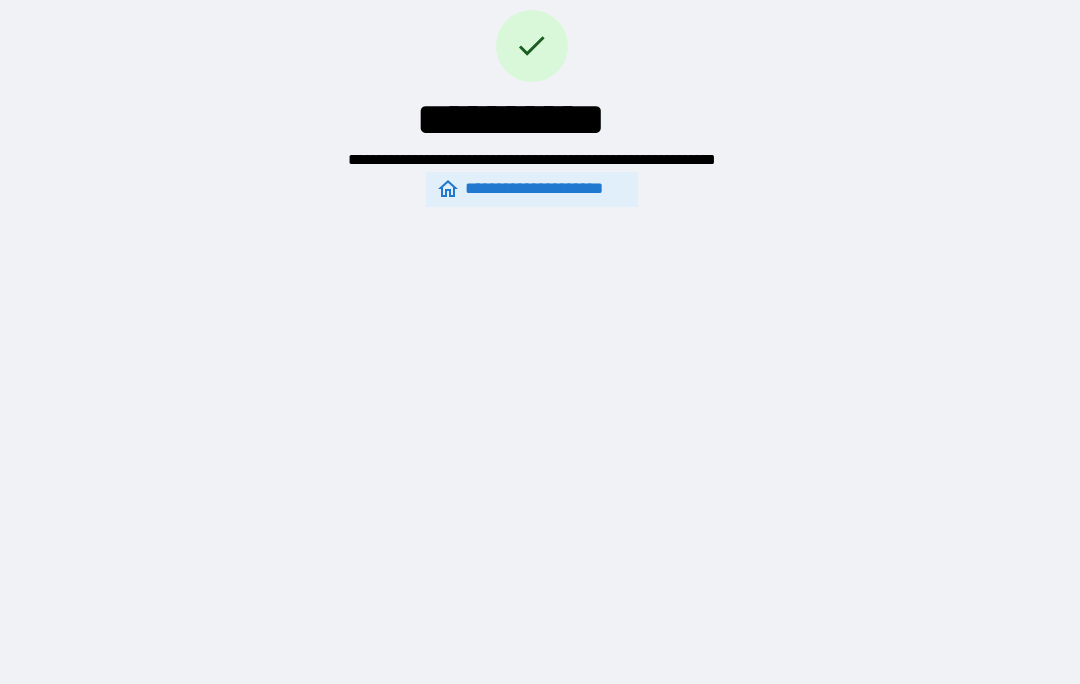click on "**********" at bounding box center (532, 189) 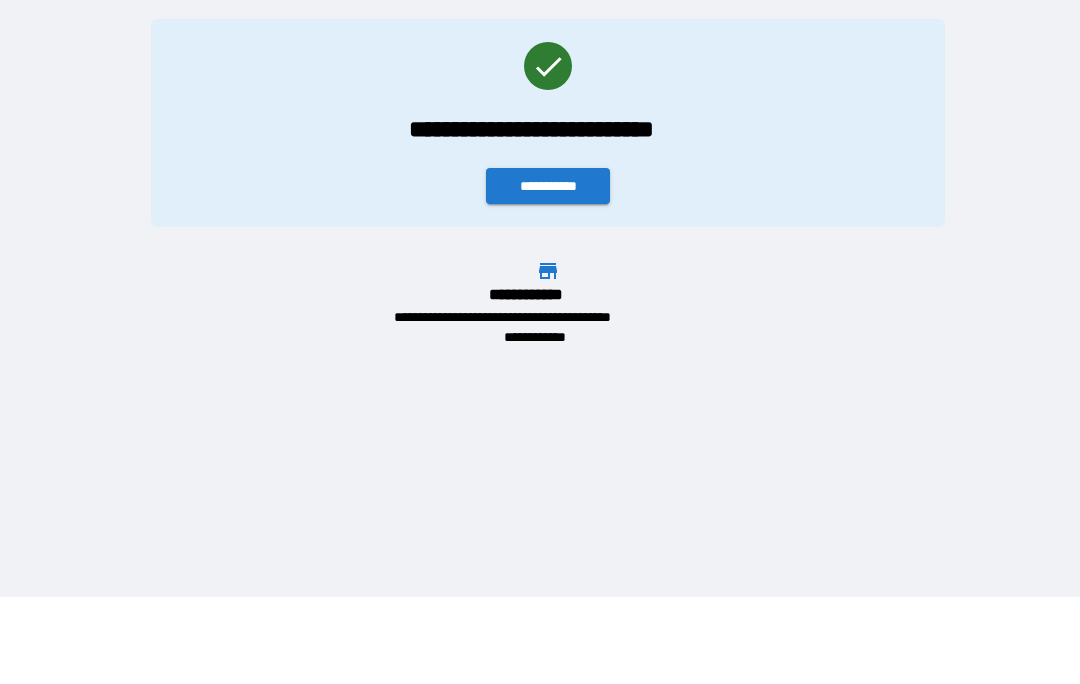 click on "**********" at bounding box center [548, 186] 